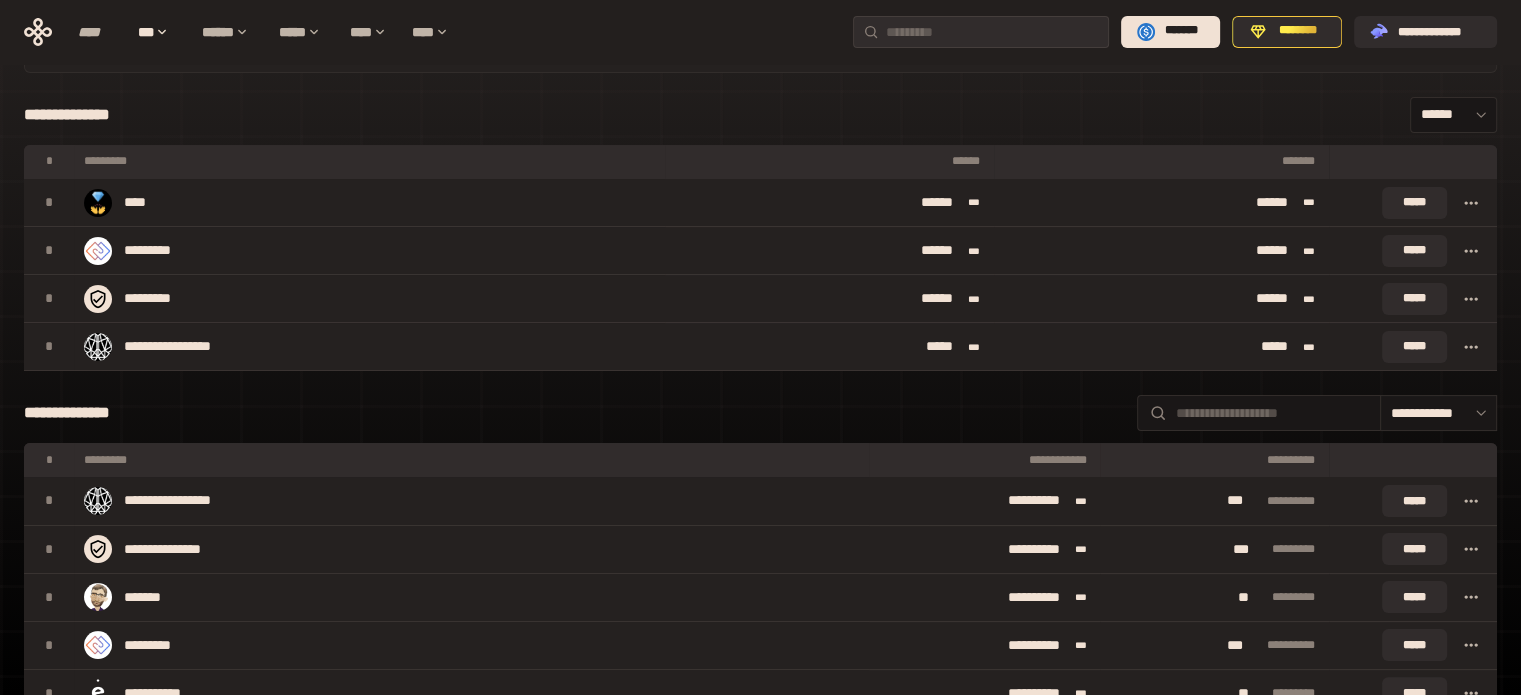 scroll, scrollTop: 0, scrollLeft: 0, axis: both 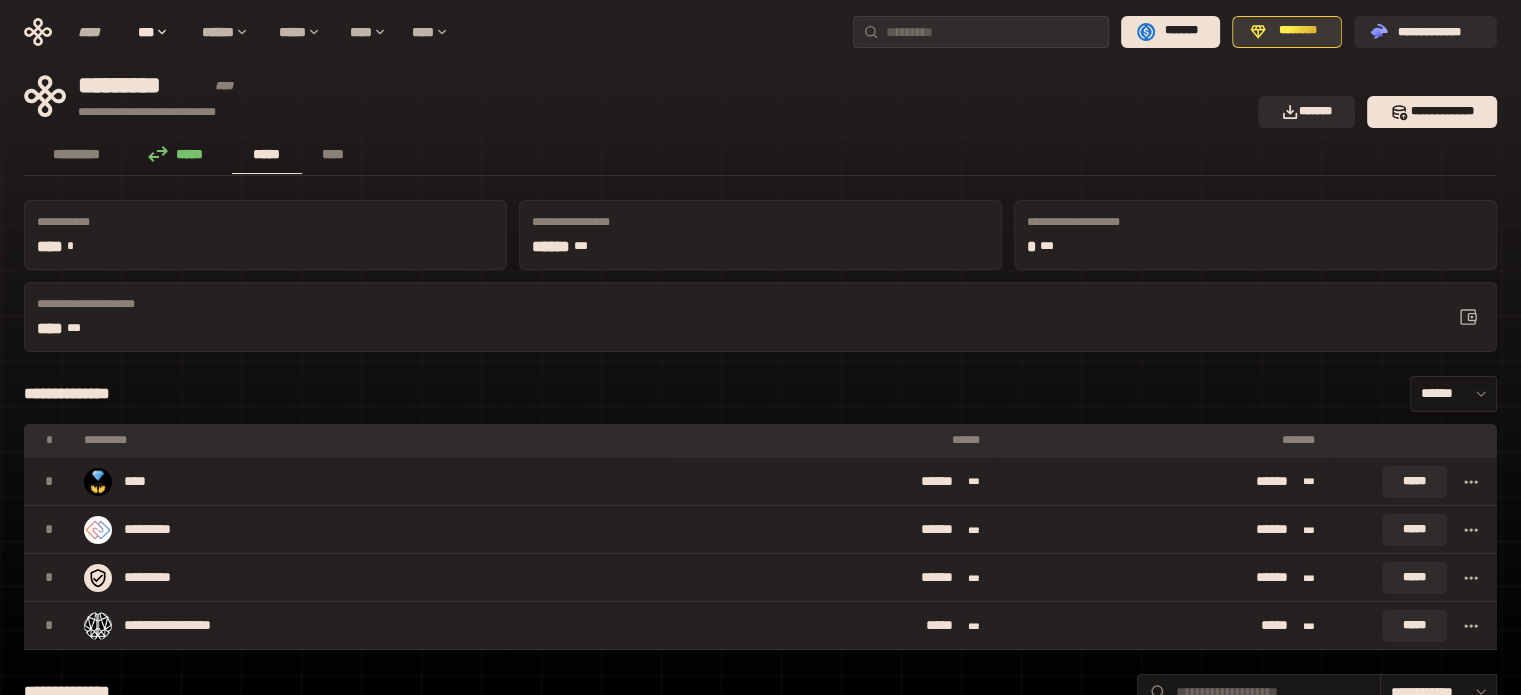 click on "********" at bounding box center (1298, 31) 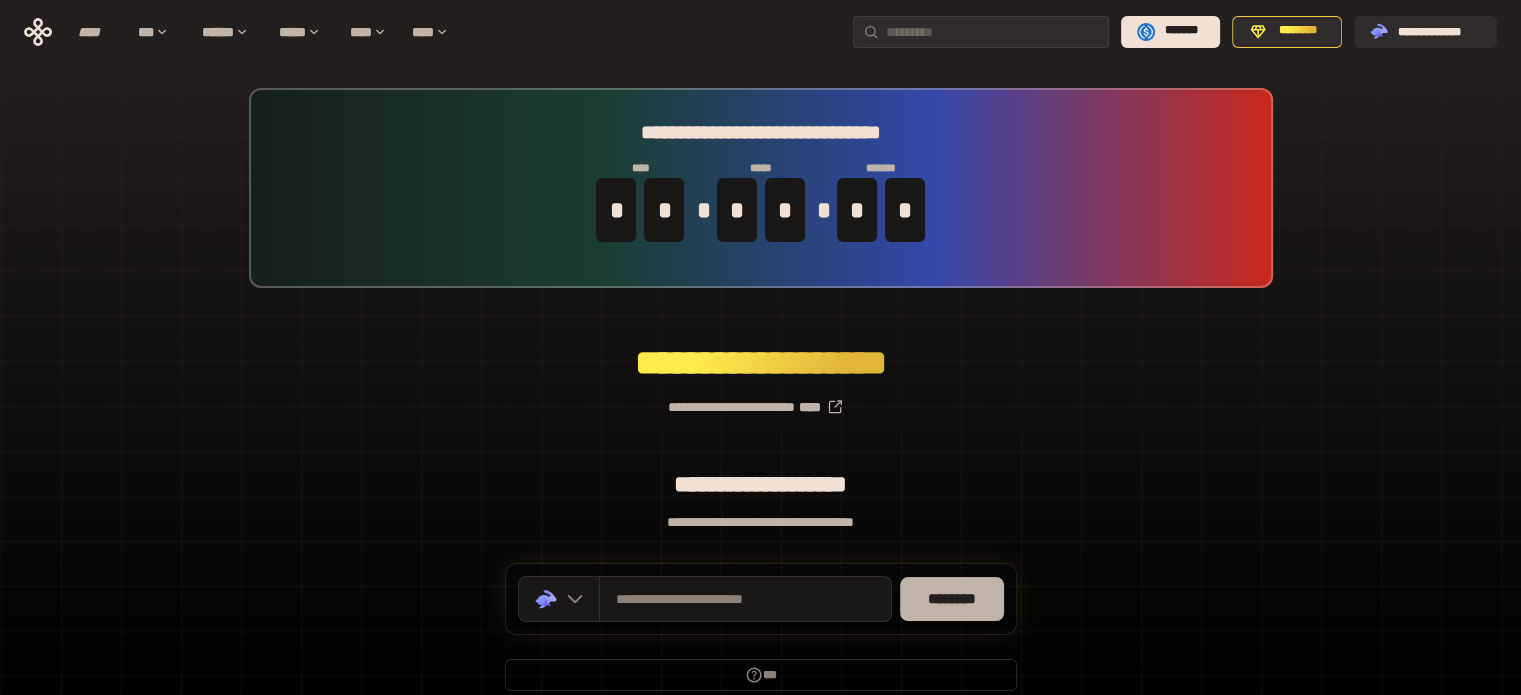 click on "********" at bounding box center (952, 599) 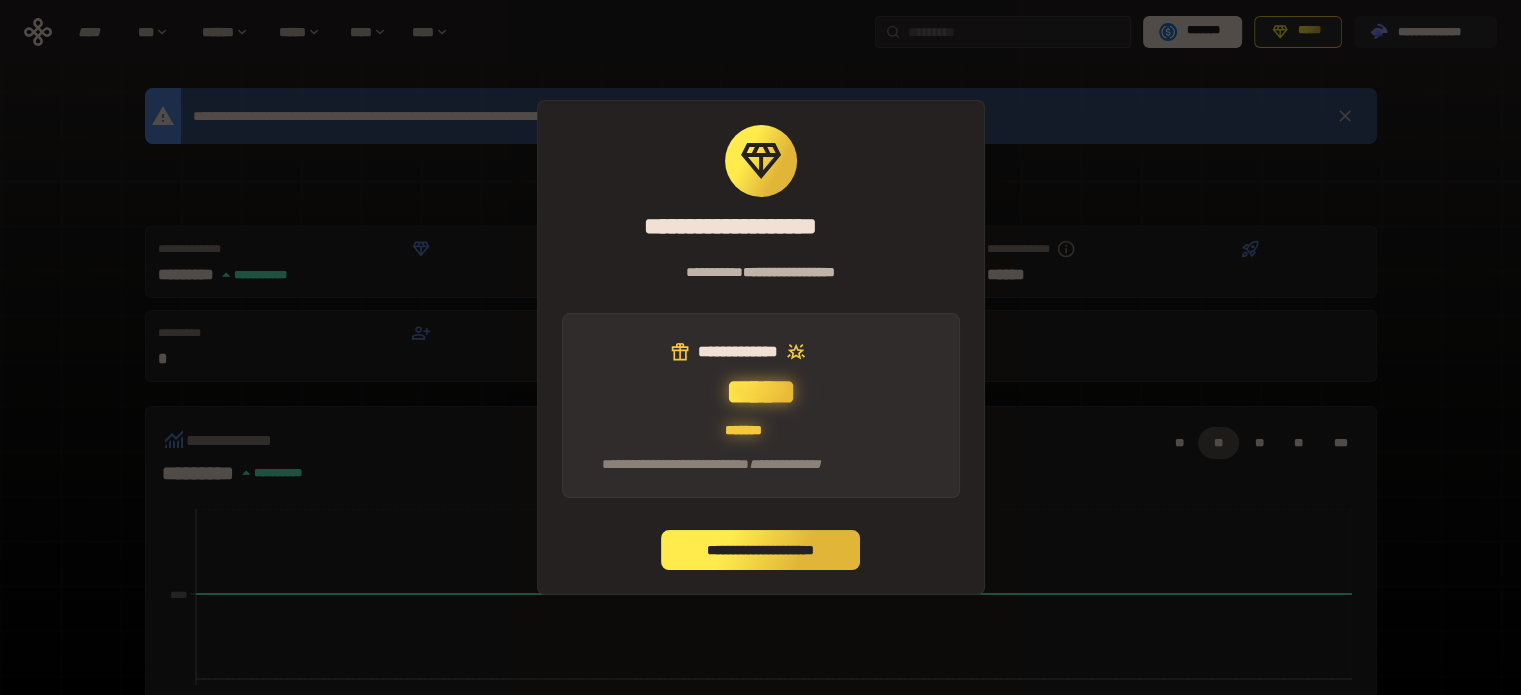 click on "**********" at bounding box center (761, 550) 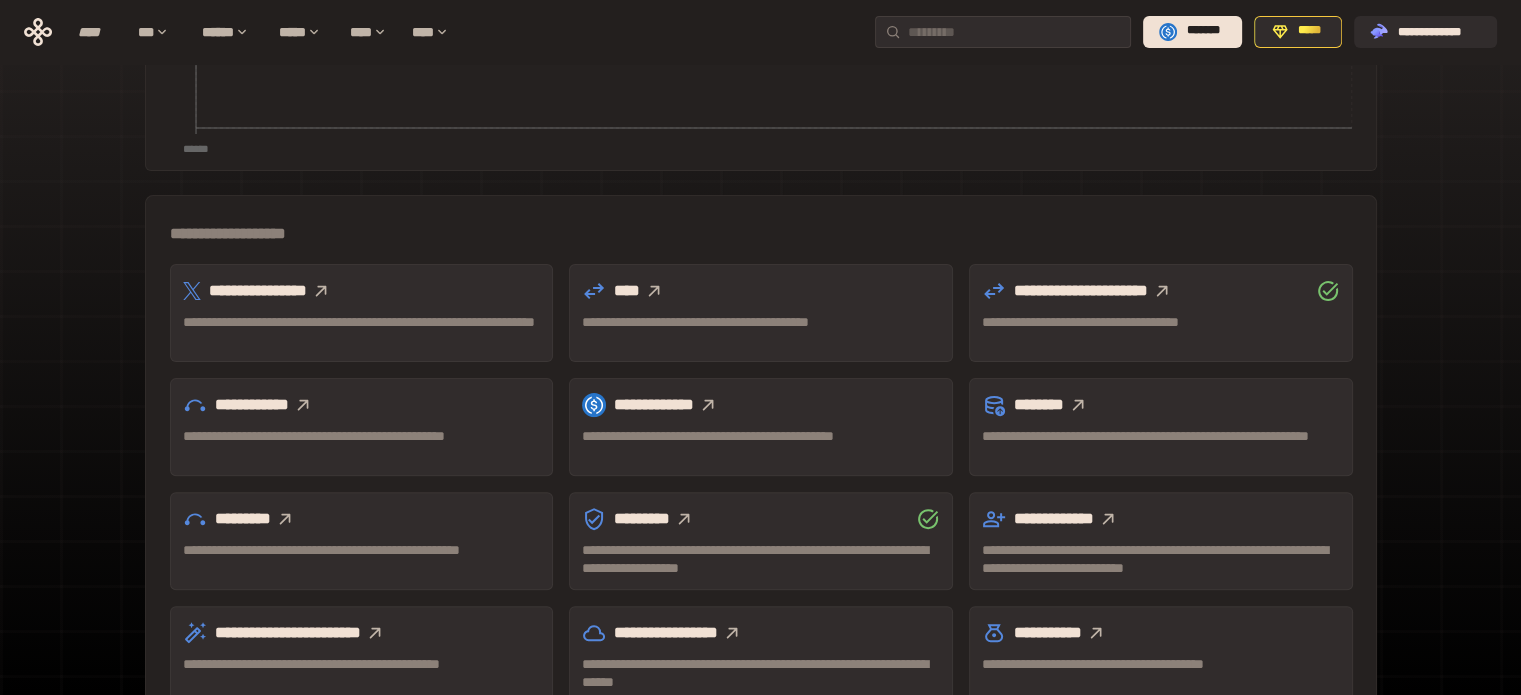 scroll, scrollTop: 552, scrollLeft: 0, axis: vertical 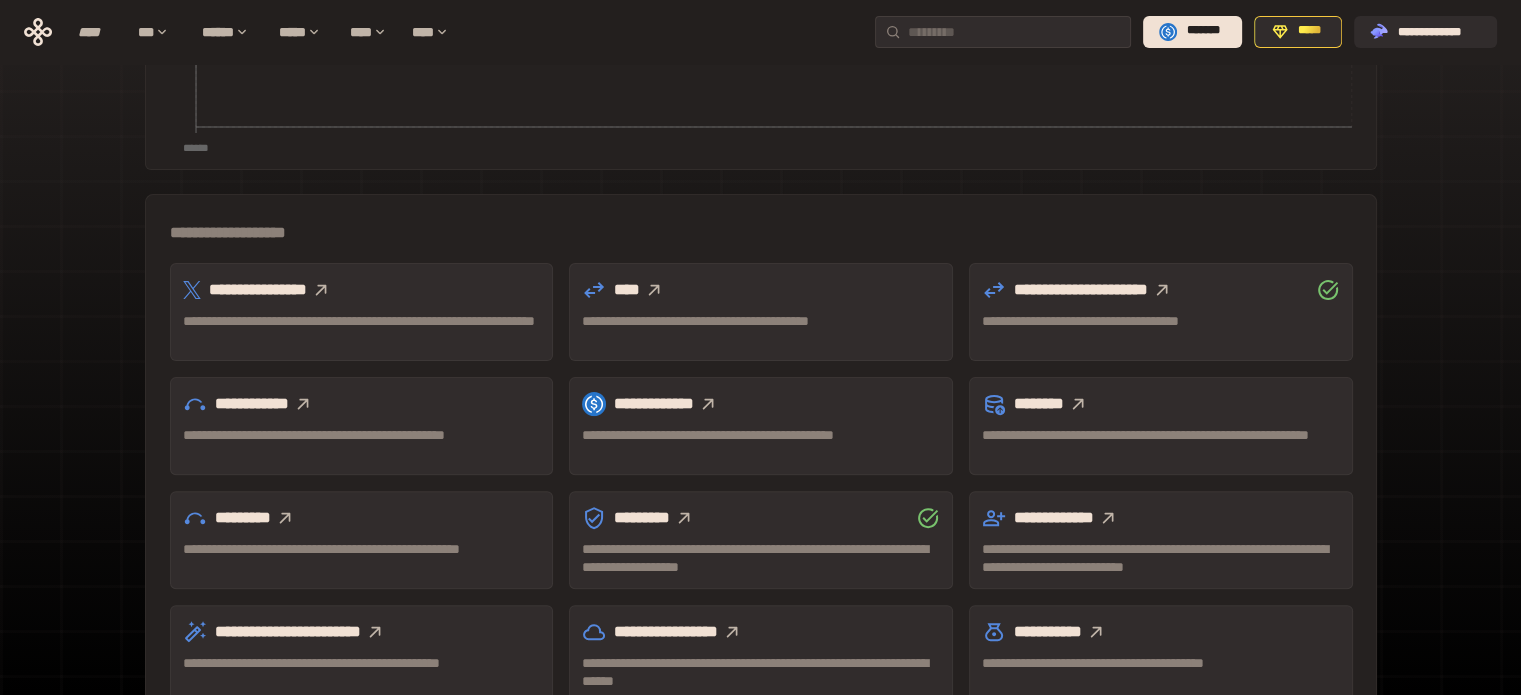 click 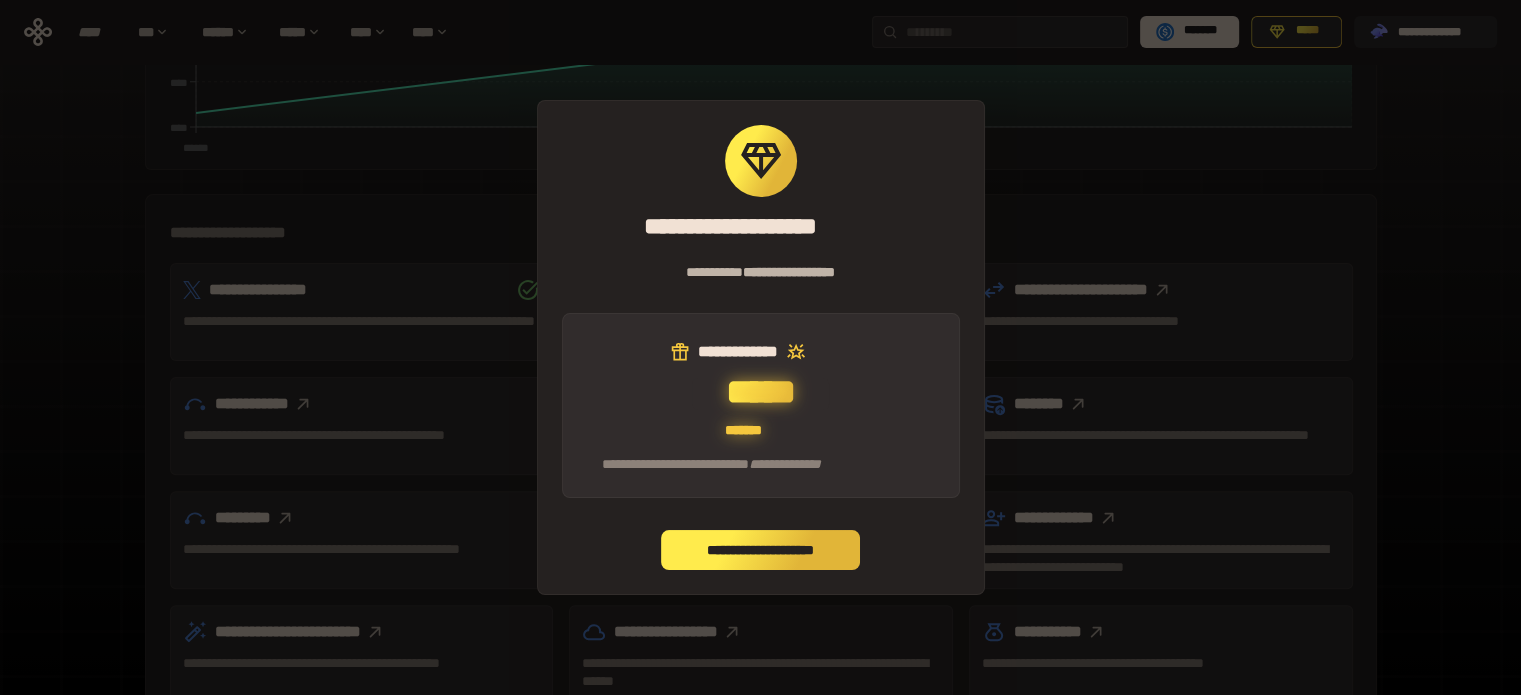 click on "**********" at bounding box center (761, 550) 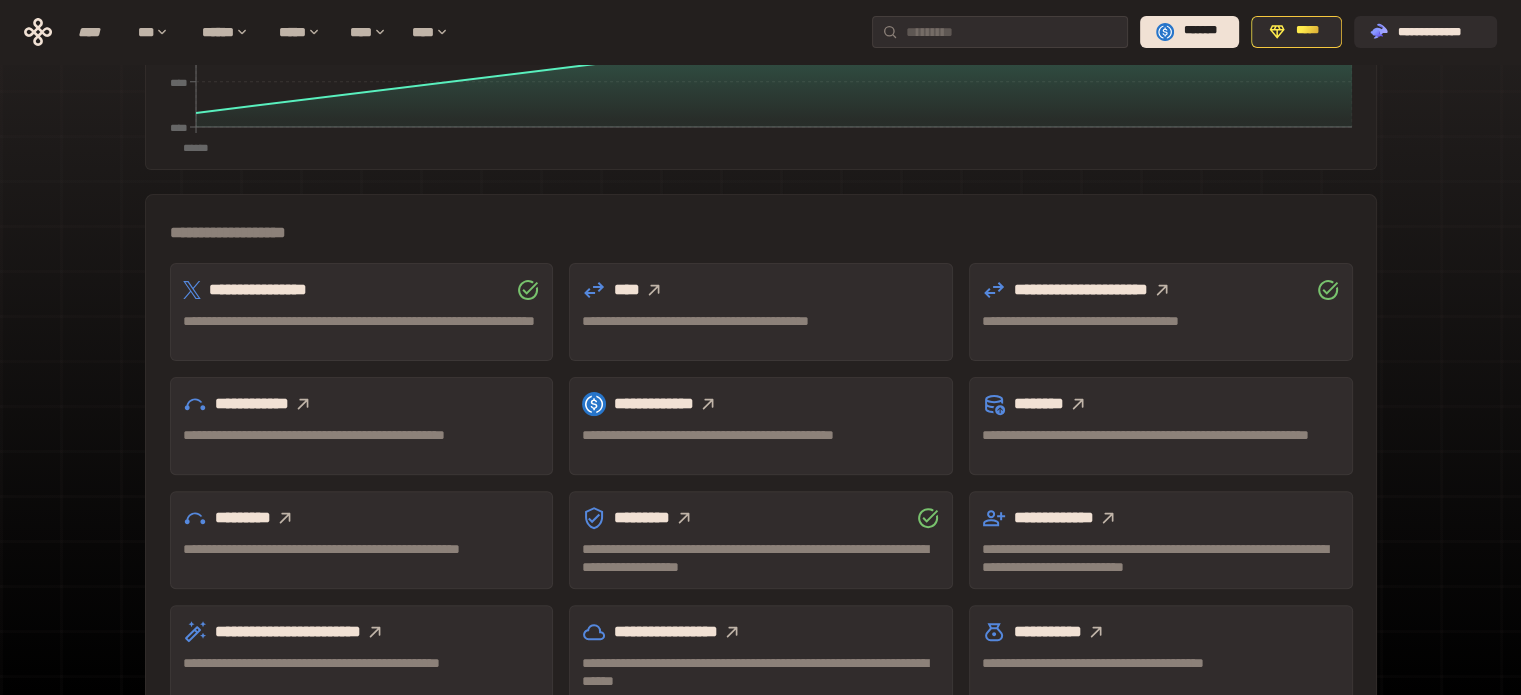 click 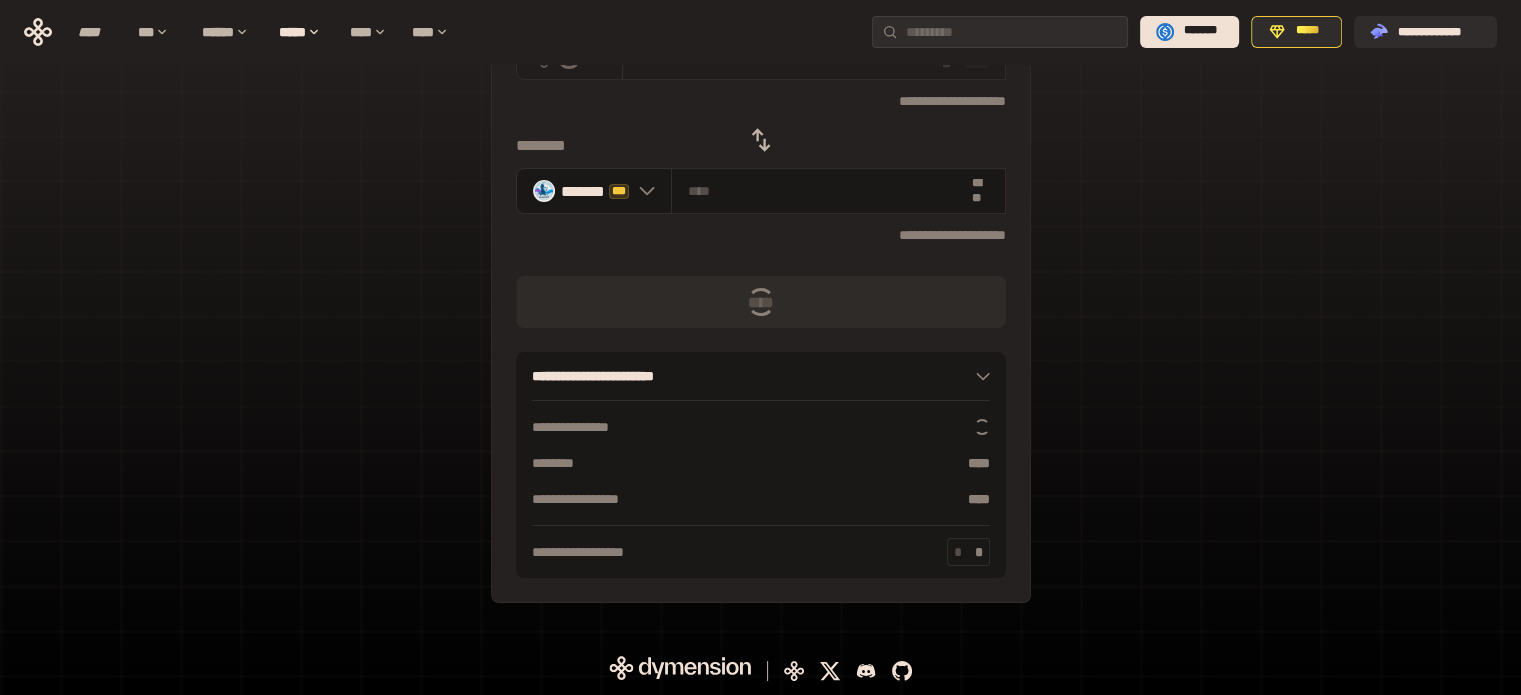 scroll, scrollTop: 0, scrollLeft: 0, axis: both 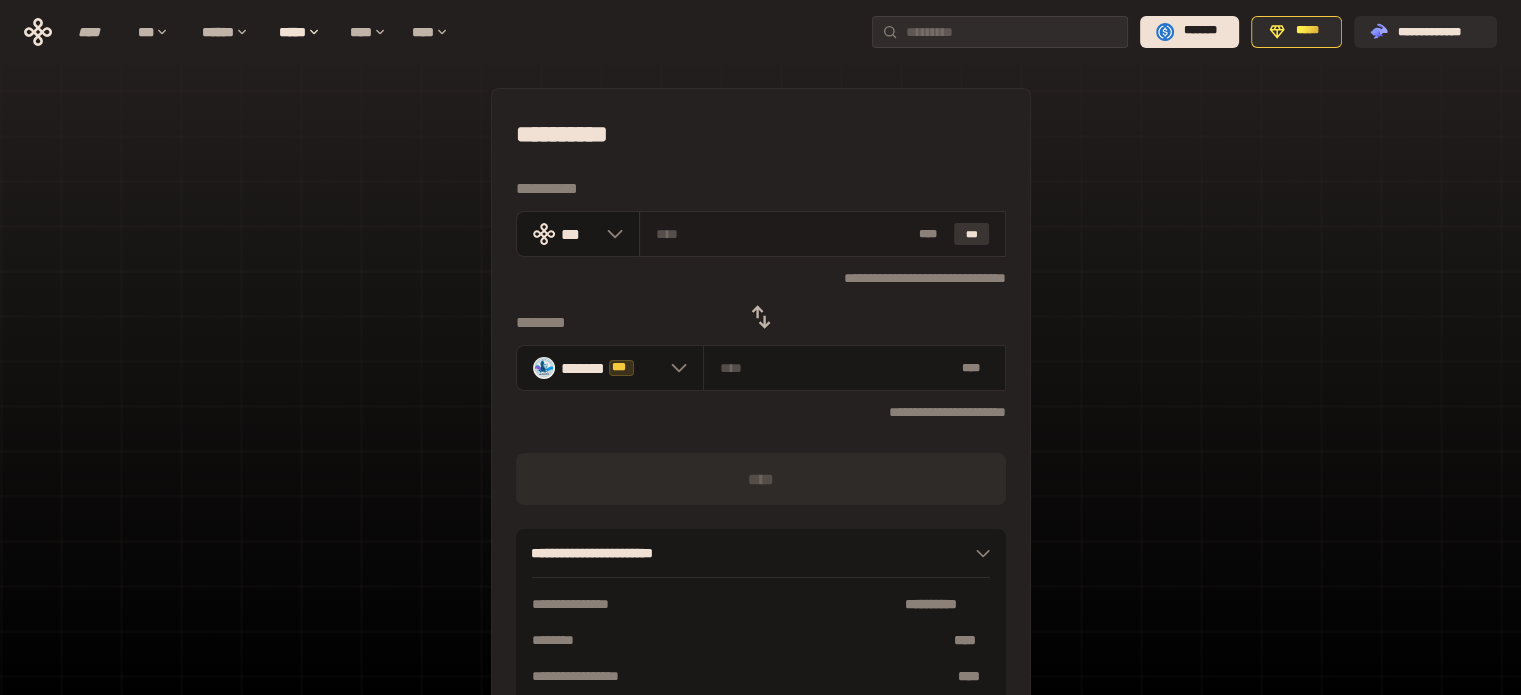 click on "***" at bounding box center (972, 234) 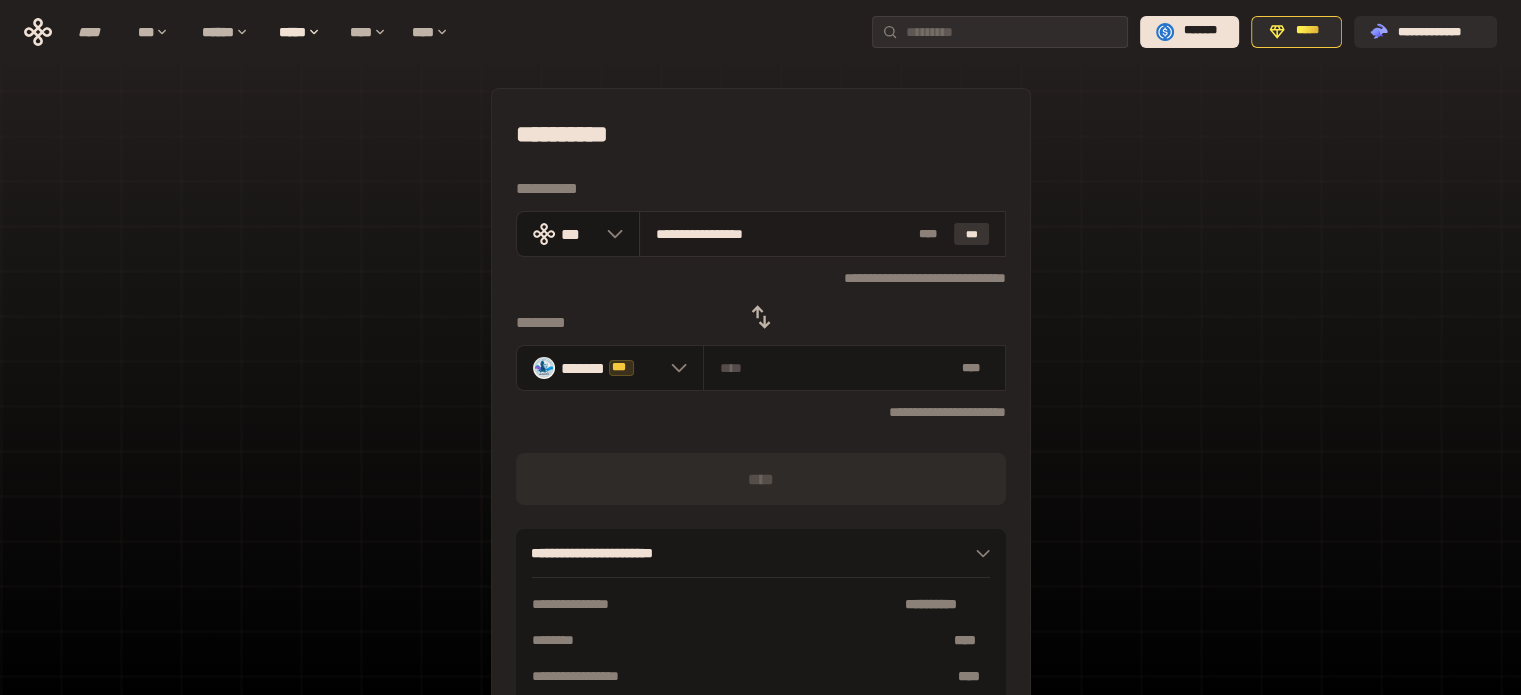 type on "**********" 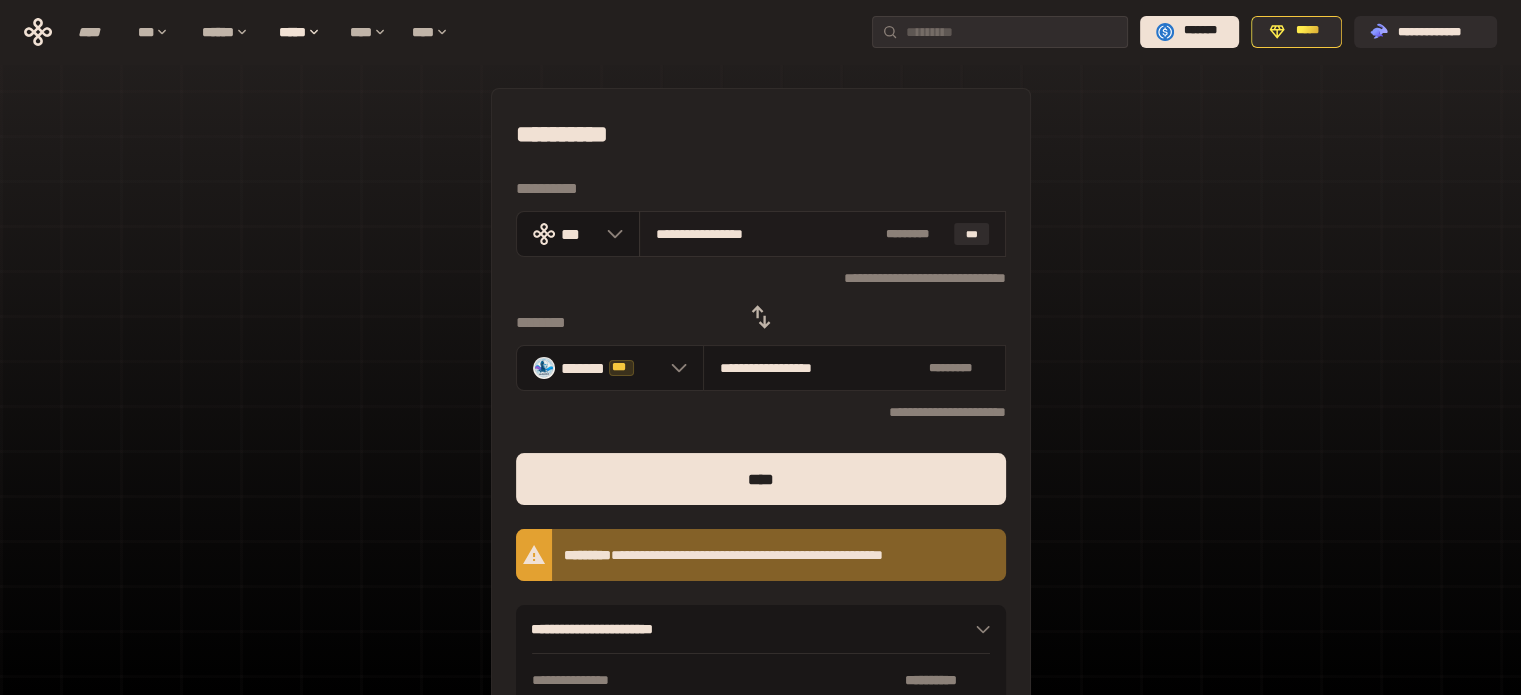 click on "**********" at bounding box center [766, 234] 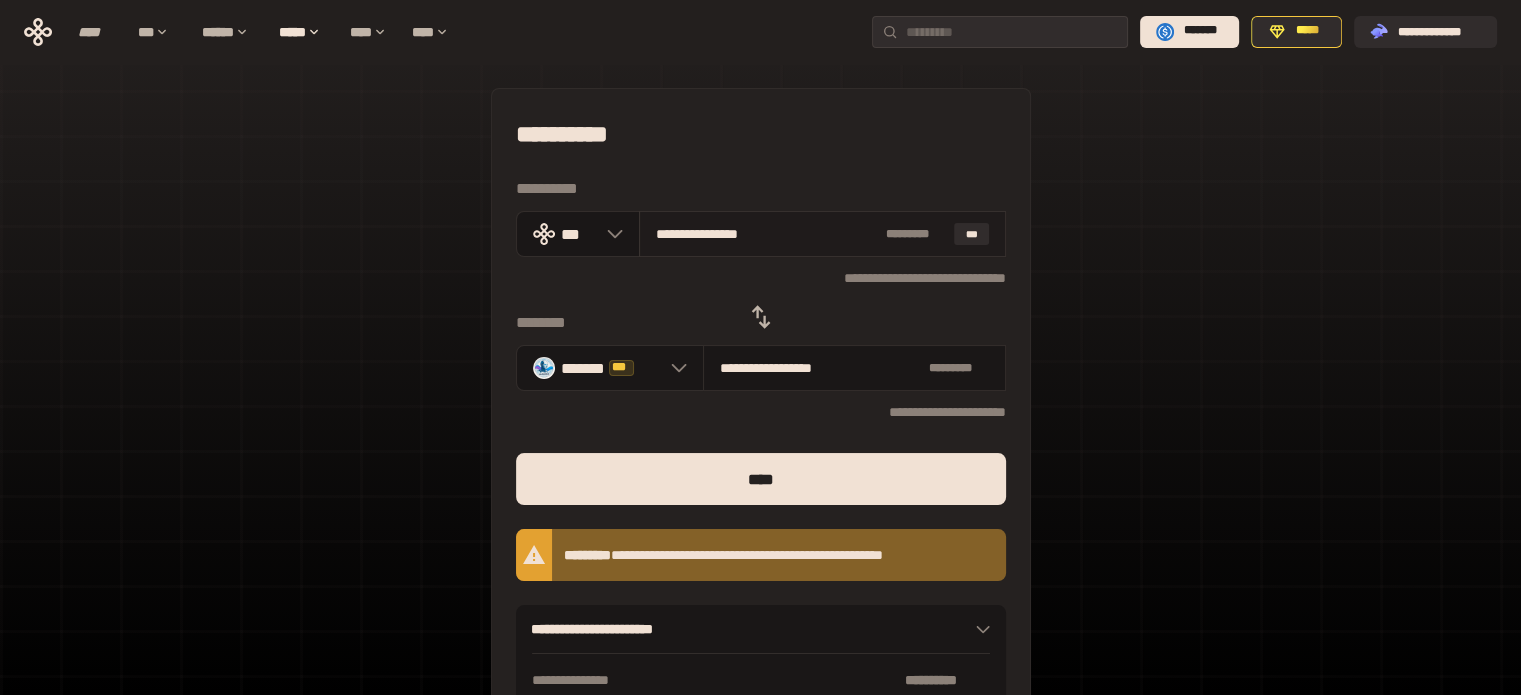 type on "**********" 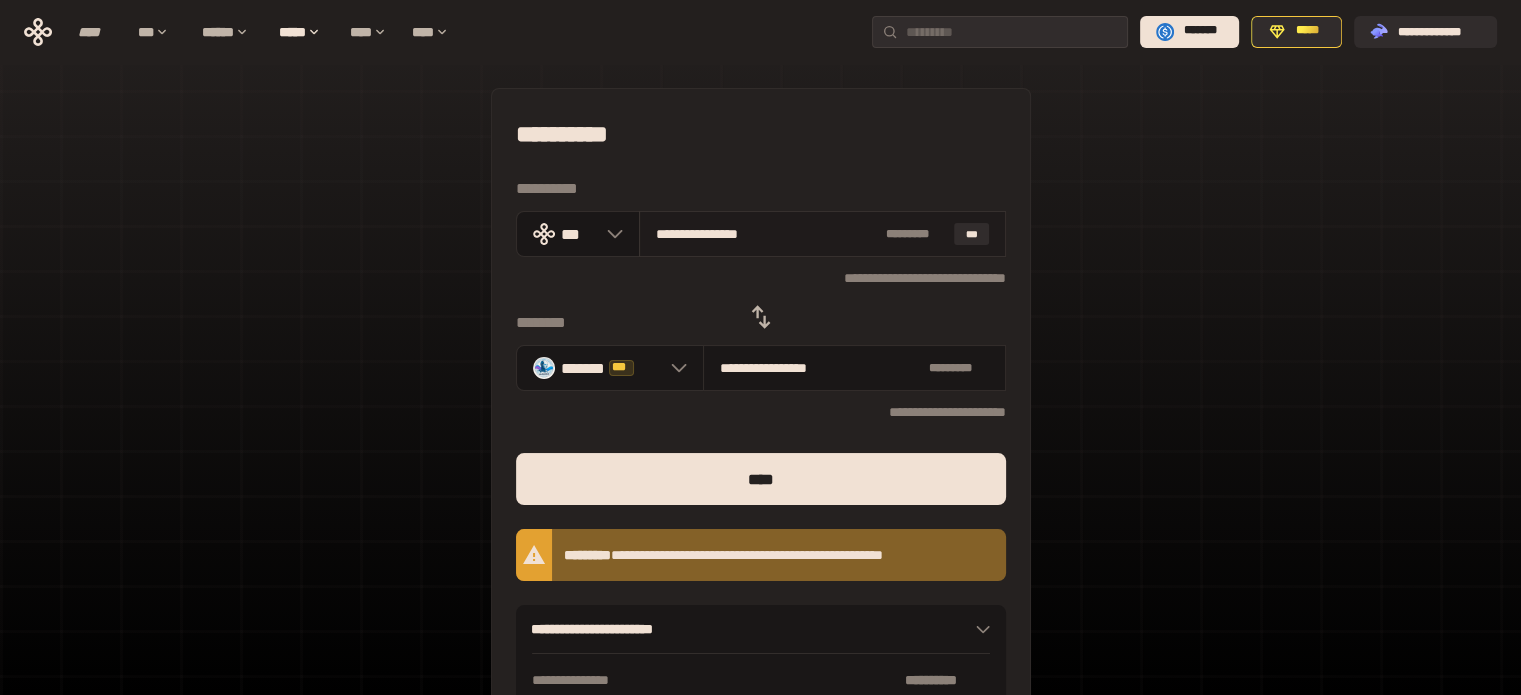 type on "**********" 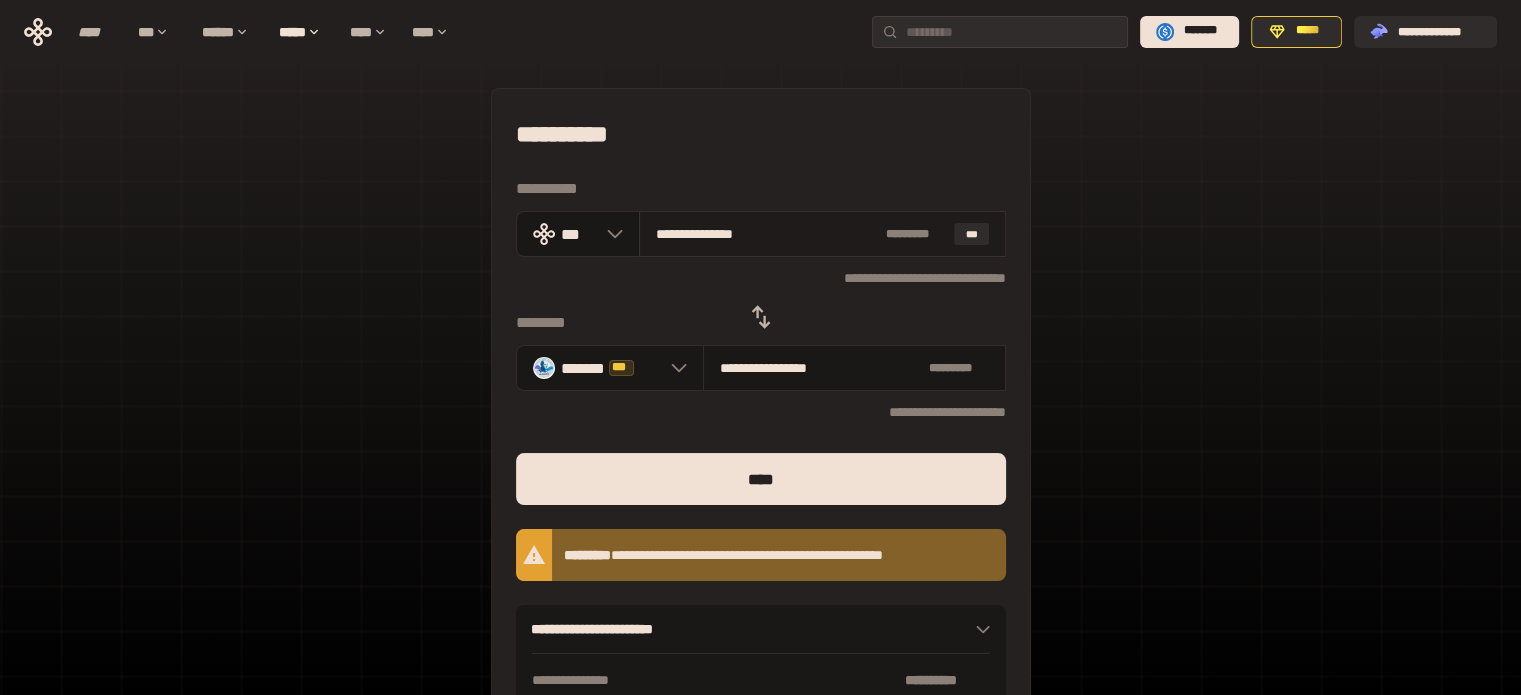 type on "**********" 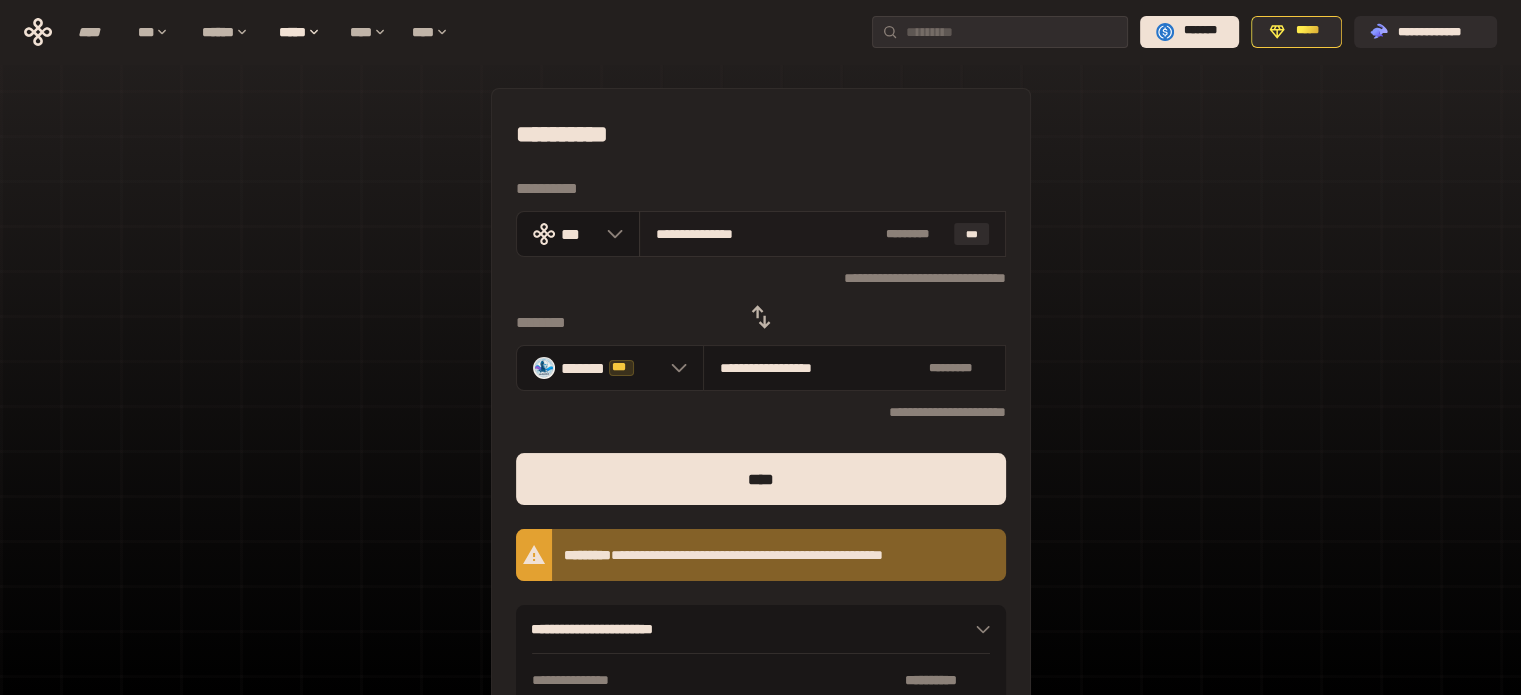 type on "**********" 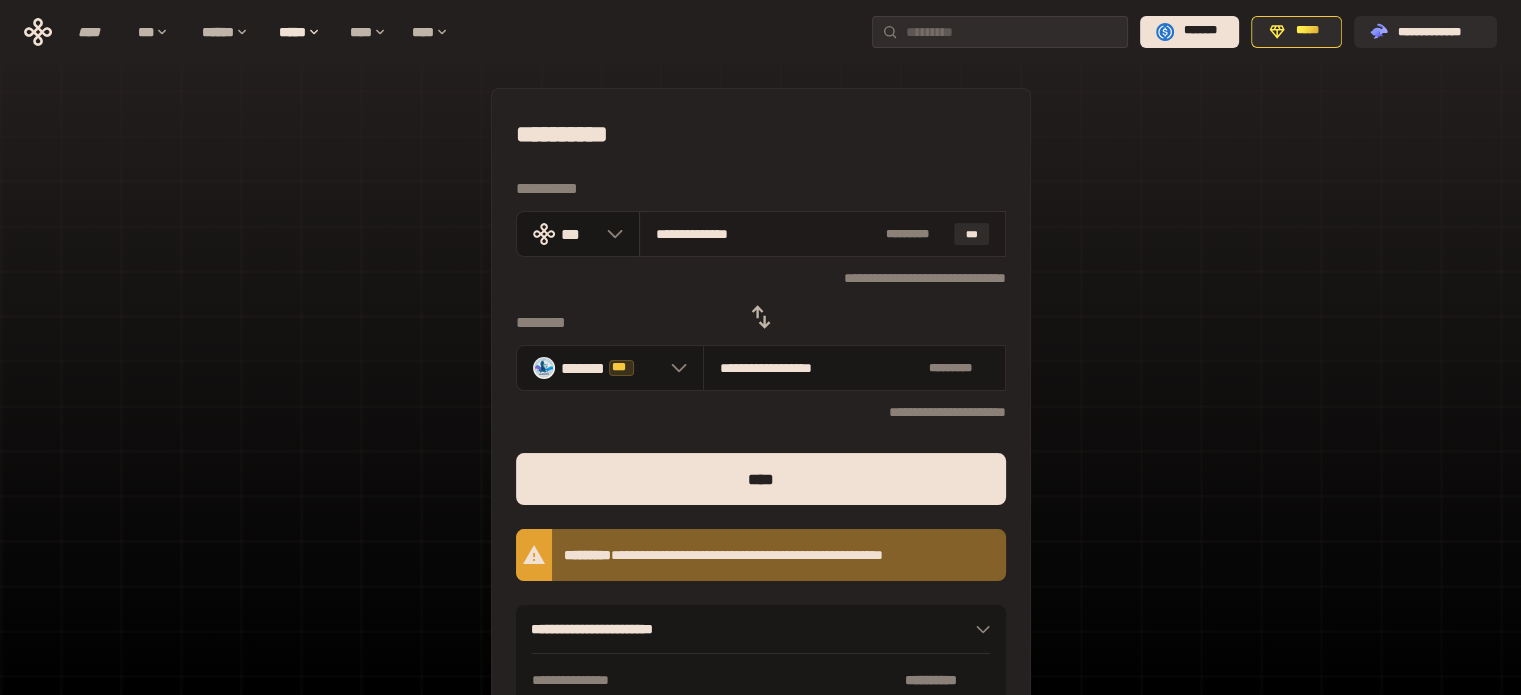 type on "**********" 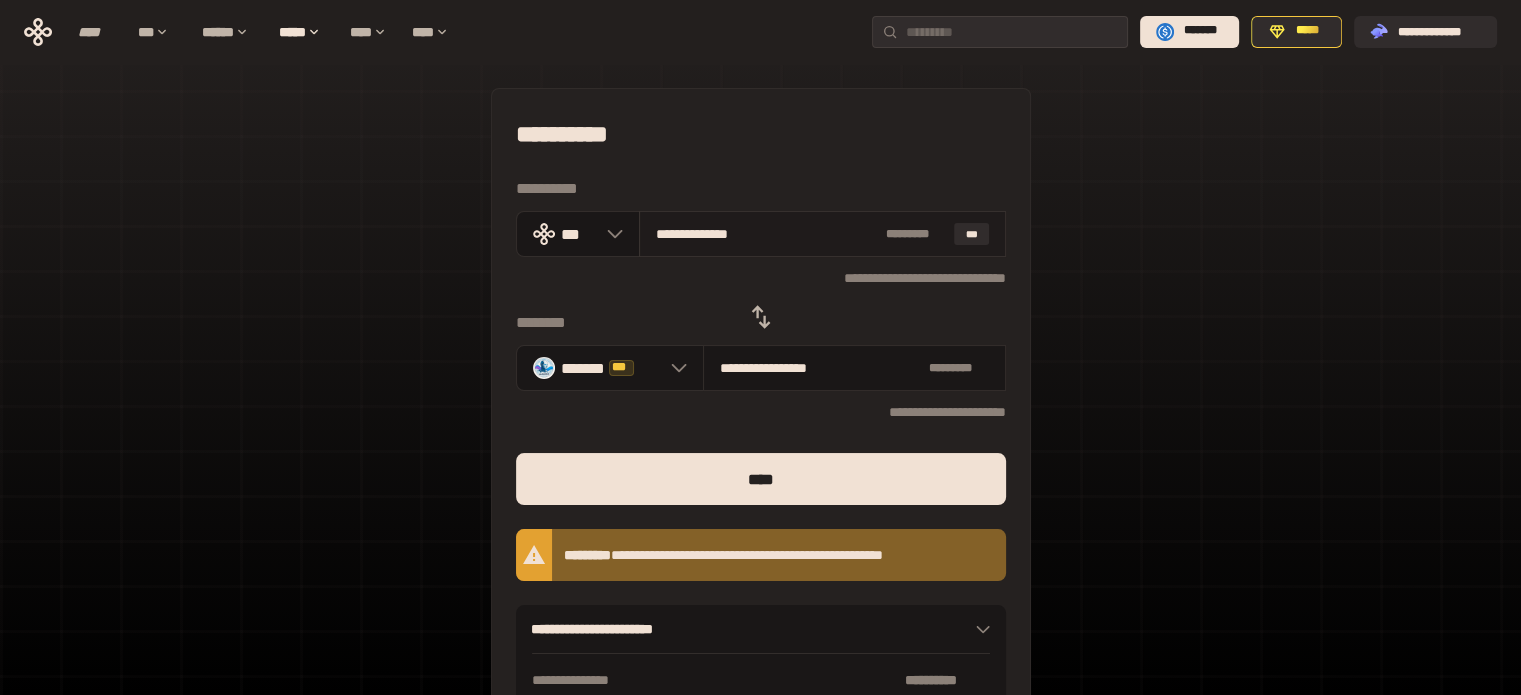 type on "**********" 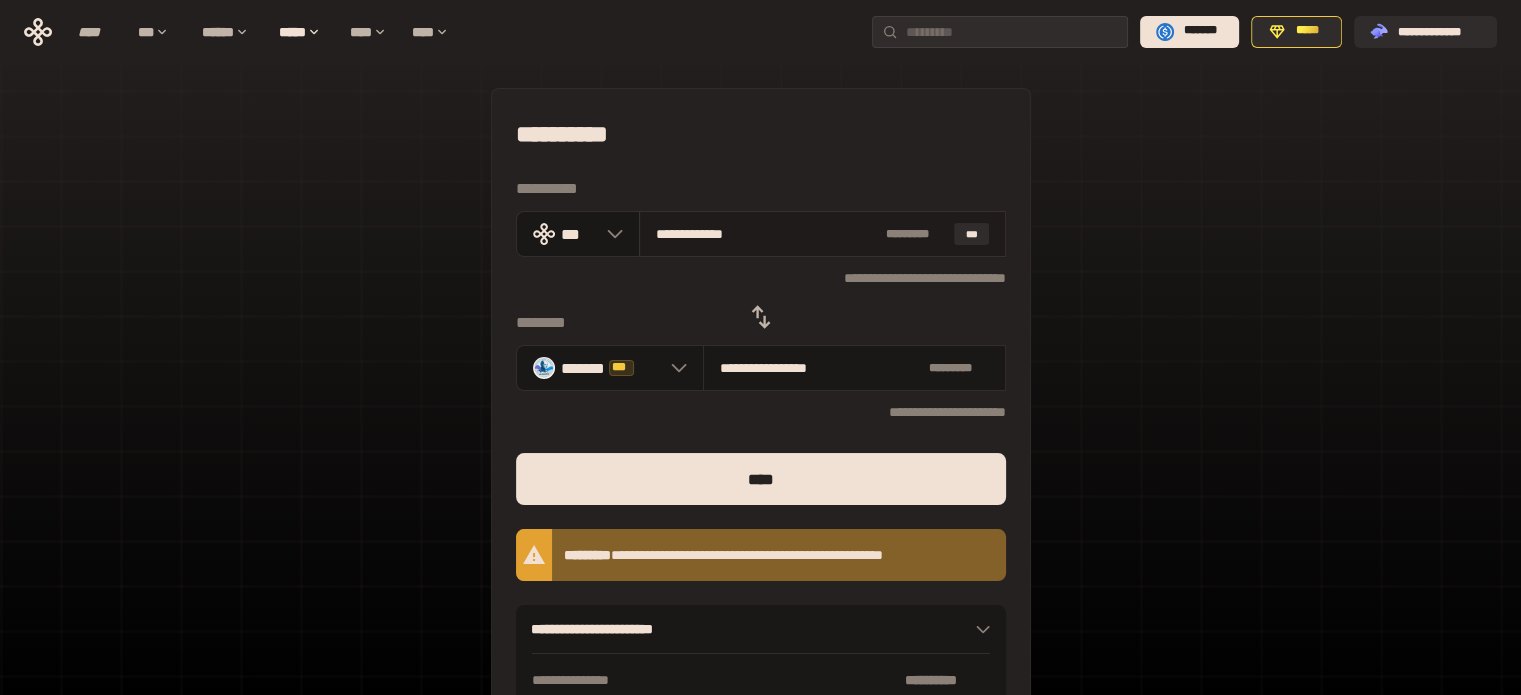 type on "**********" 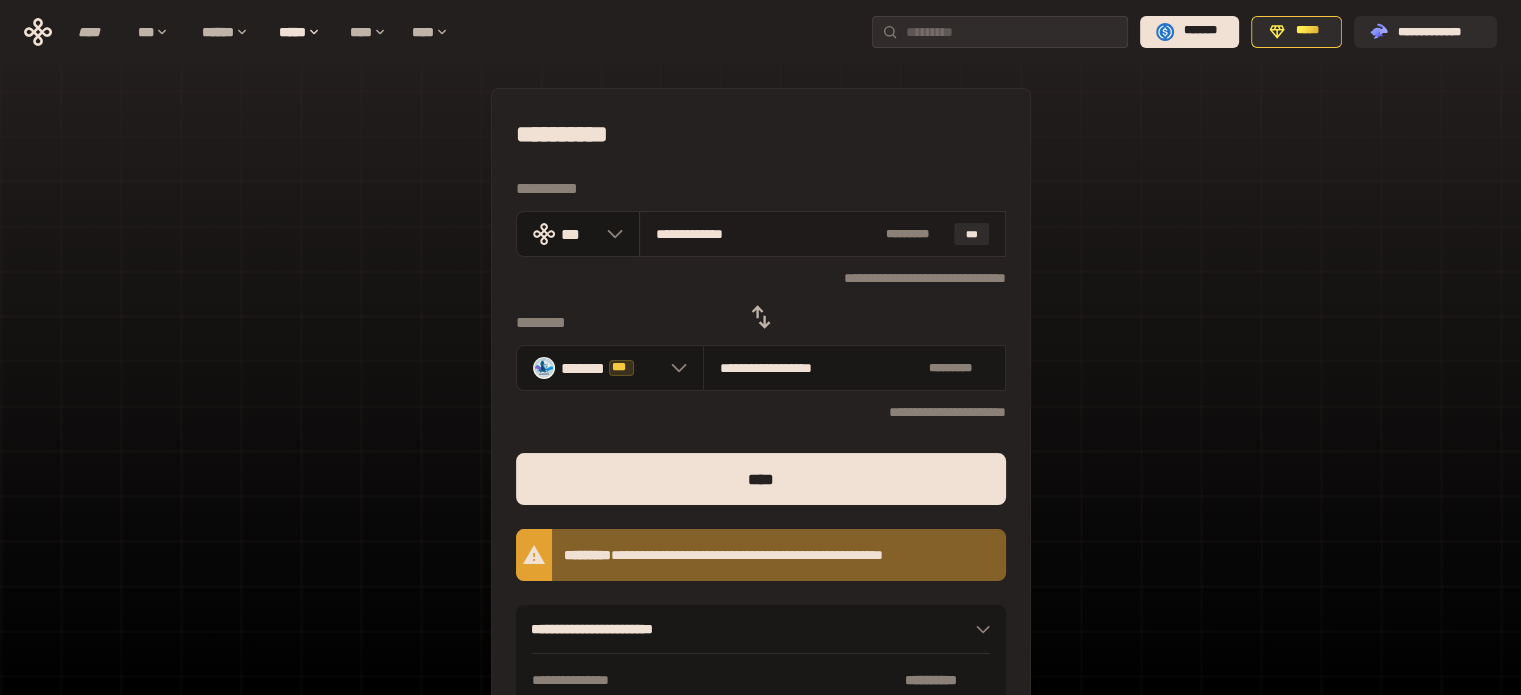 type on "**********" 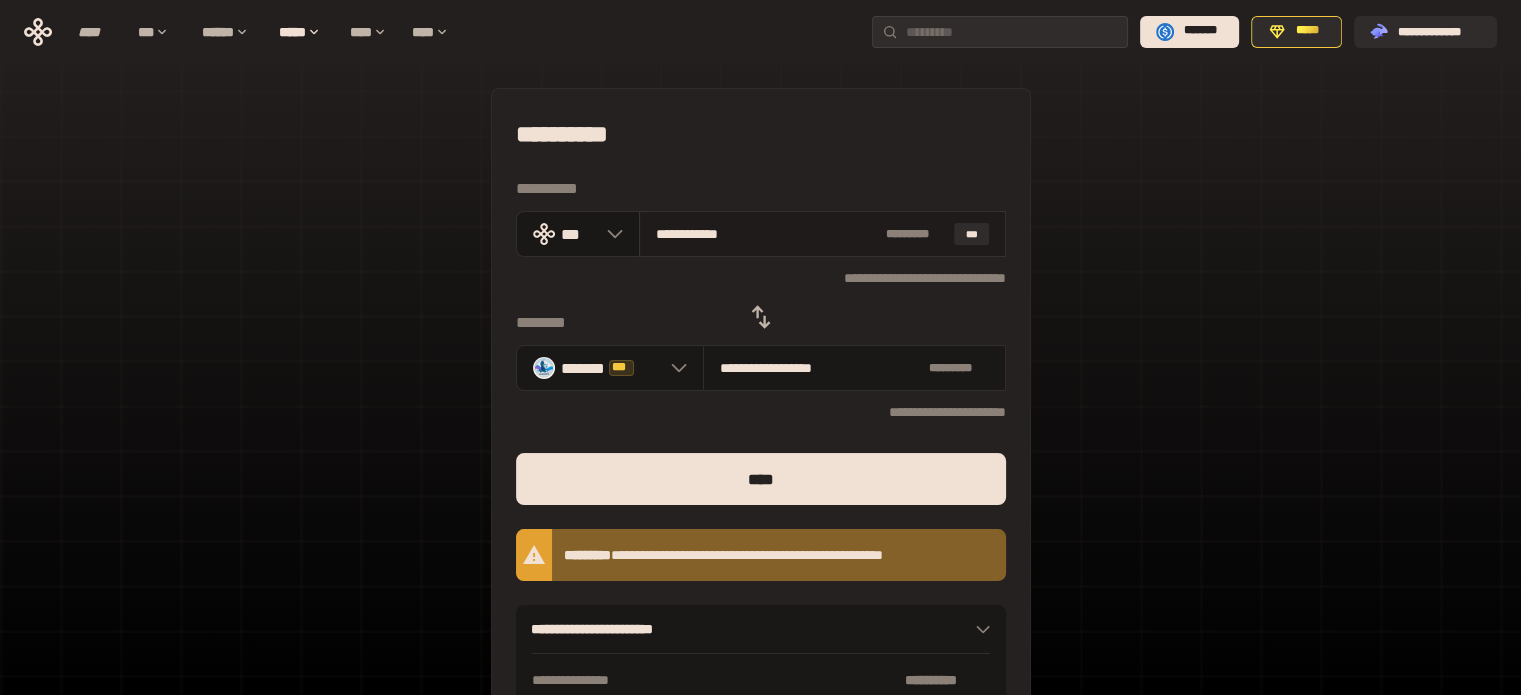 type on "**********" 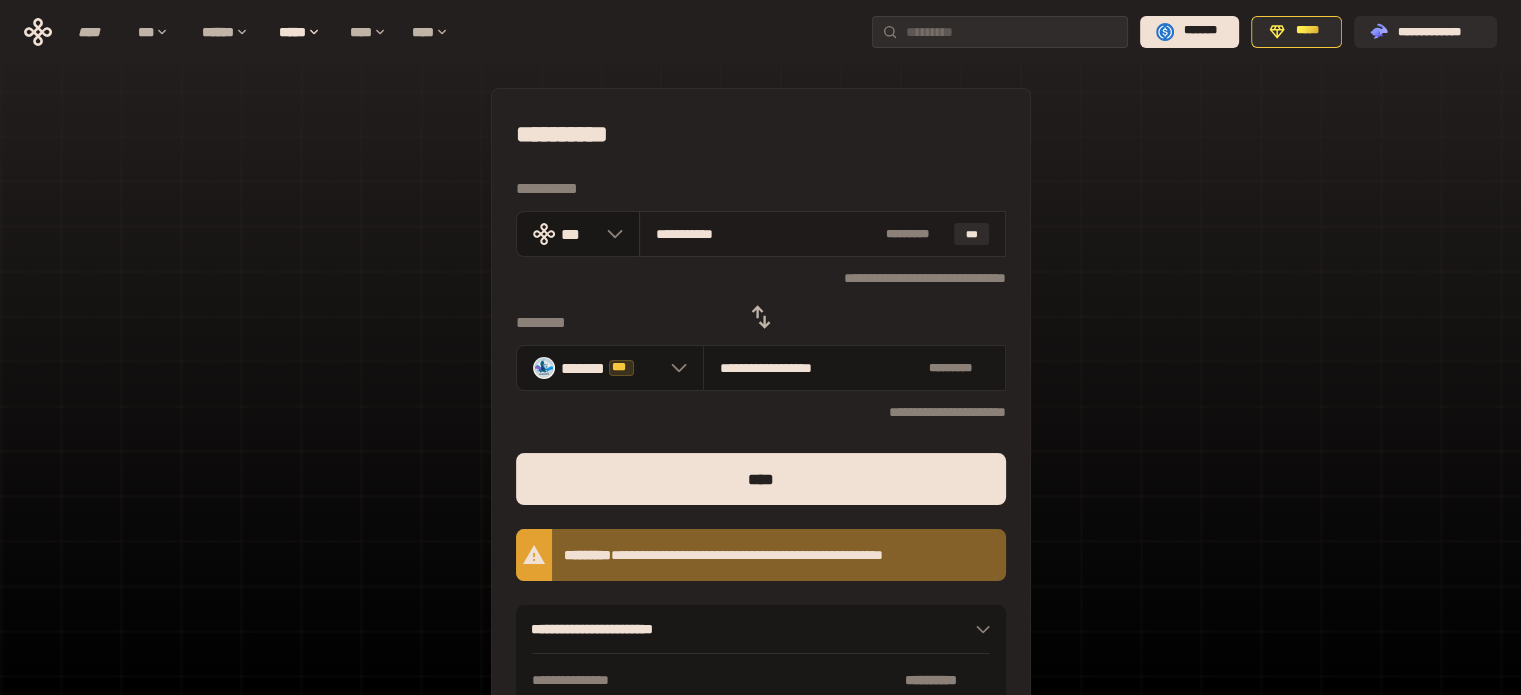 type on "**********" 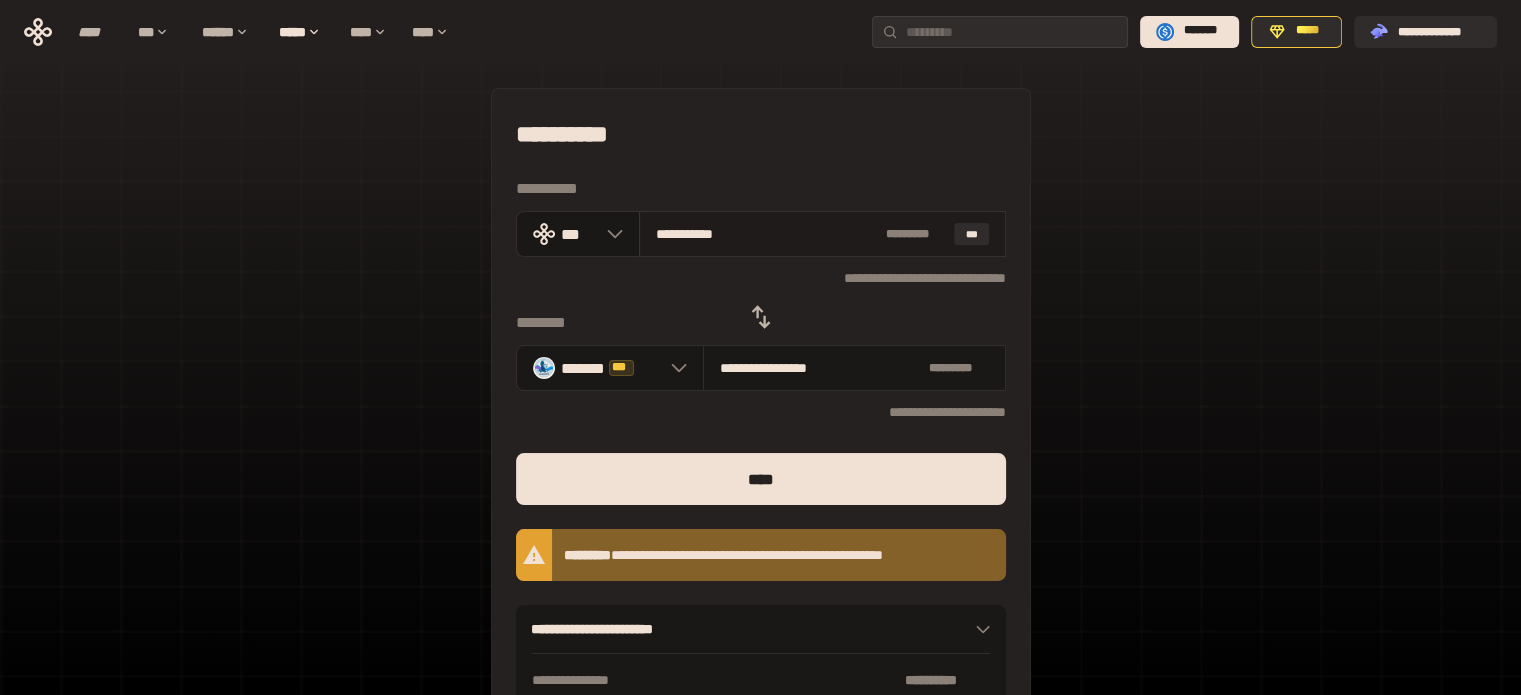 type on "**********" 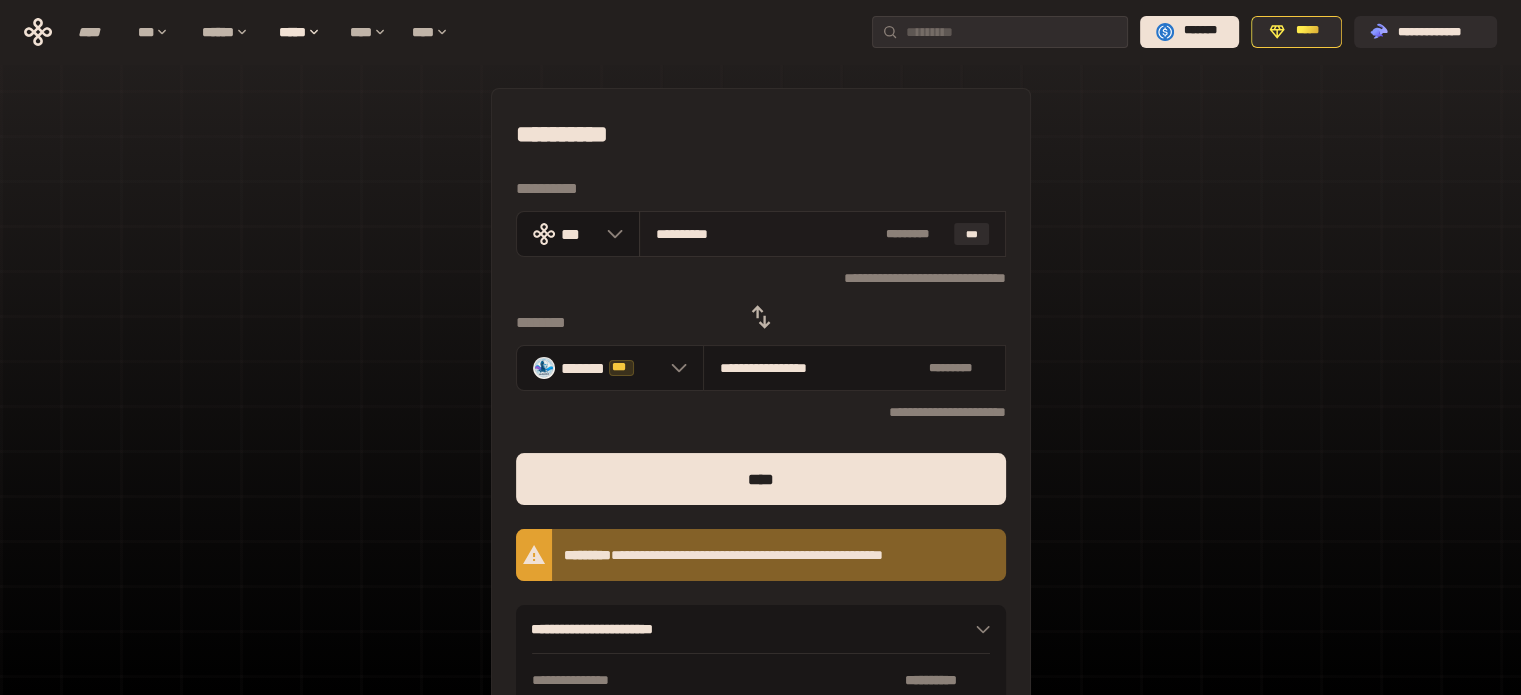 type on "**********" 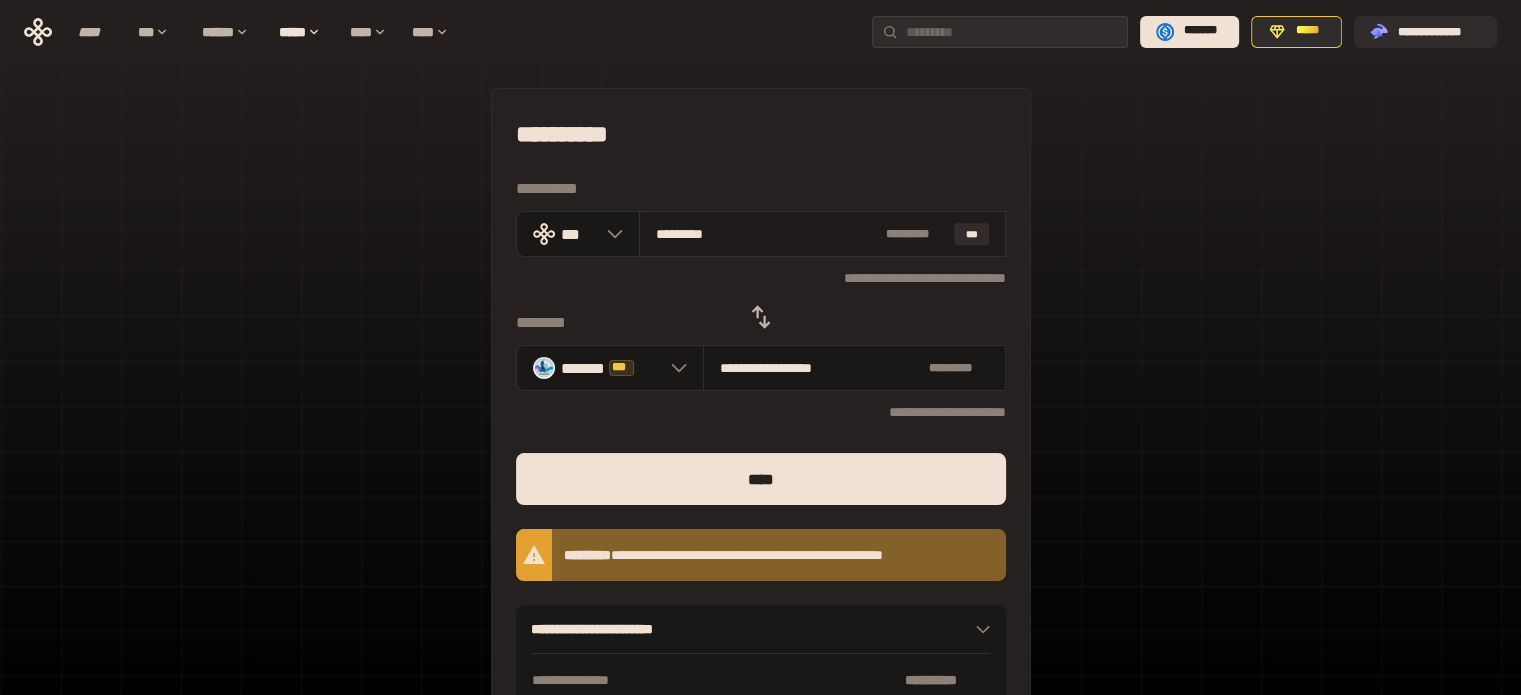 type on "********" 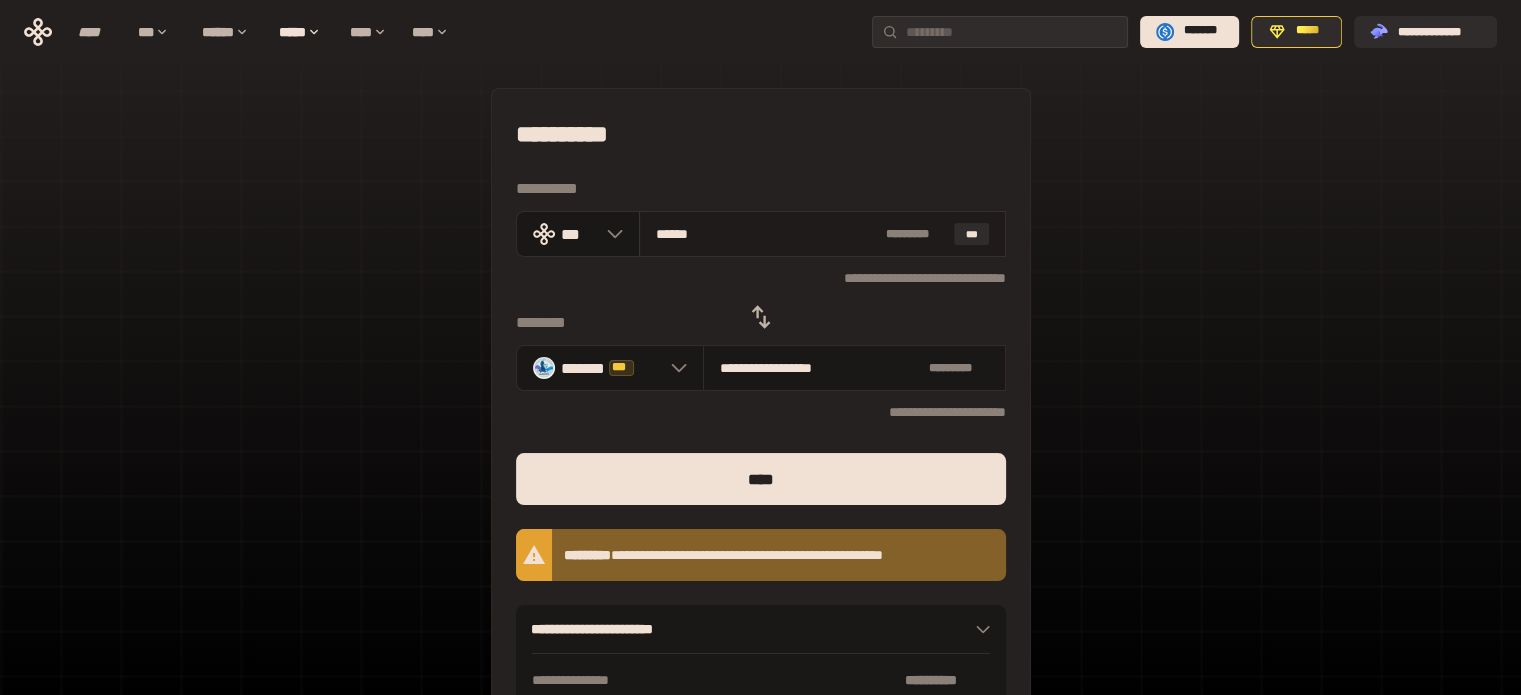 type on "*****" 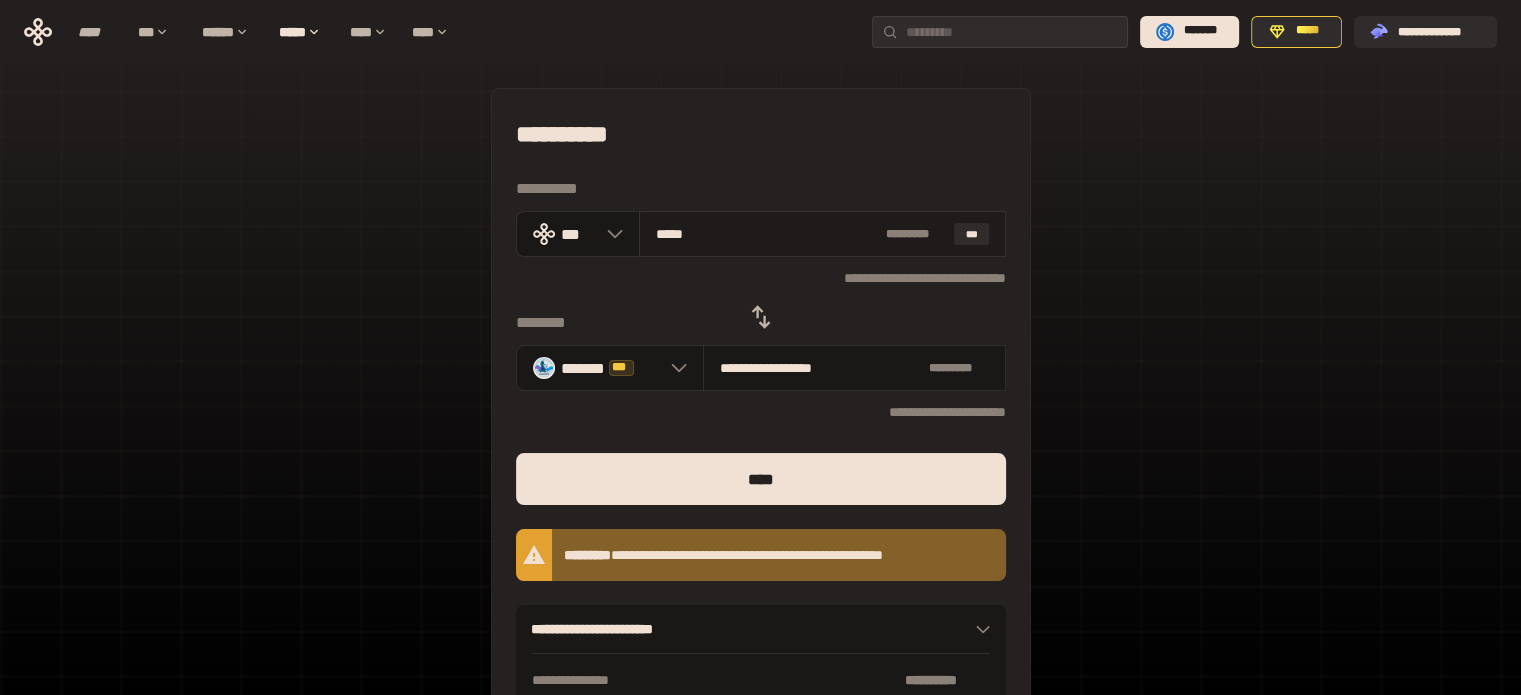 type on "****" 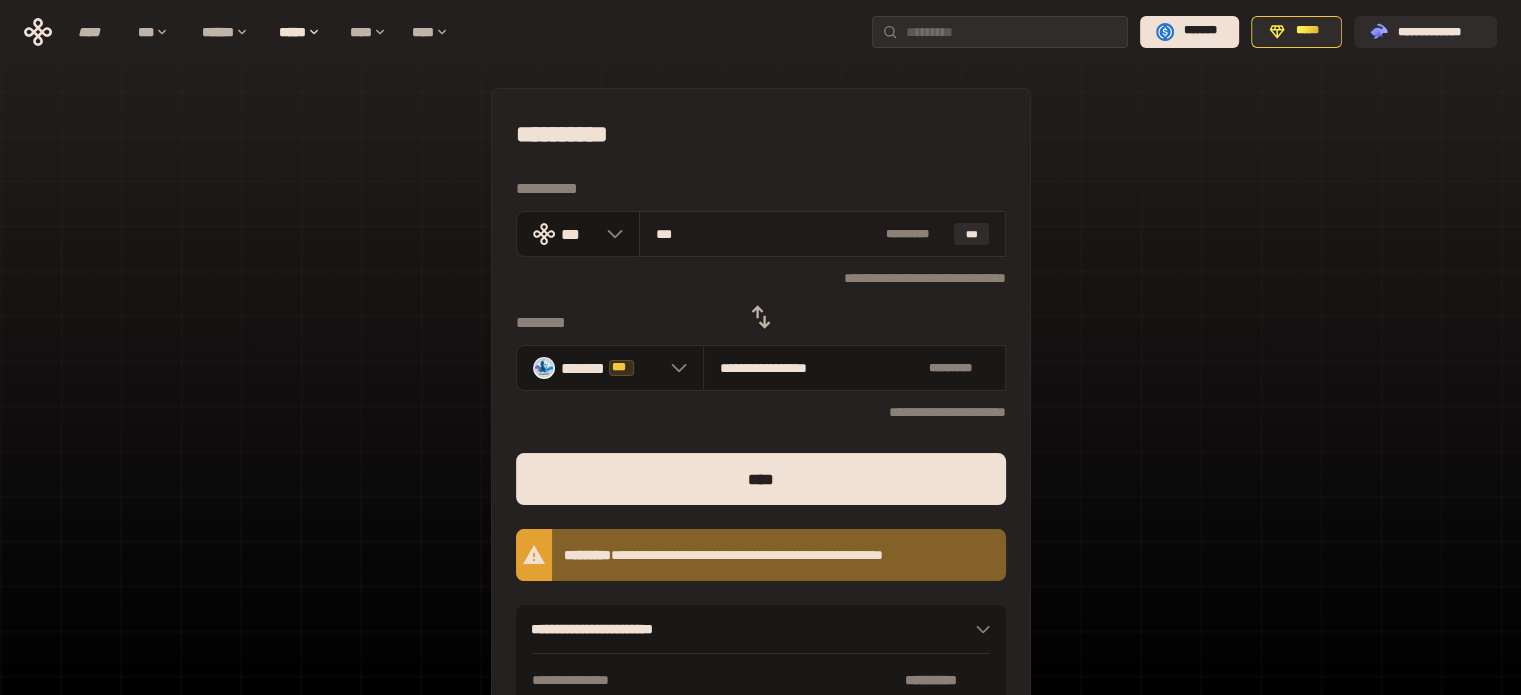 type on "*" 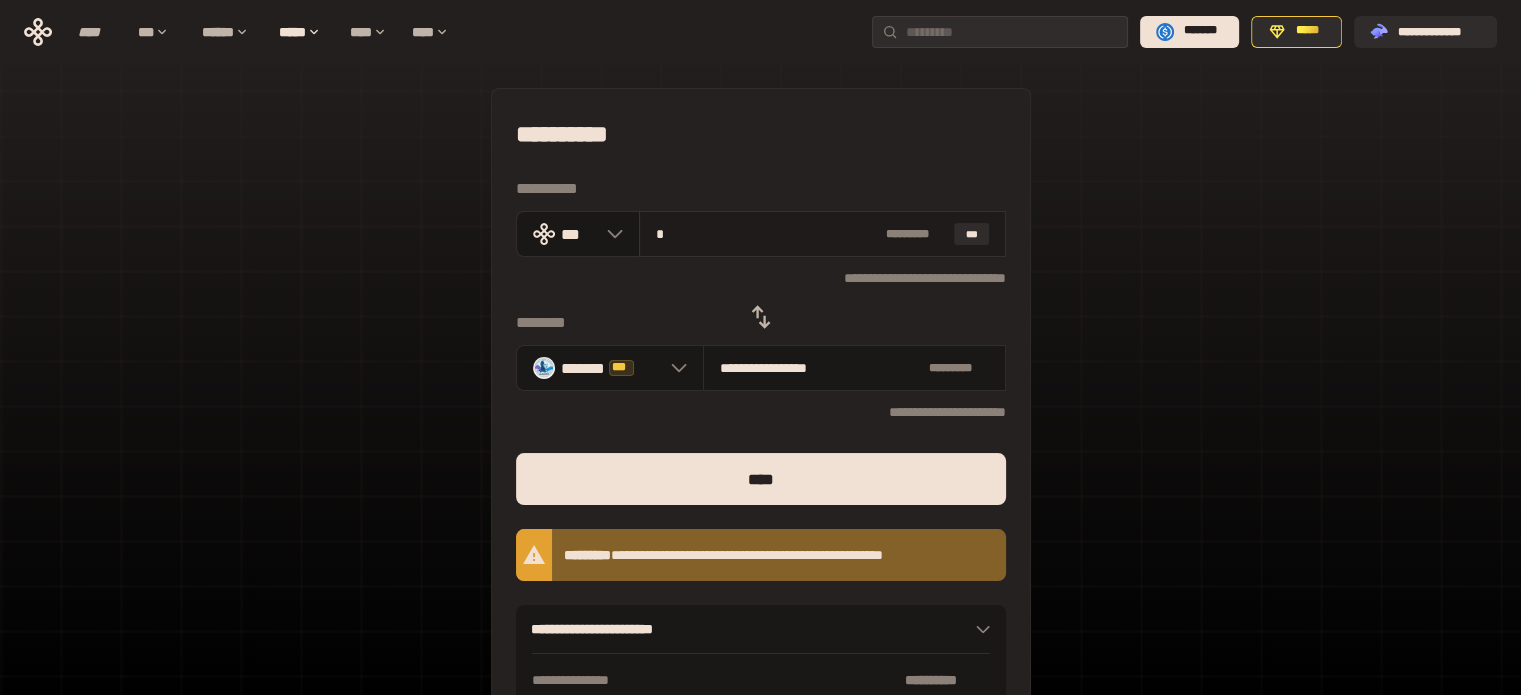 type 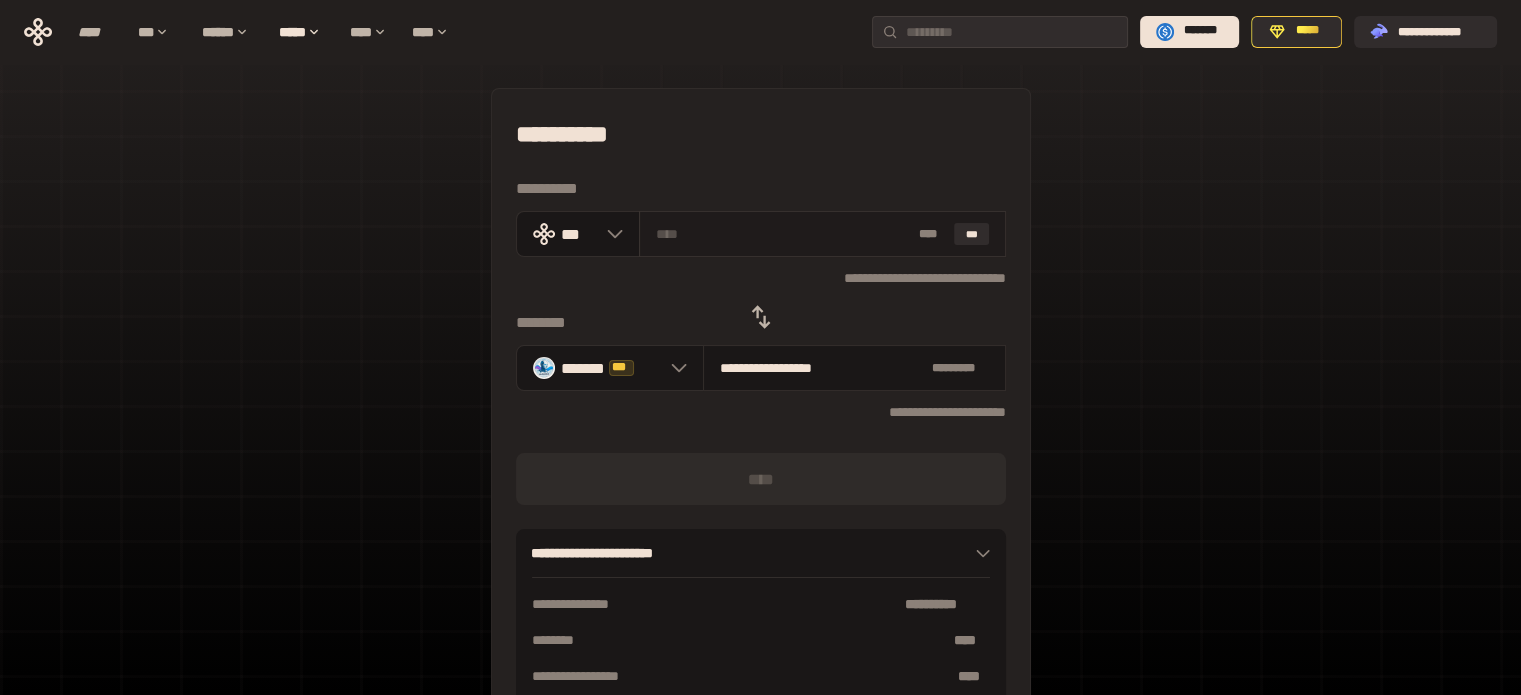 type on "*" 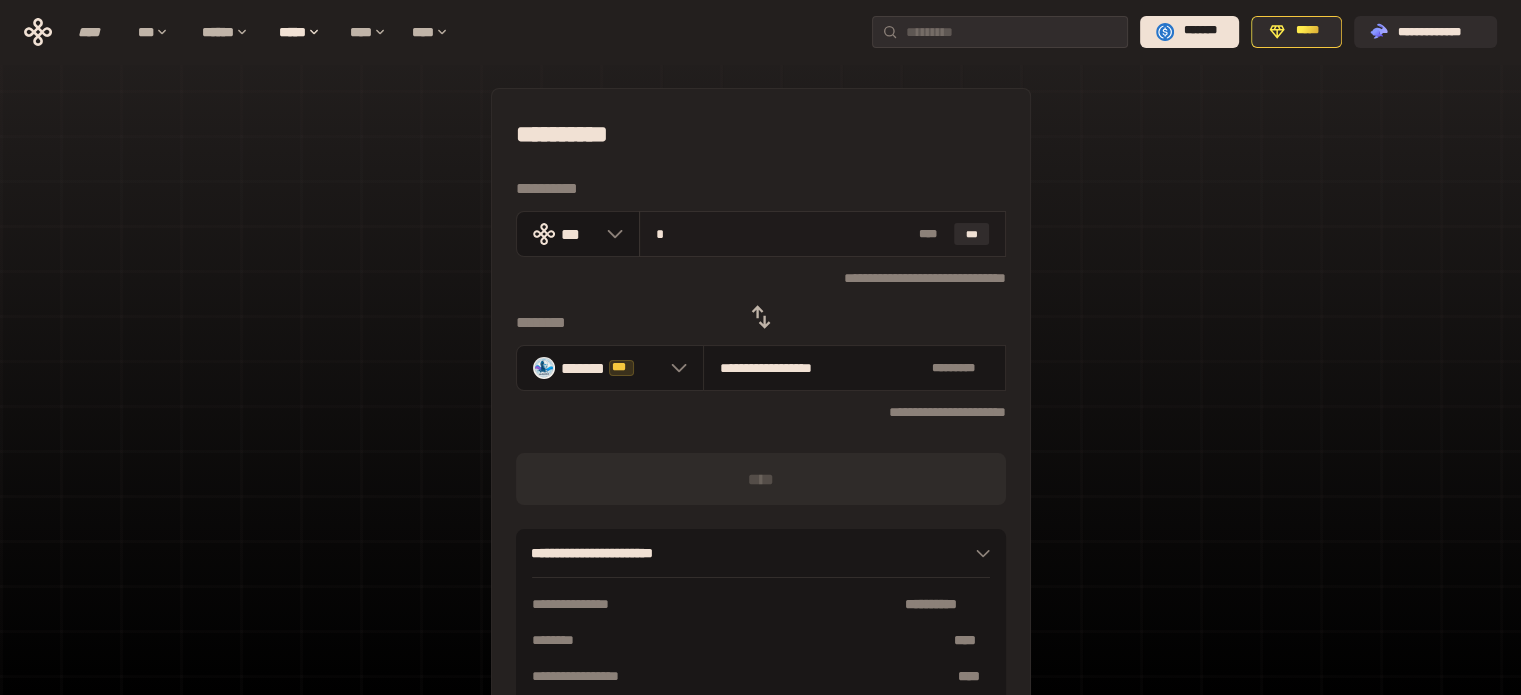 type on "**********" 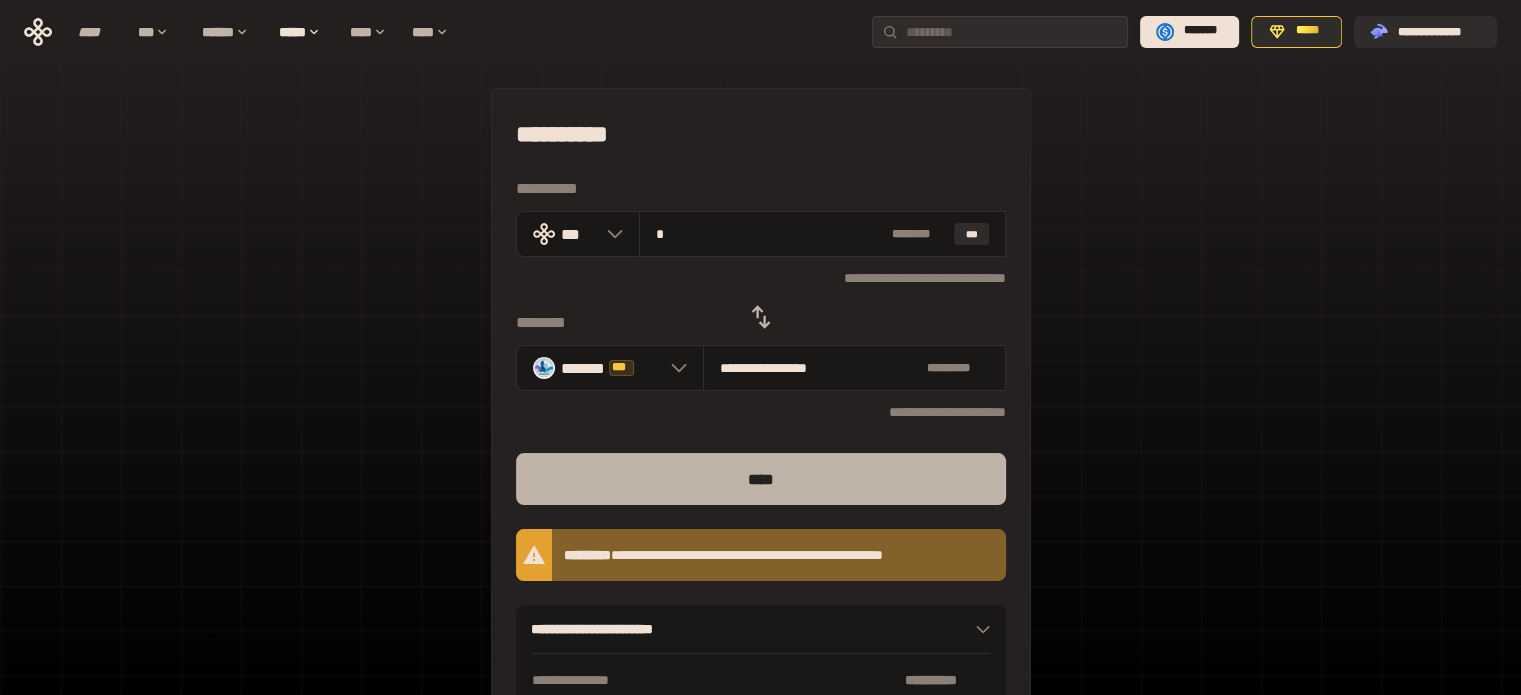 type on "*" 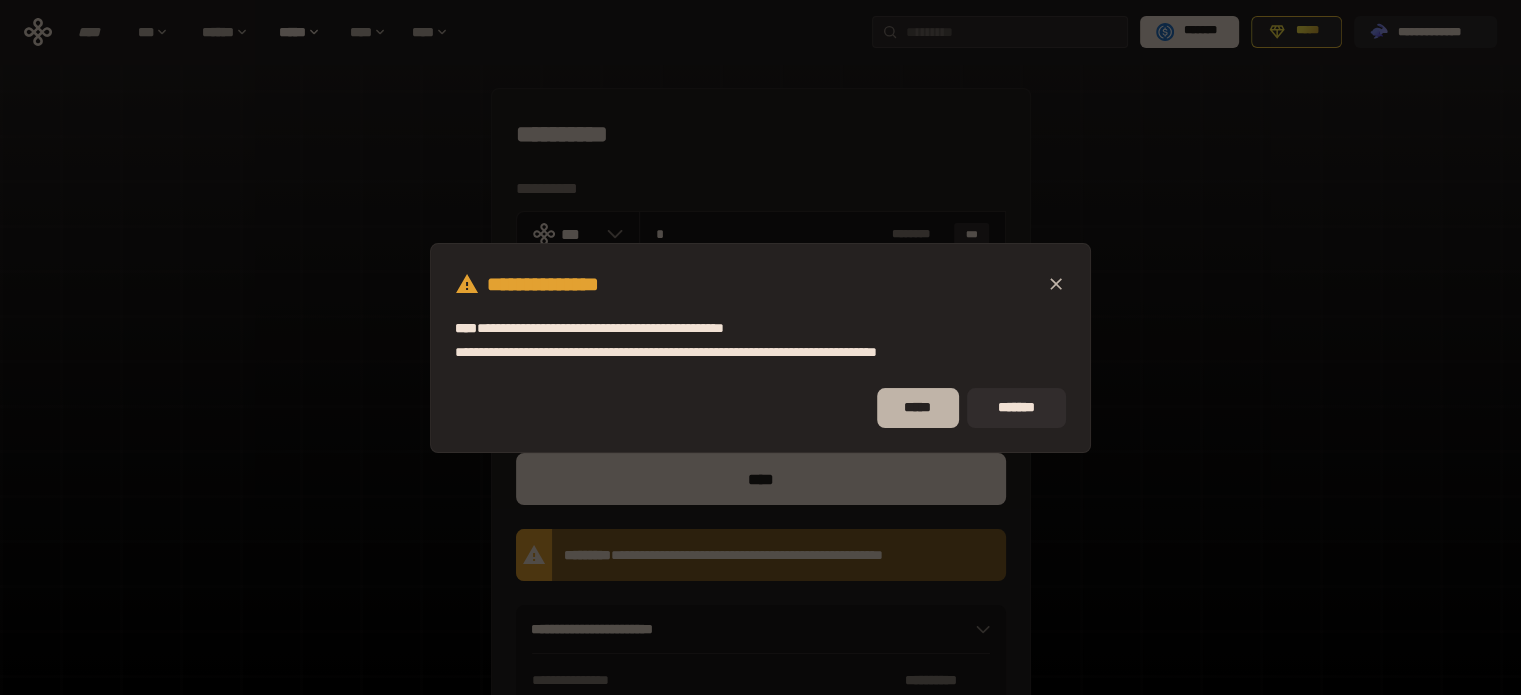 click on "*****" at bounding box center (918, 408) 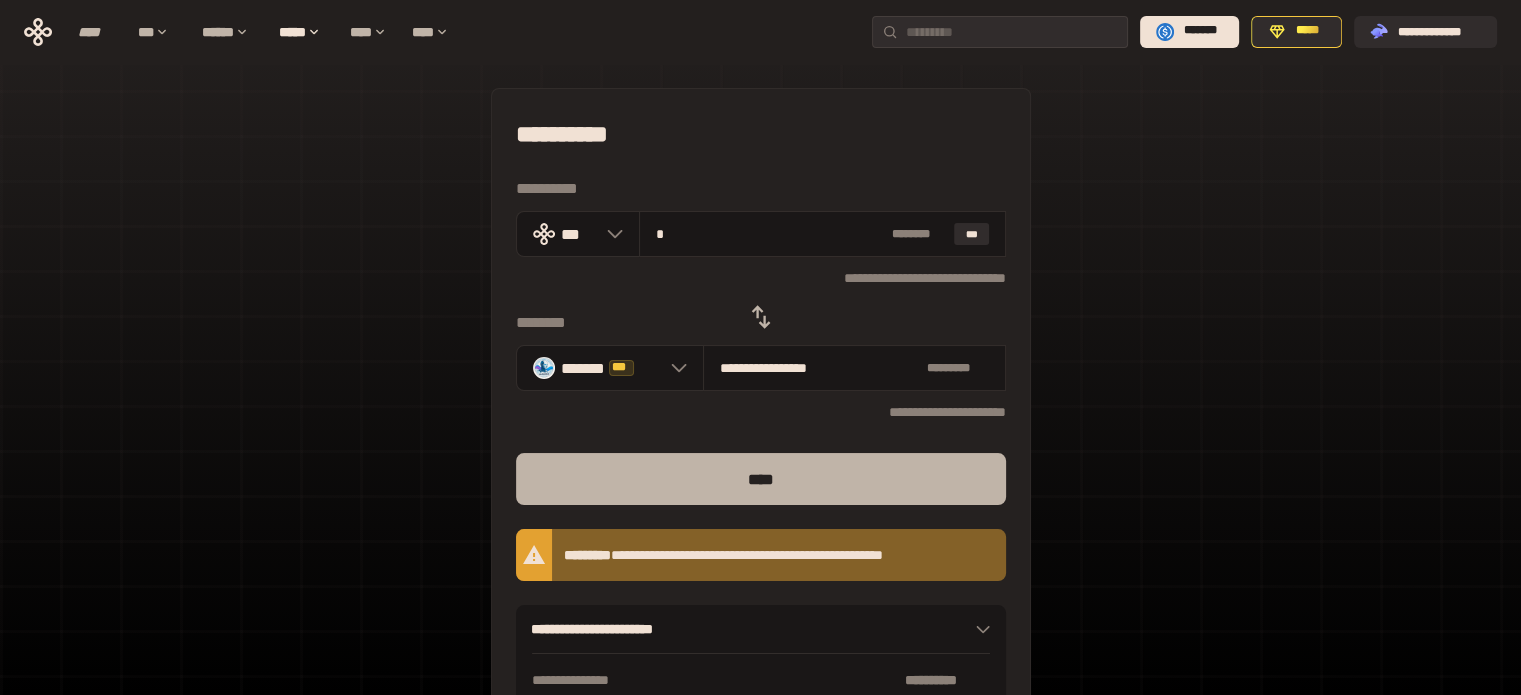 click on "****" at bounding box center [761, 479] 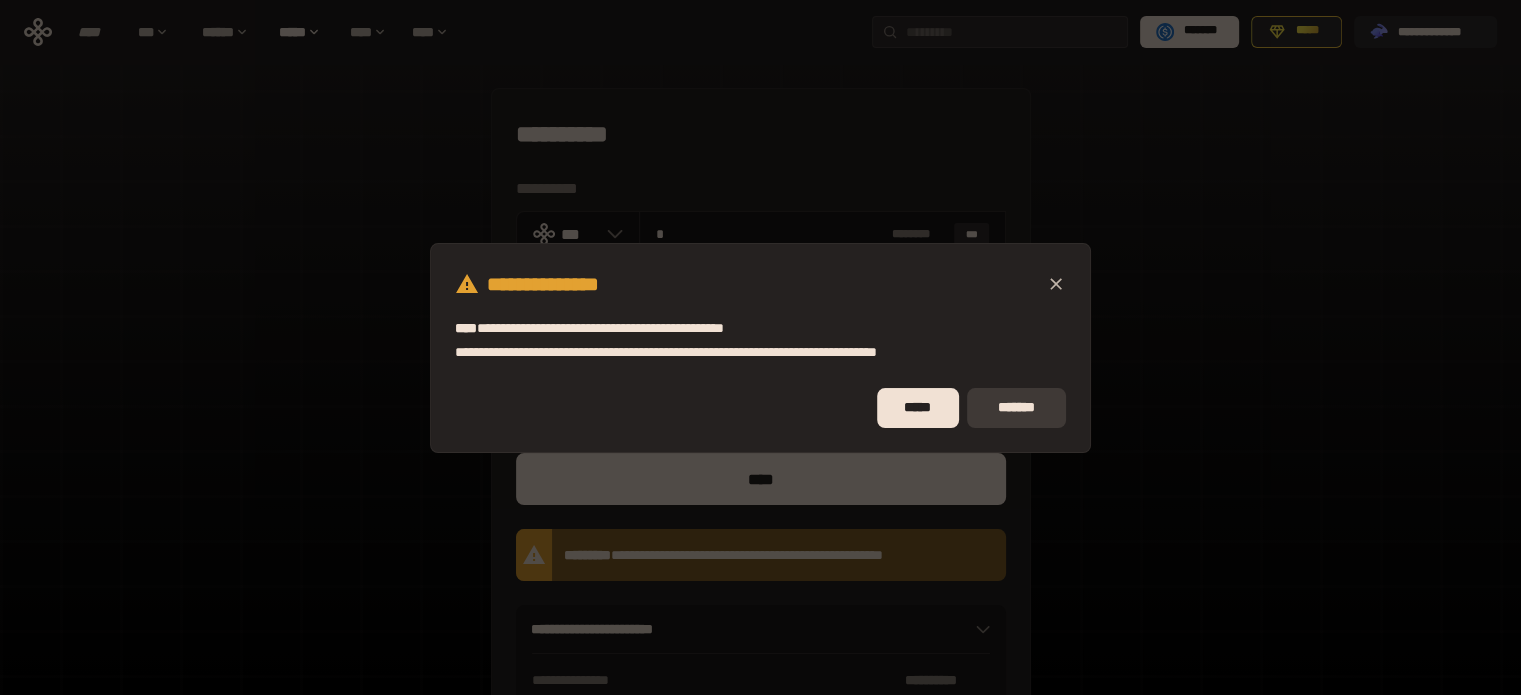 click on "*******" at bounding box center (1016, 408) 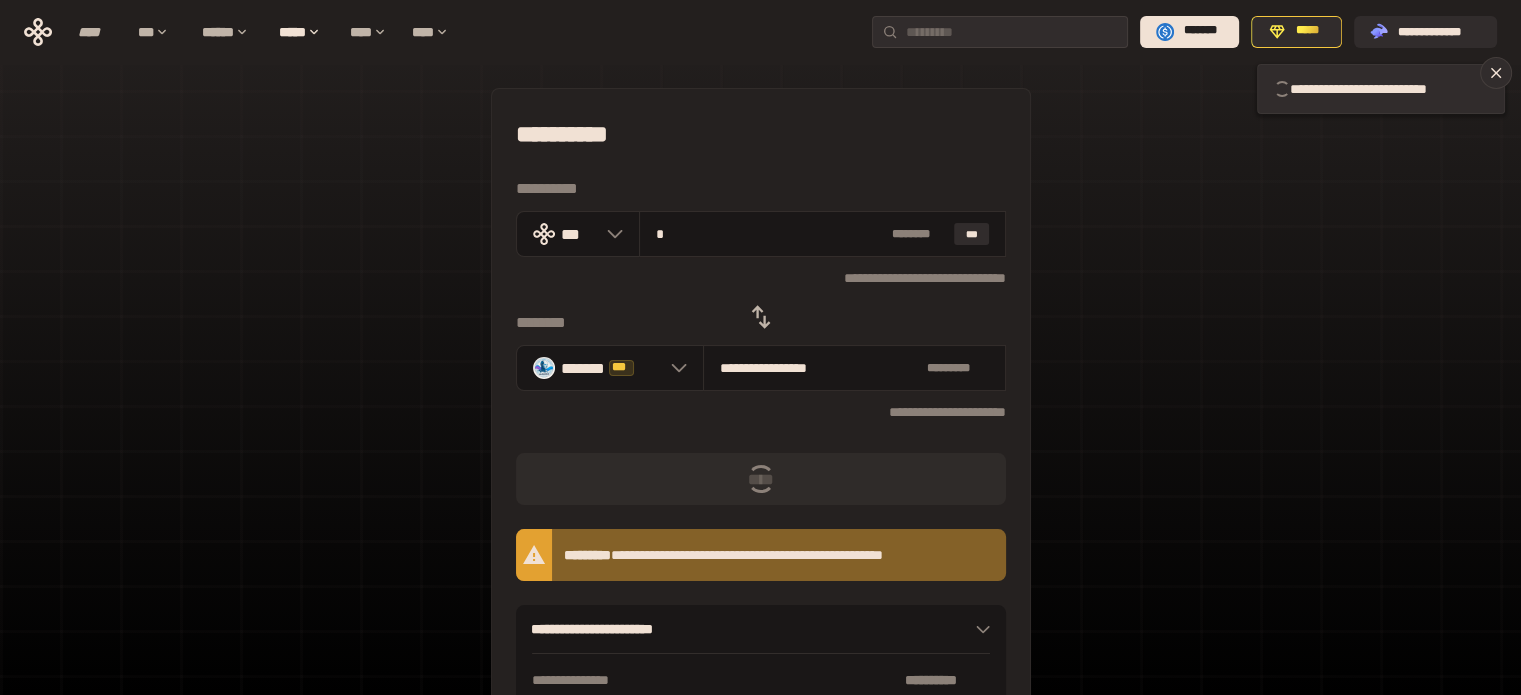 type 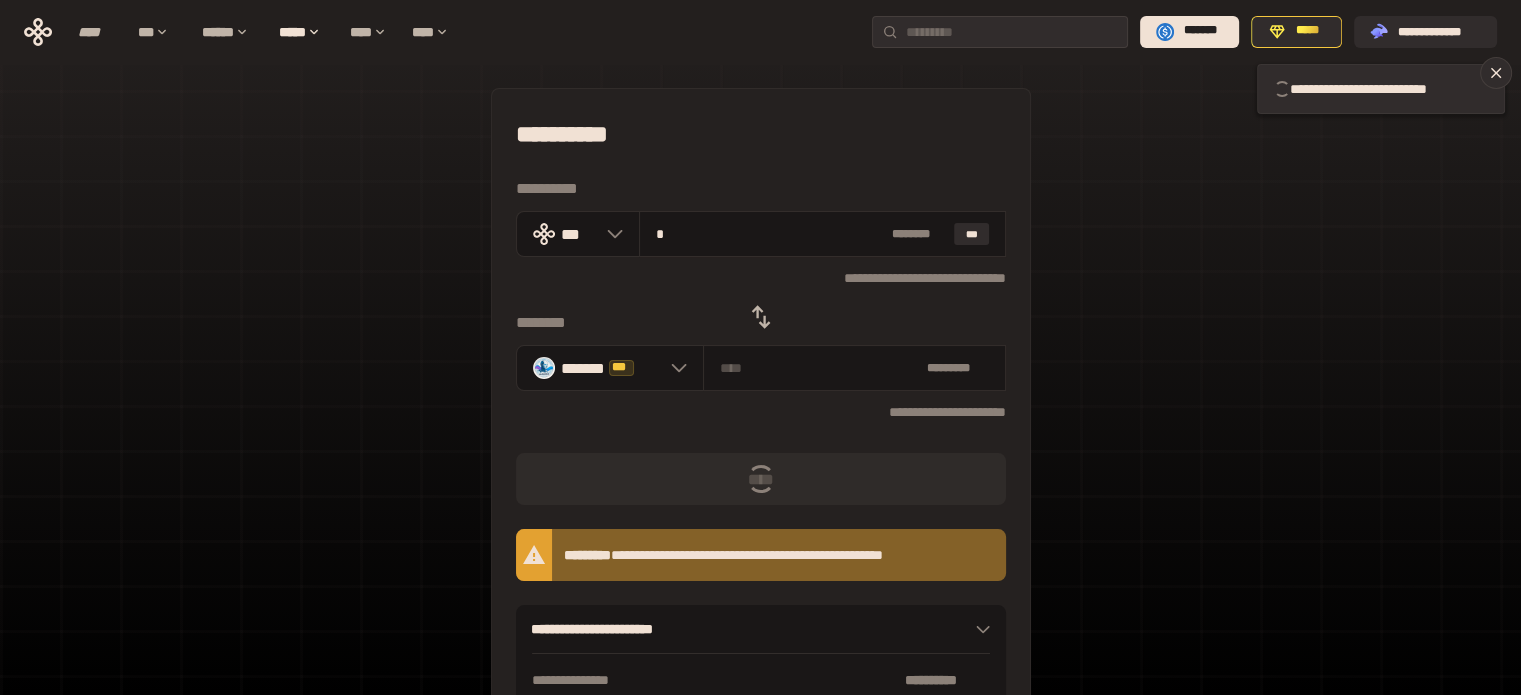 type 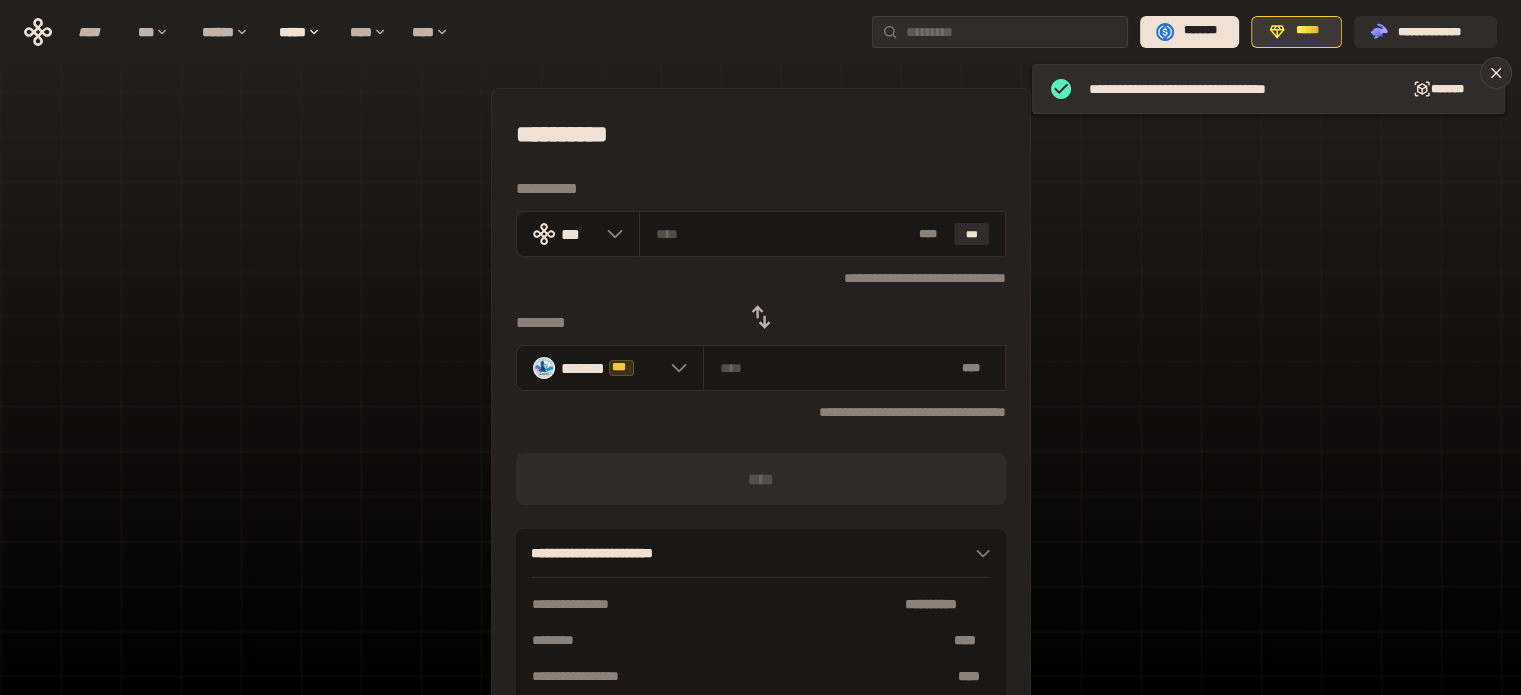 click on "*****" at bounding box center (1307, 31) 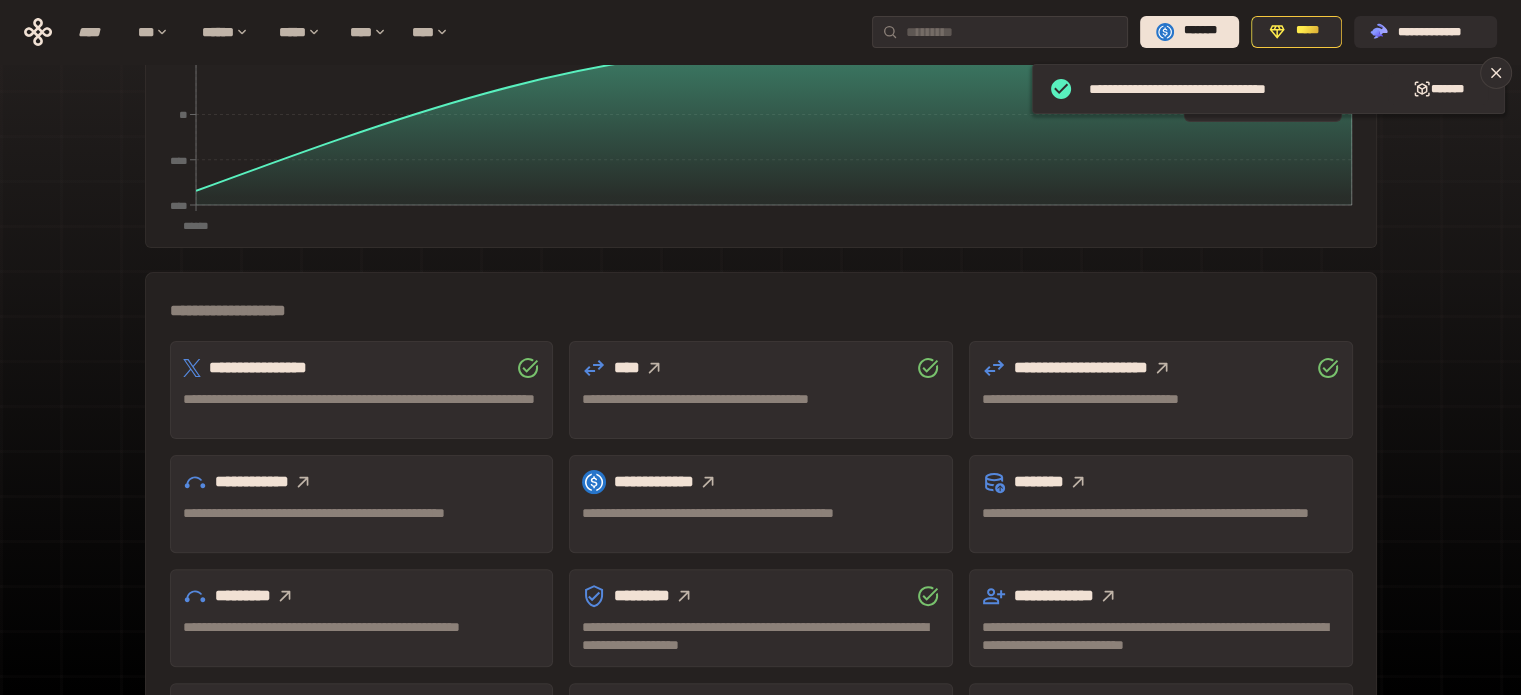 scroll, scrollTop: 472, scrollLeft: 0, axis: vertical 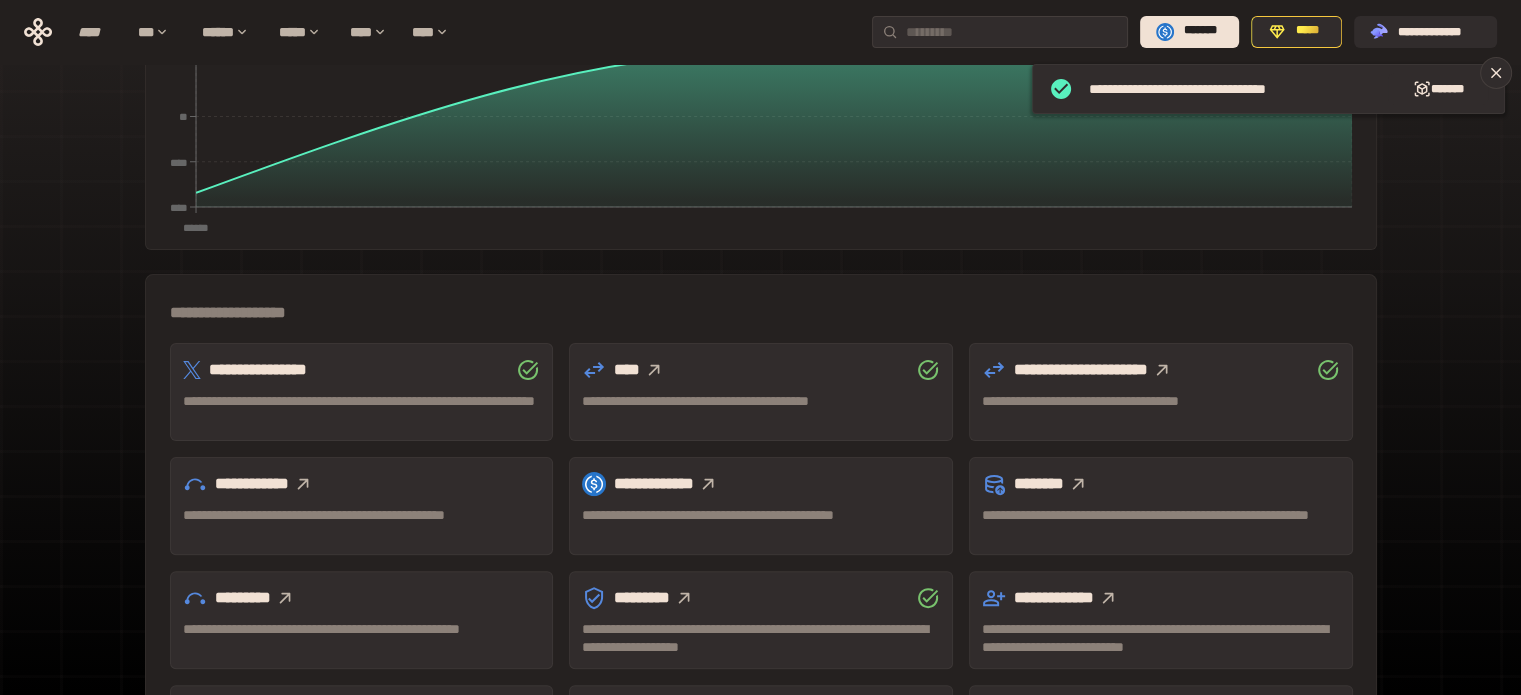 click on "**********" at bounding box center (761, 392) 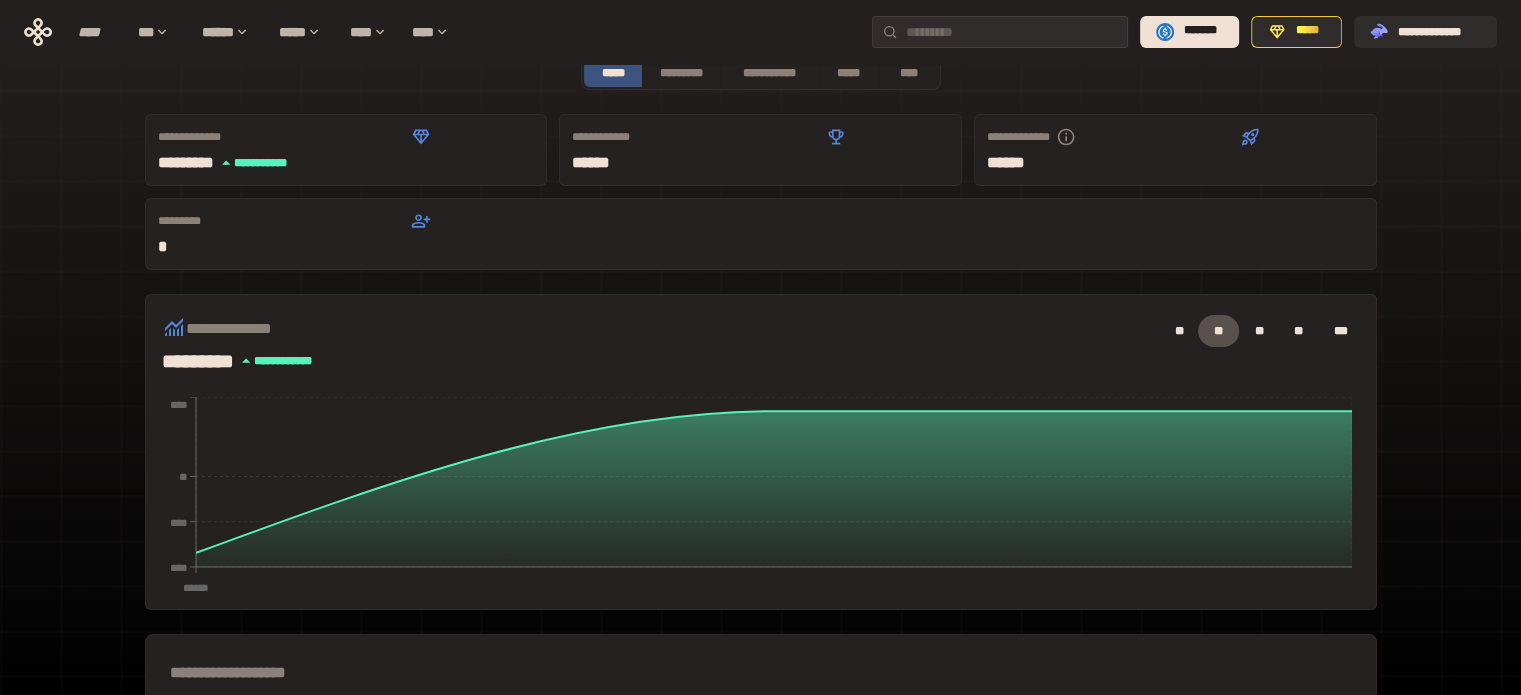 scroll, scrollTop: 0, scrollLeft: 0, axis: both 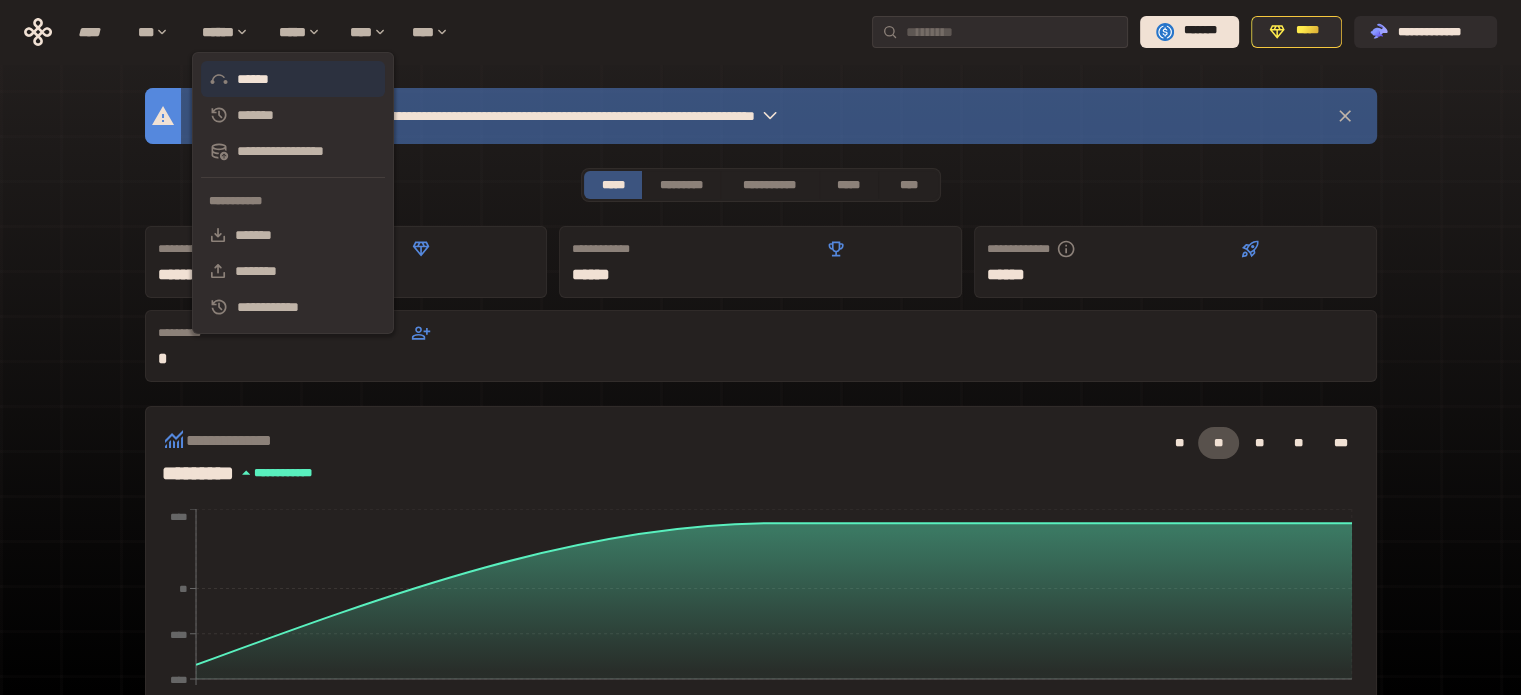 click on "******" at bounding box center [293, 79] 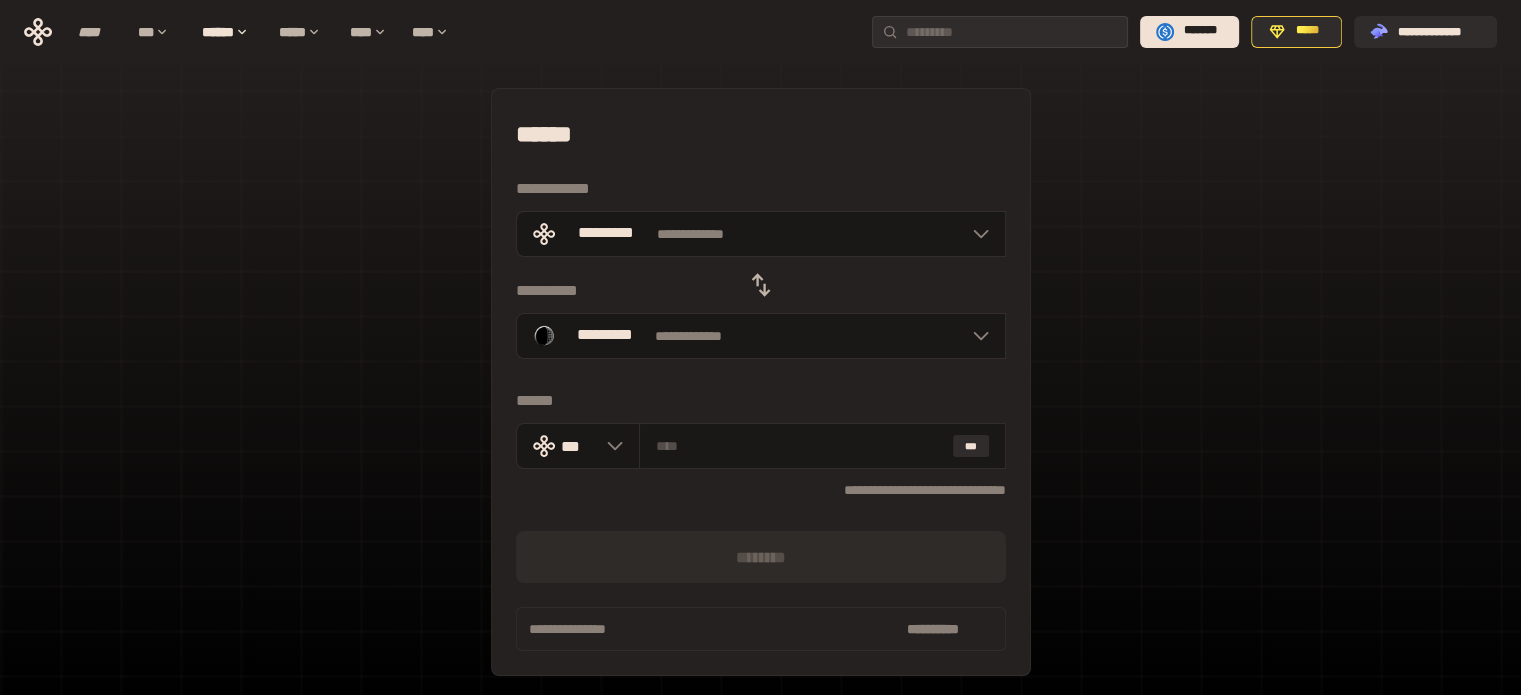 click 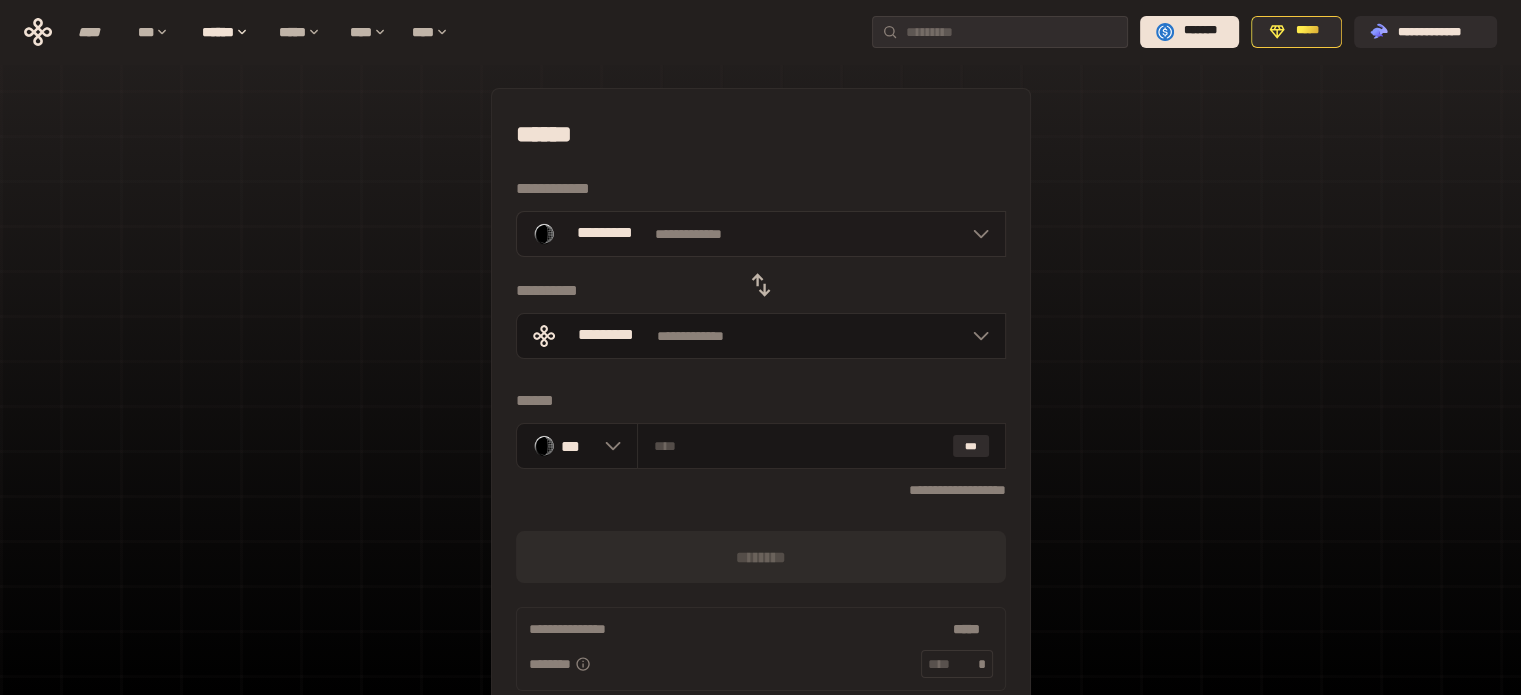 click on "**********" at bounding box center (761, 234) 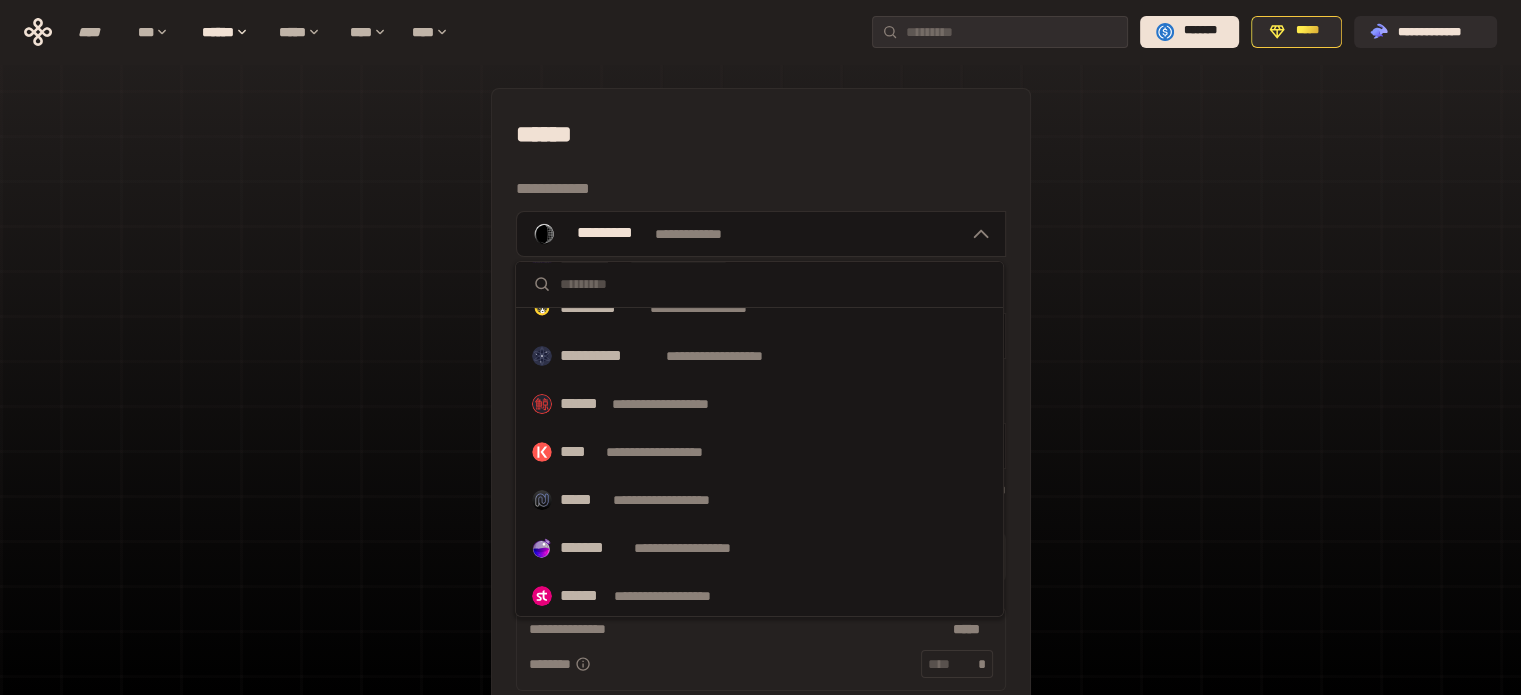 scroll, scrollTop: 604, scrollLeft: 0, axis: vertical 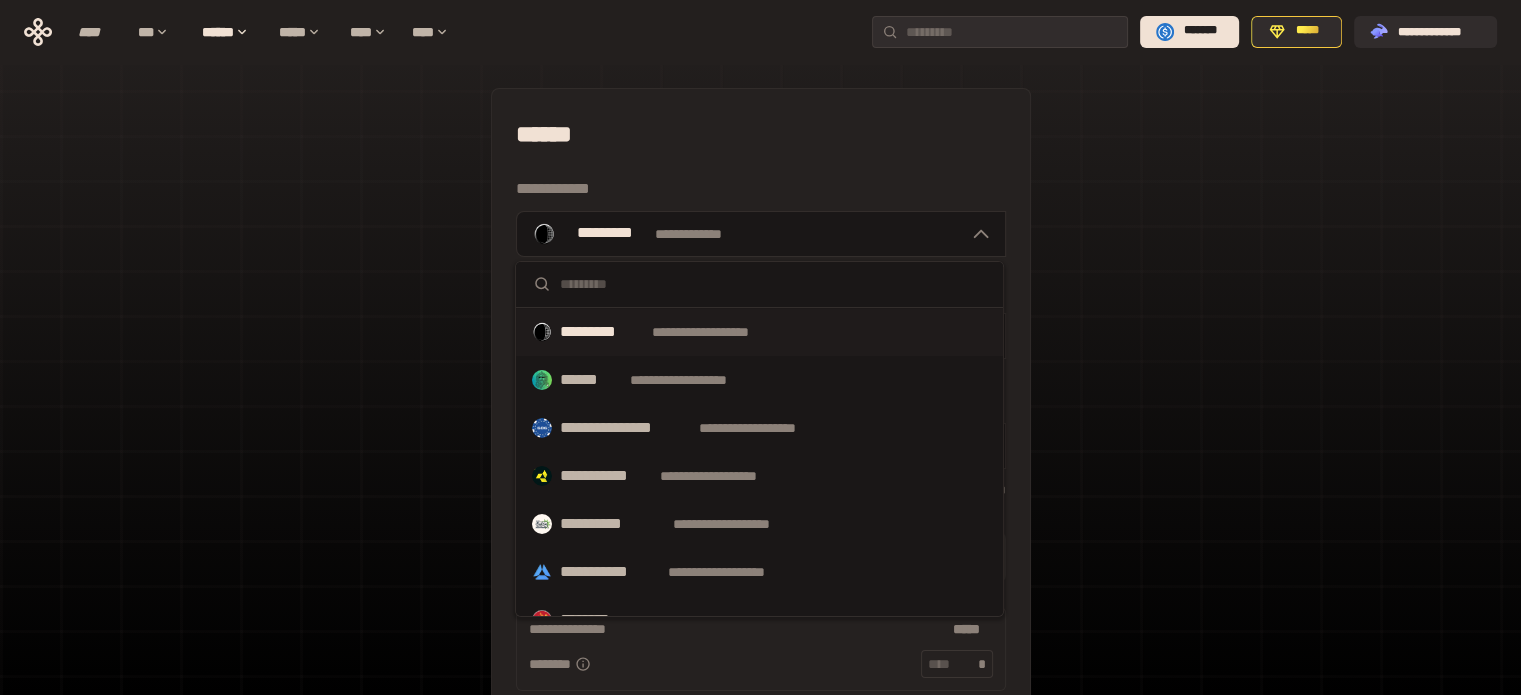 click on "**********" at bounding box center (760, 487) 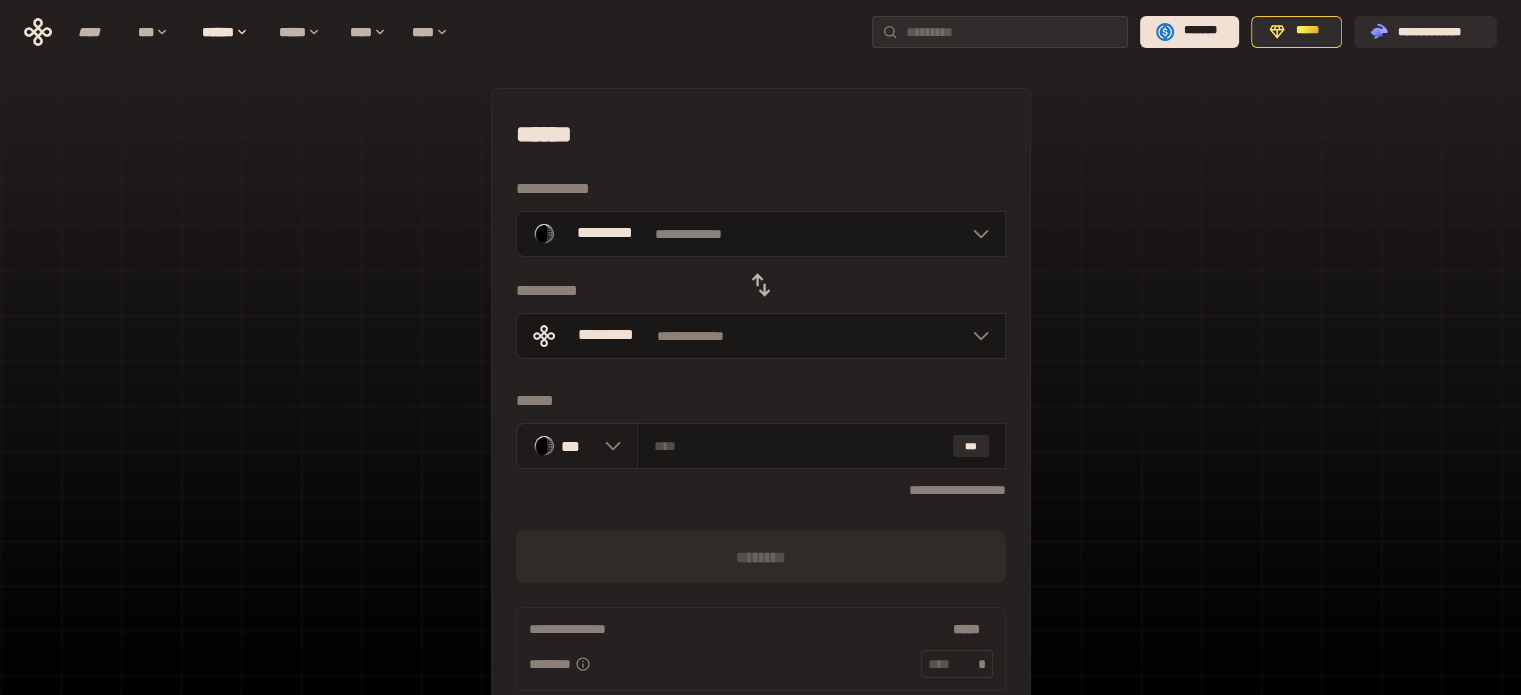 click on "***" at bounding box center [578, 445] 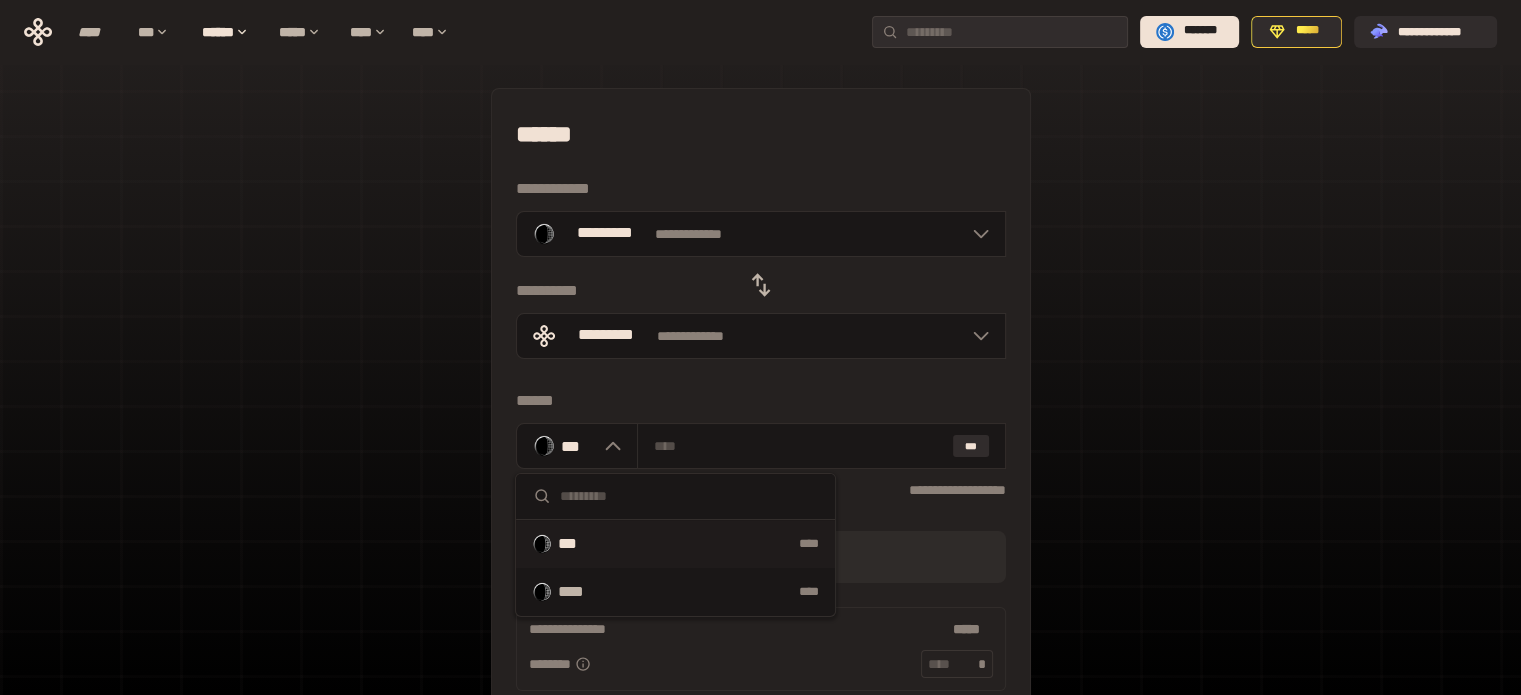 click on "**********" at bounding box center [761, 424] 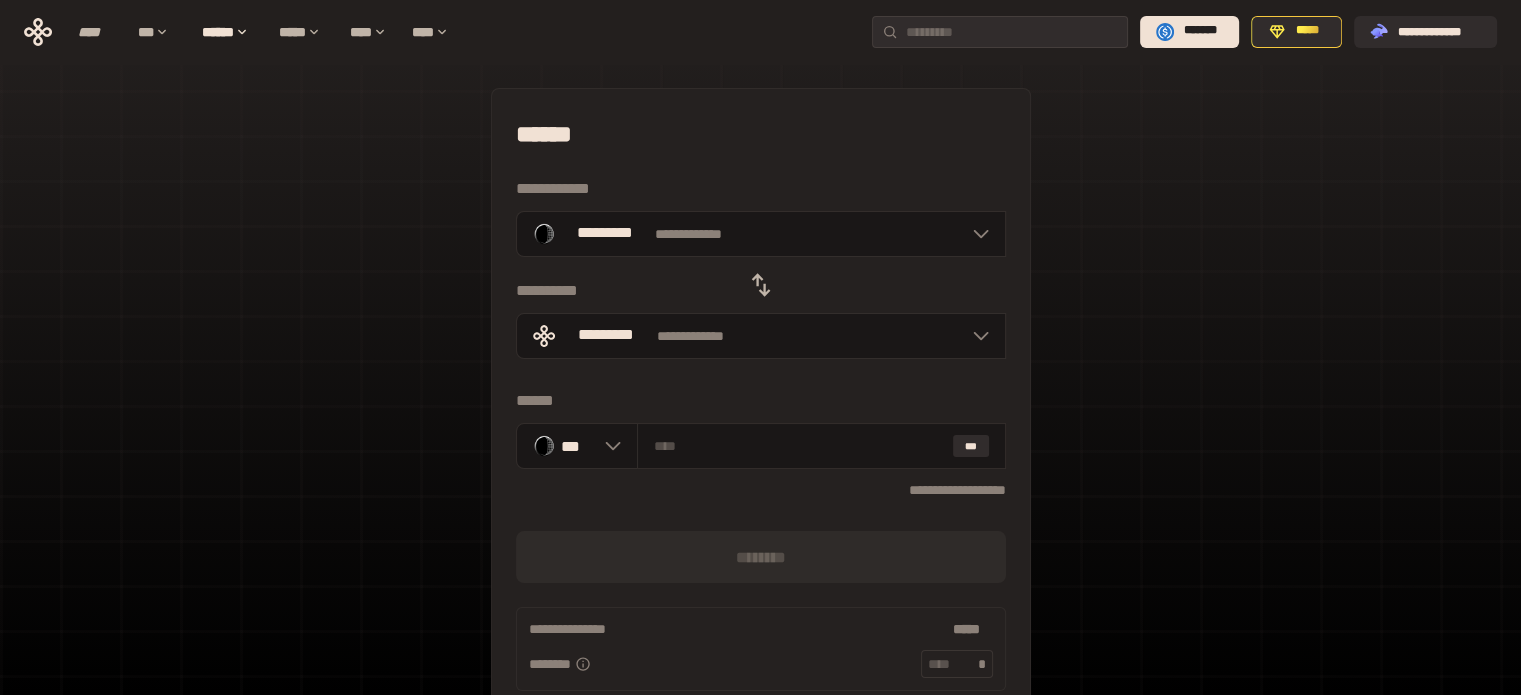 click 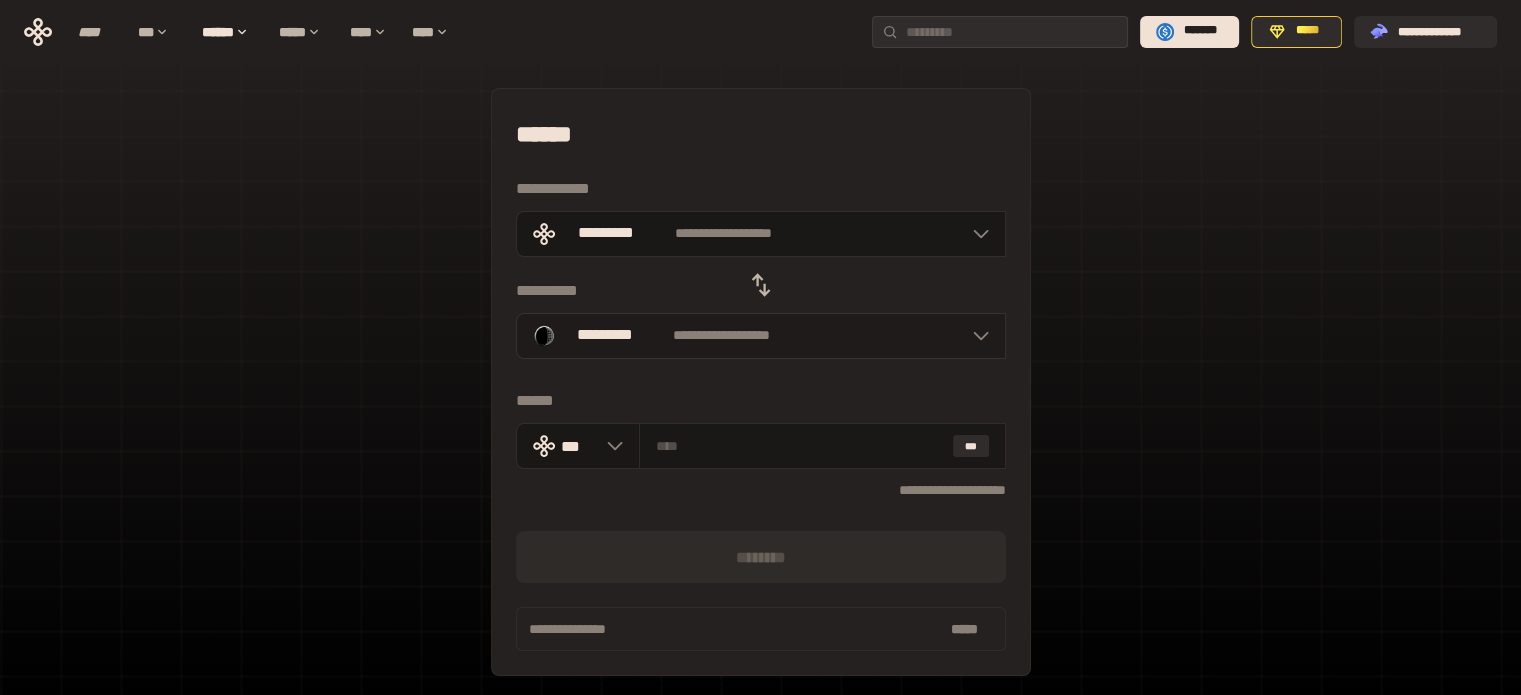 click on "**********" at bounding box center [761, 336] 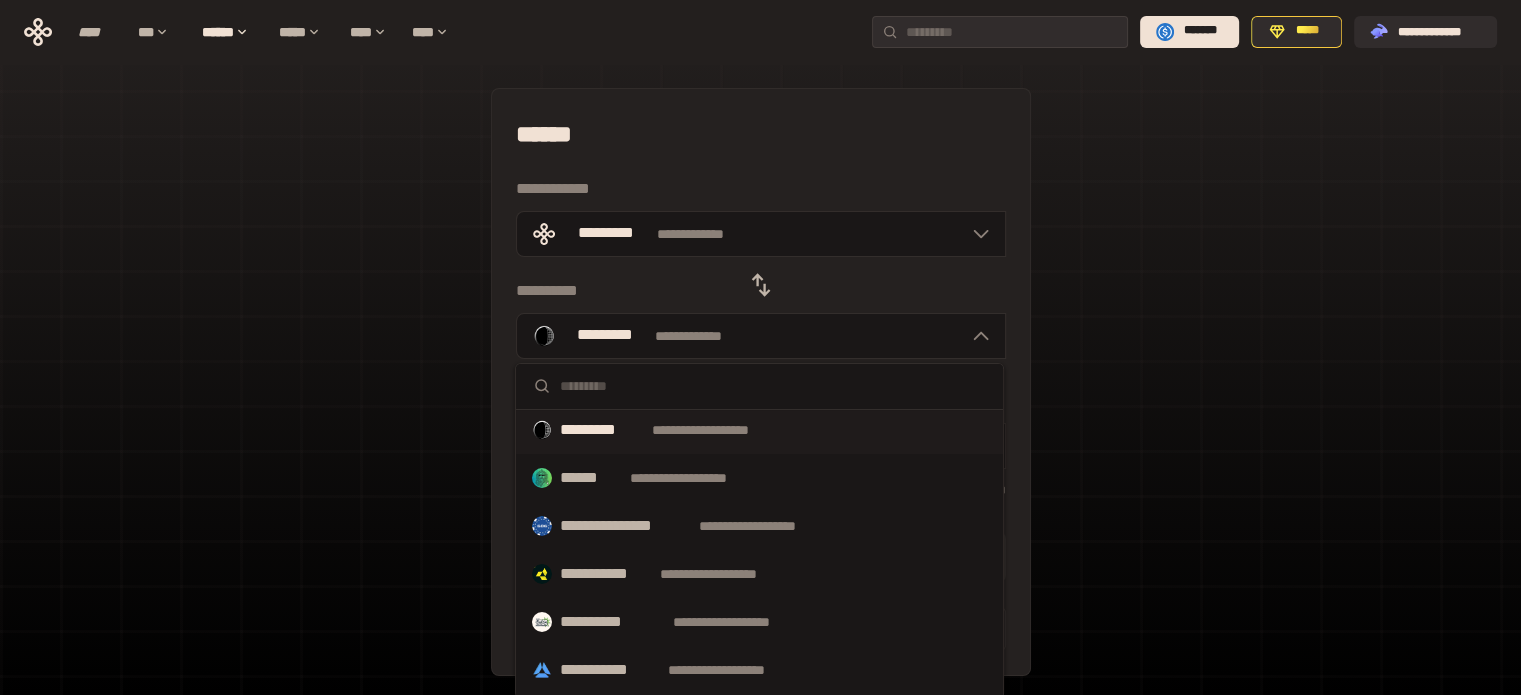scroll, scrollTop: 0, scrollLeft: 0, axis: both 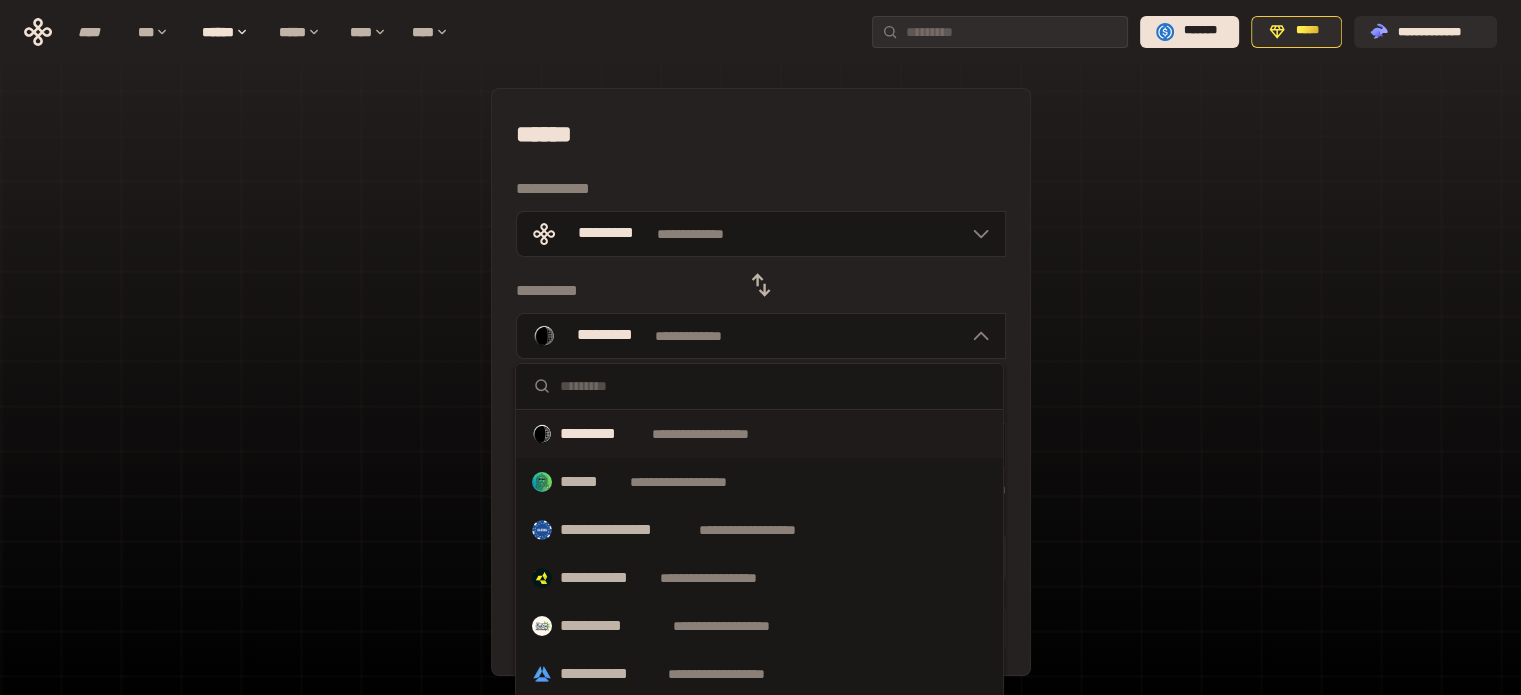 click on "**********" at bounding box center (761, 382) 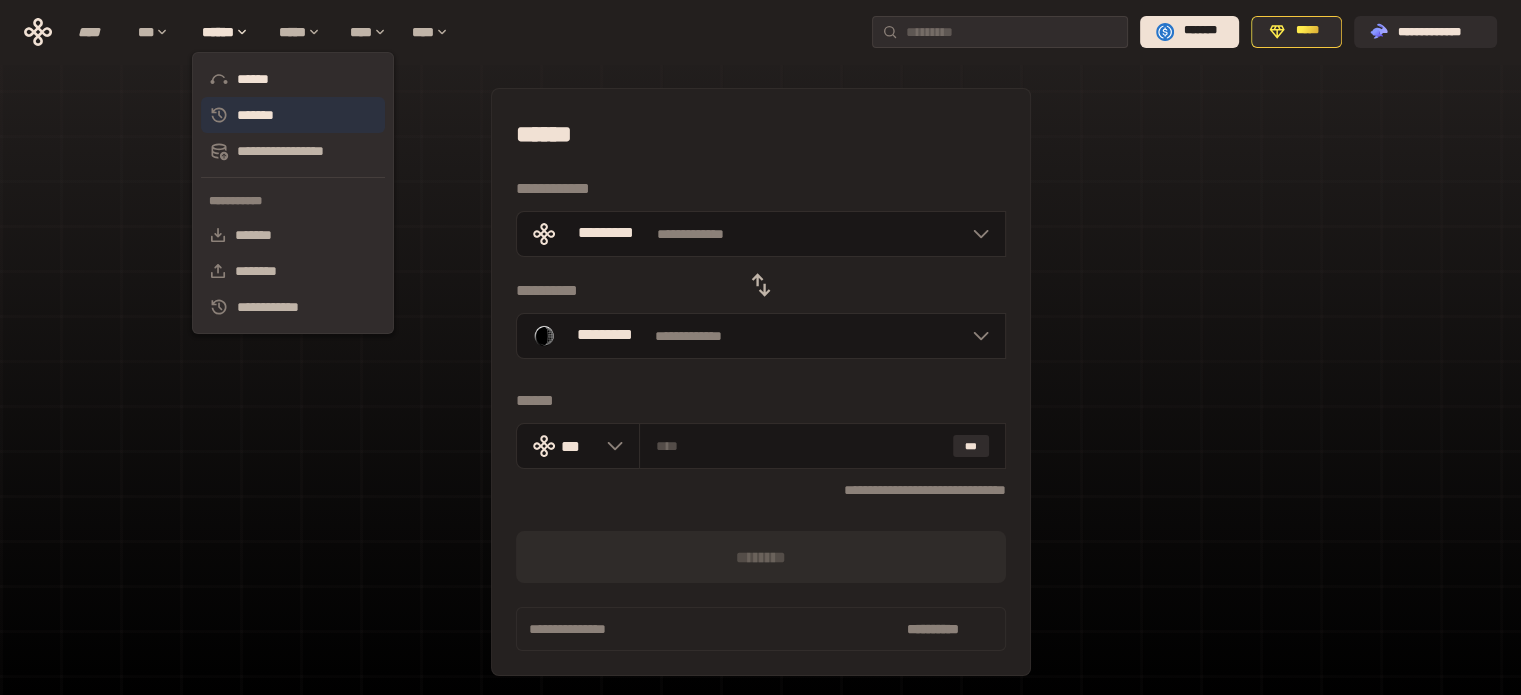 click on "*******" at bounding box center (293, 115) 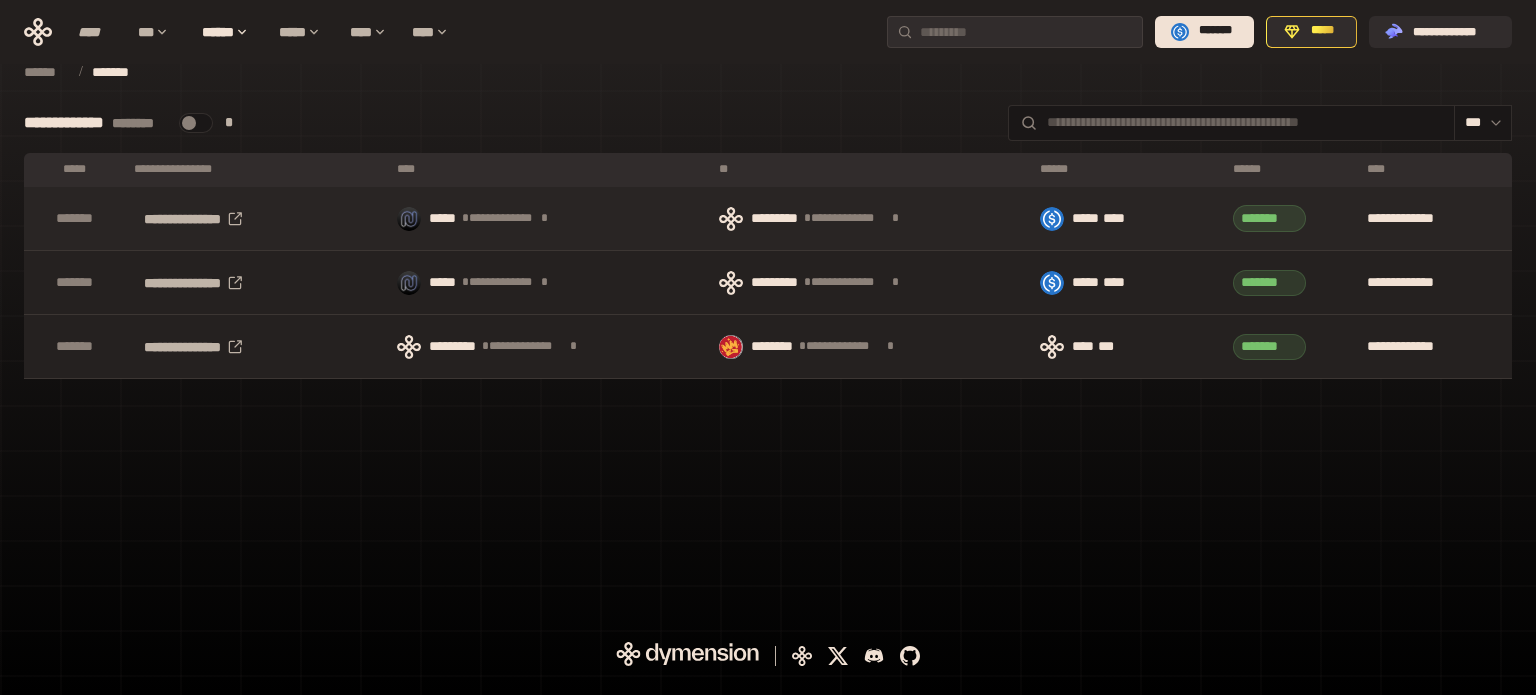 click on "**********" at bounding box center [548, 219] 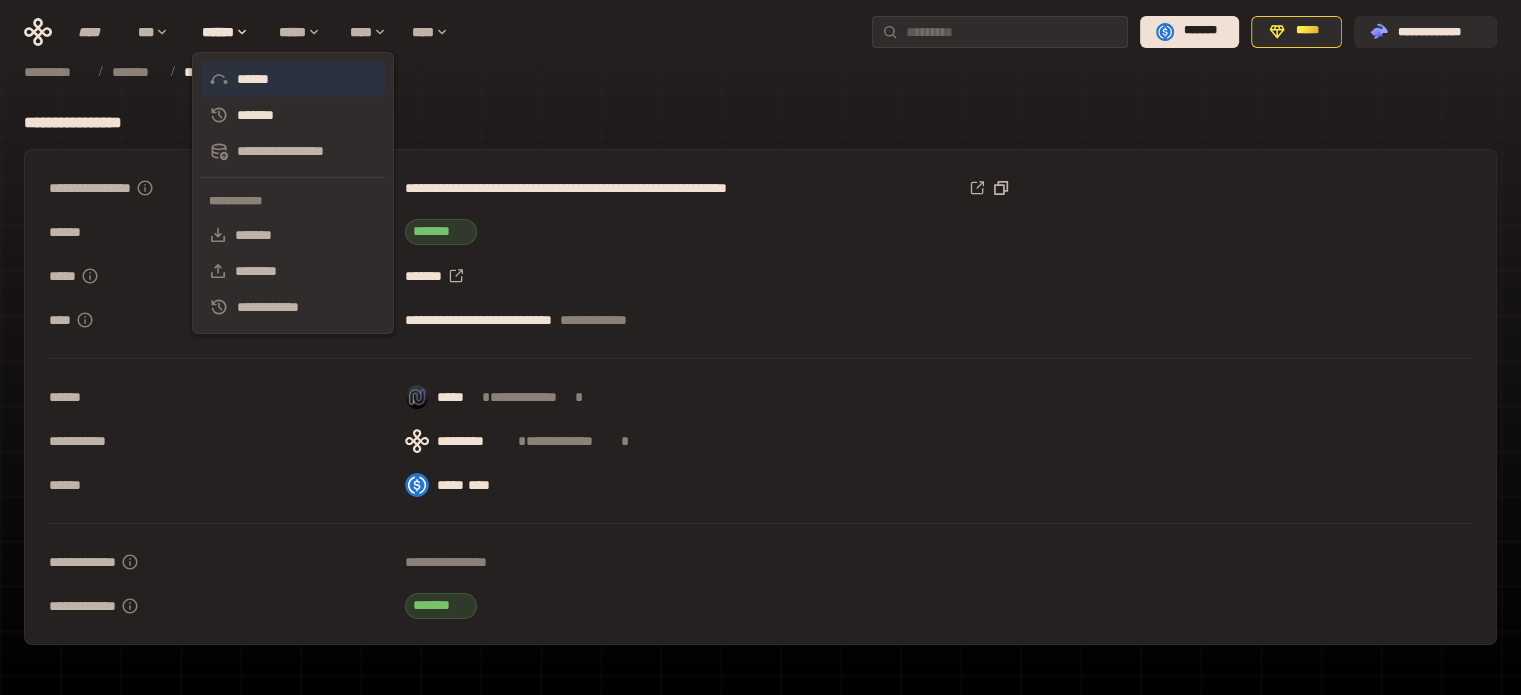 click on "******" at bounding box center (293, 79) 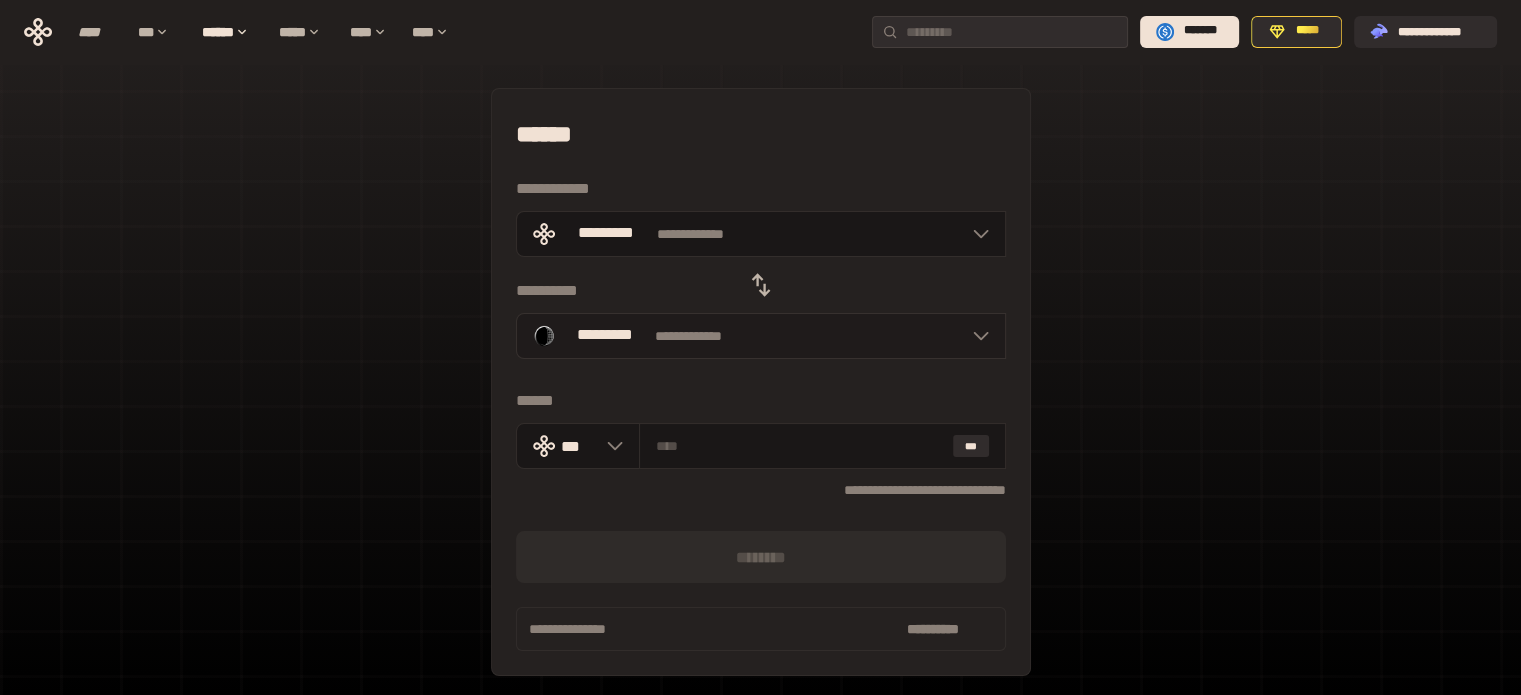 click on "*********" at bounding box center (605, 335) 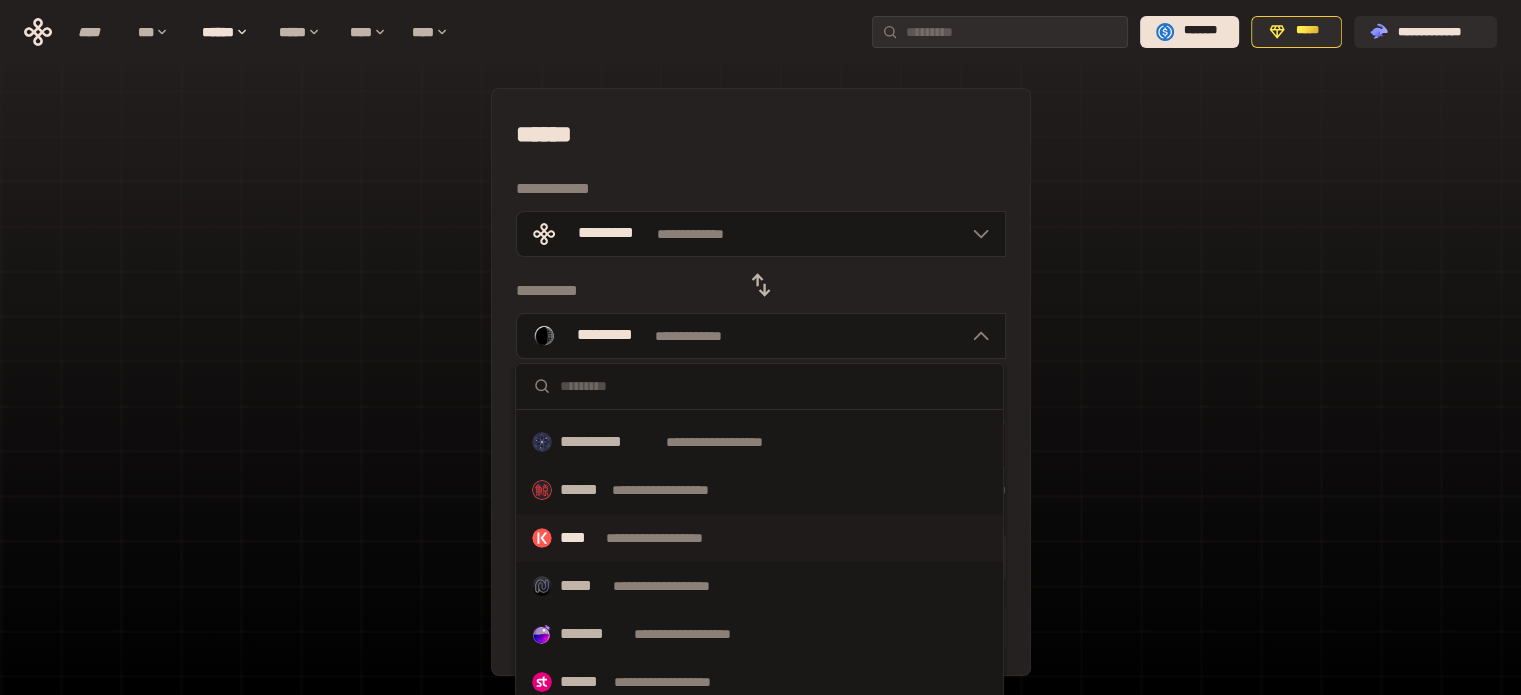 scroll, scrollTop: 623, scrollLeft: 0, axis: vertical 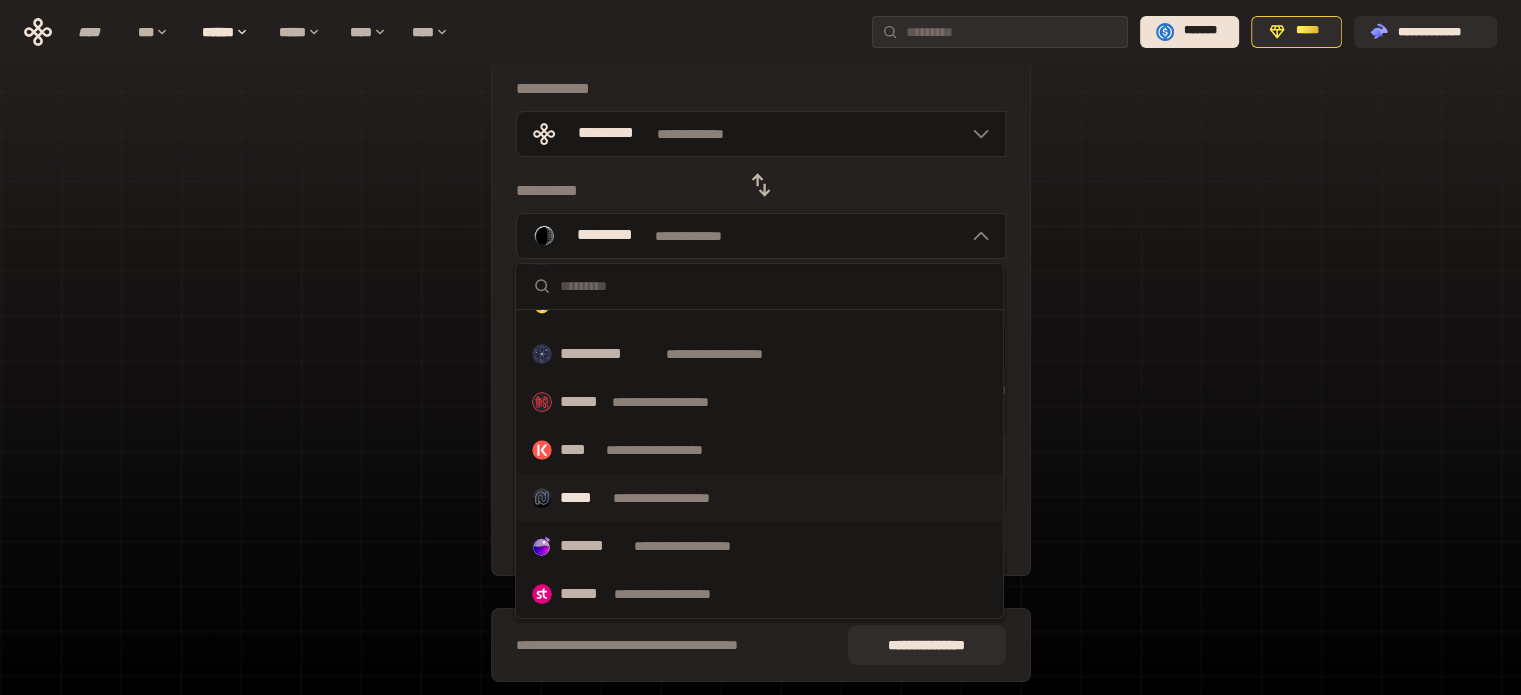 click on "**********" at bounding box center (680, 498) 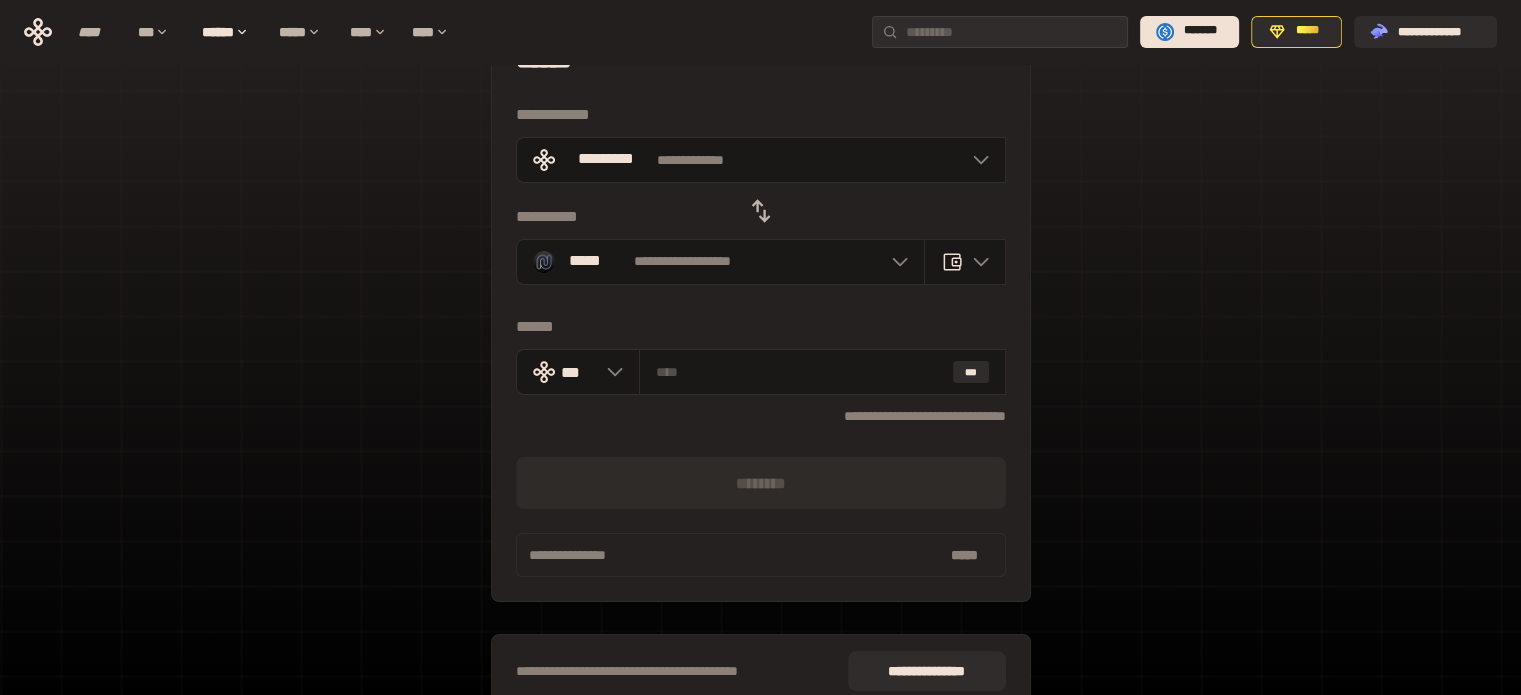 scroll, scrollTop: 0, scrollLeft: 0, axis: both 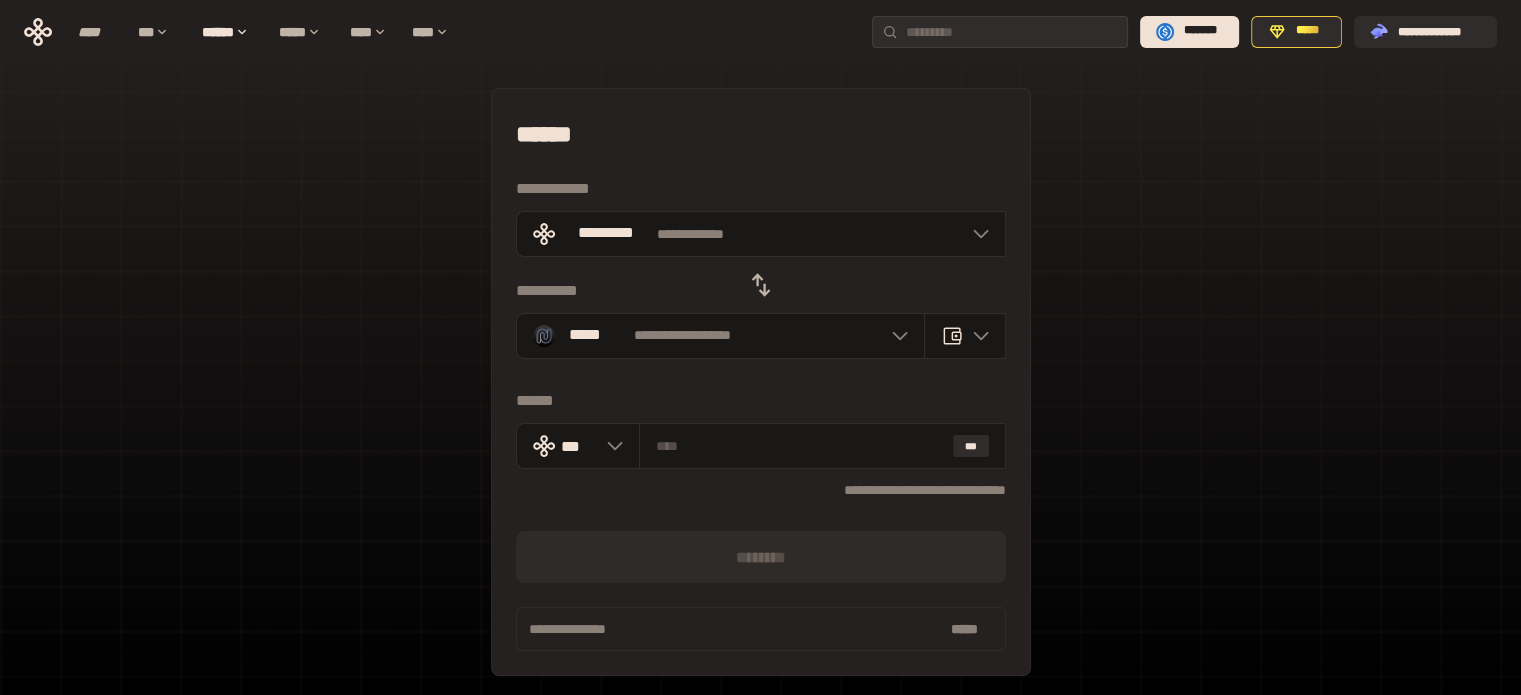 click 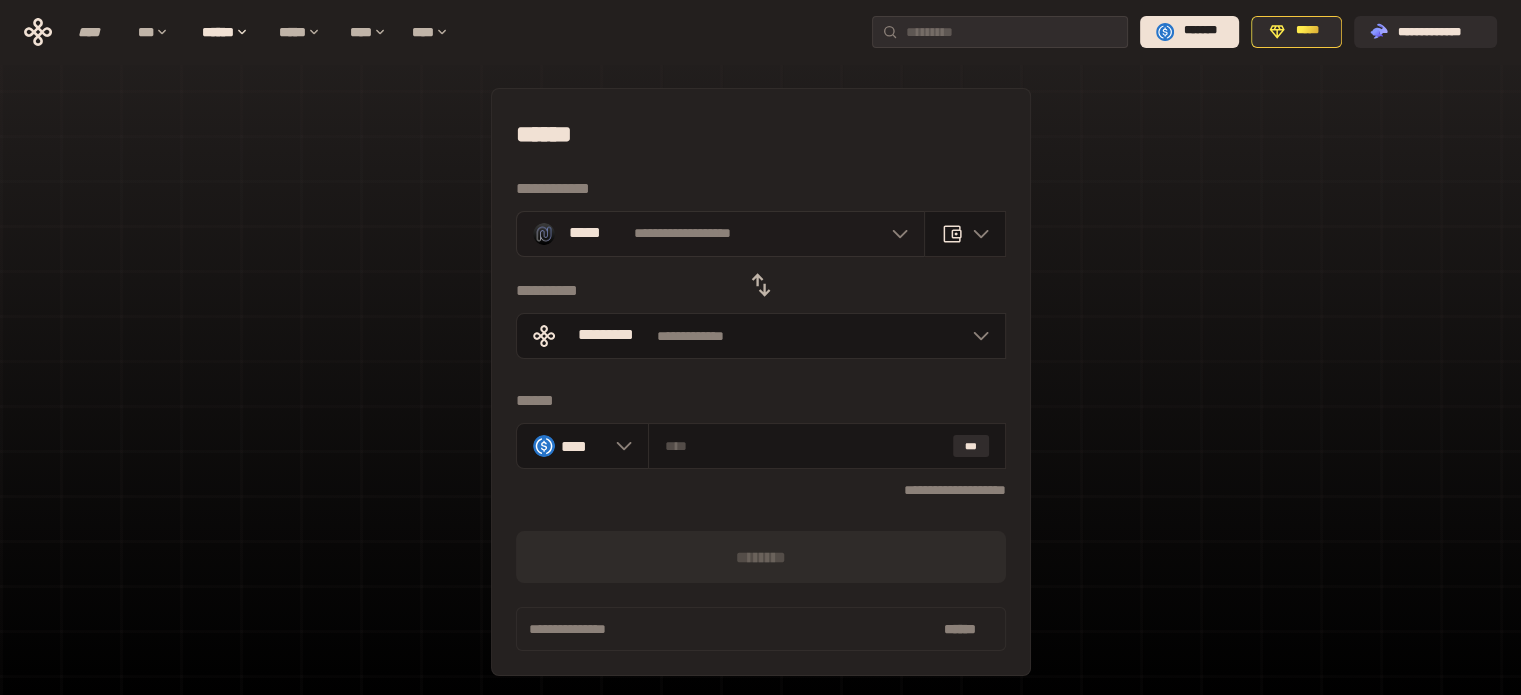 click on "**********" at bounding box center [683, 234] 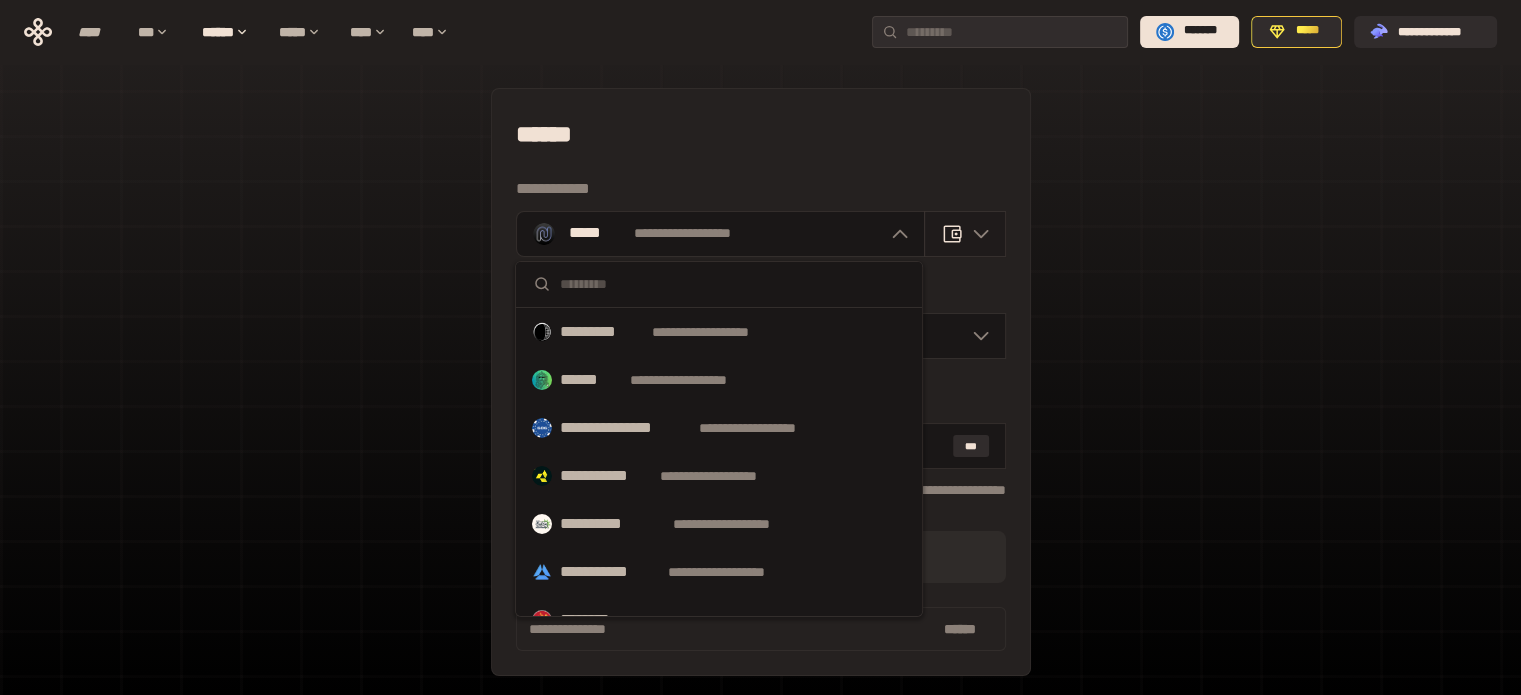 click 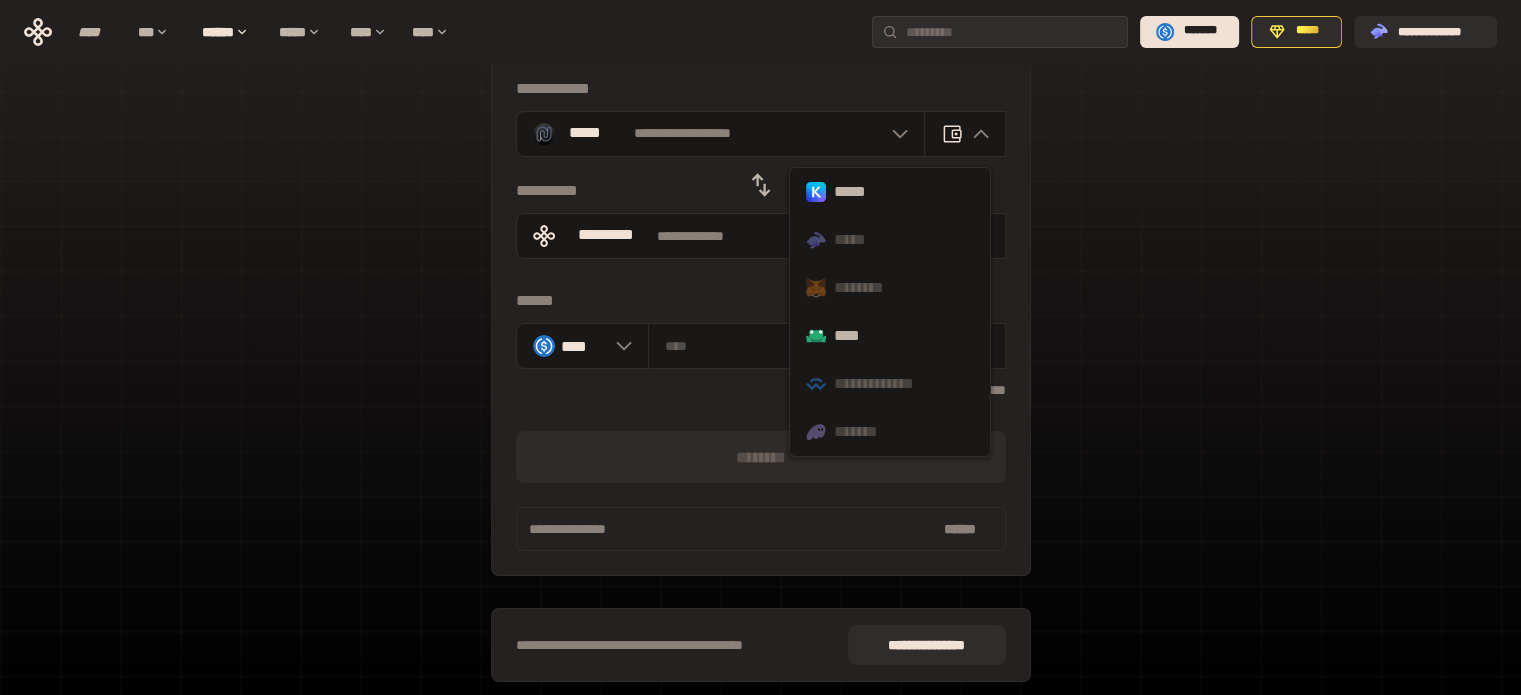 scroll, scrollTop: 0, scrollLeft: 0, axis: both 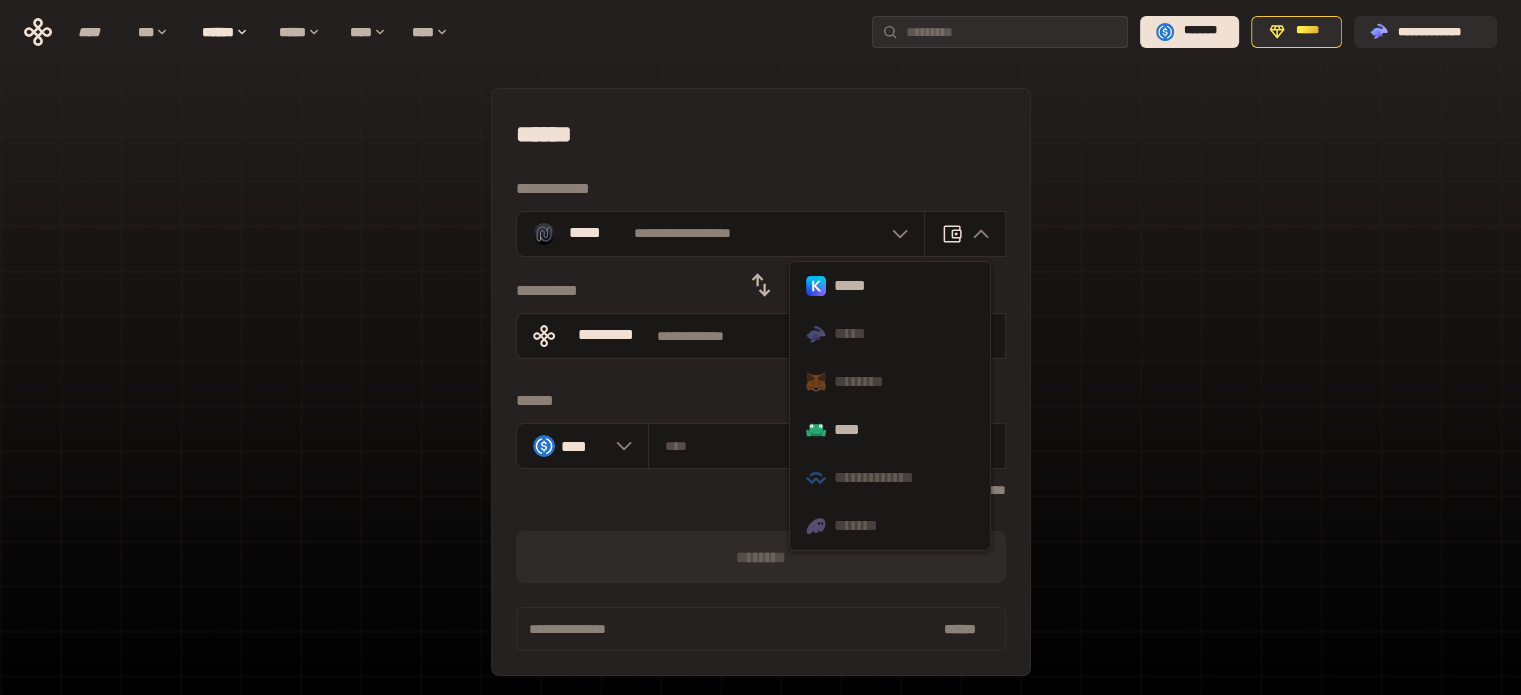 click on "********" at bounding box center [890, 382] 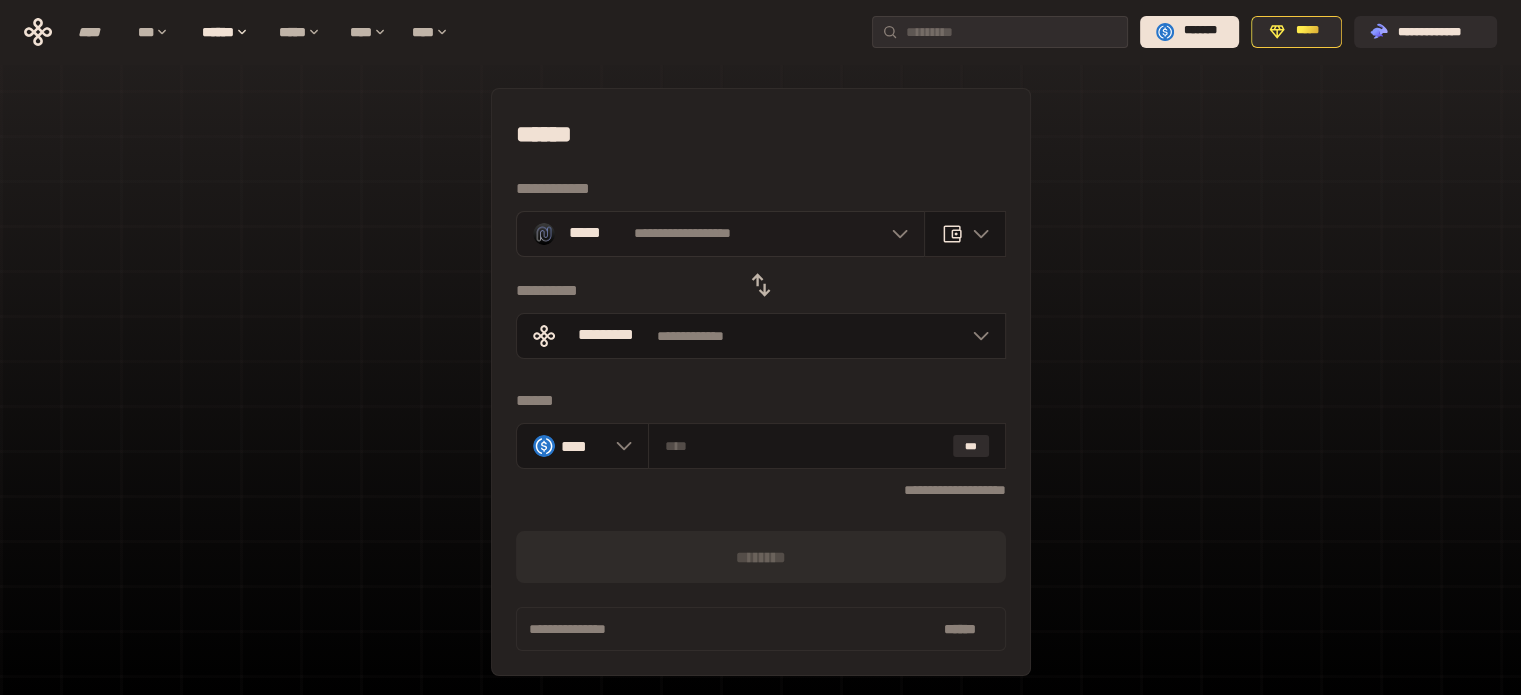 click on "*****" at bounding box center (585, 233) 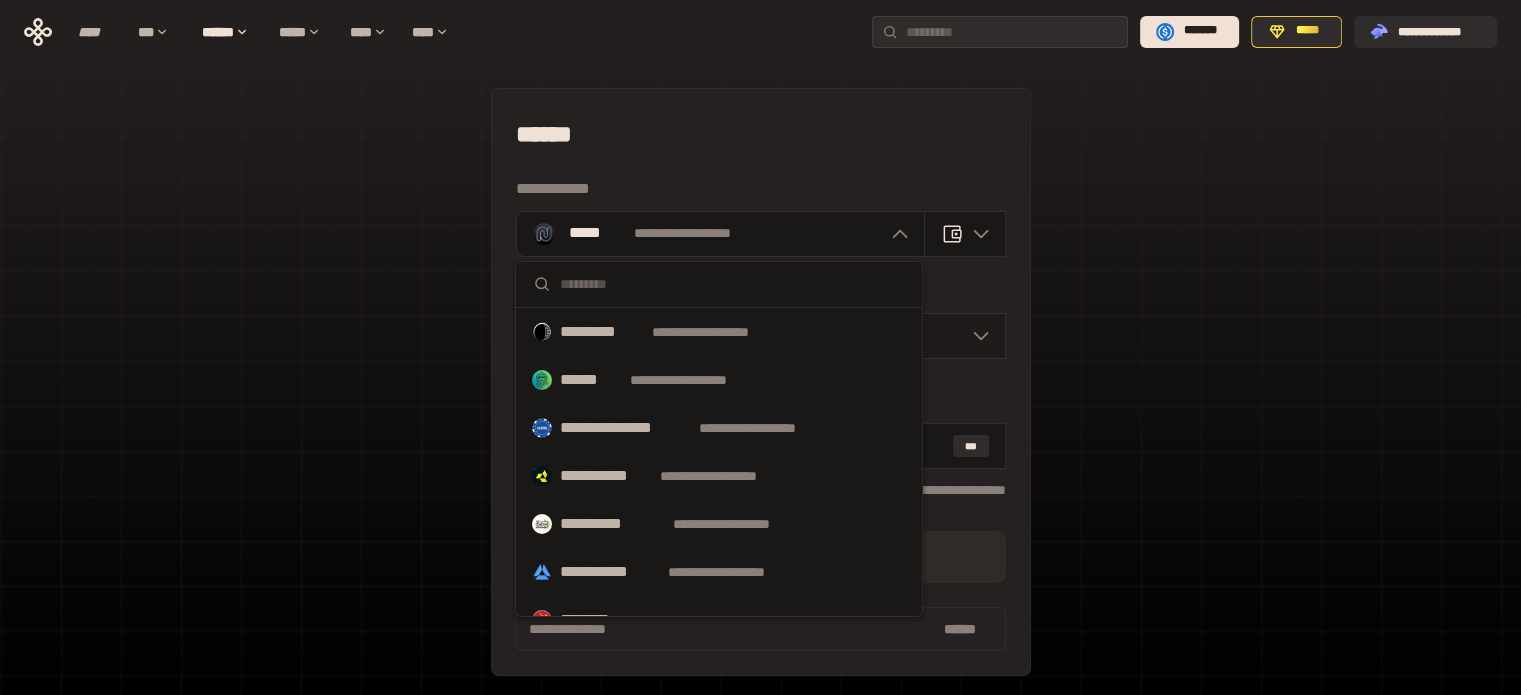 click on "**********" at bounding box center [719, 332] 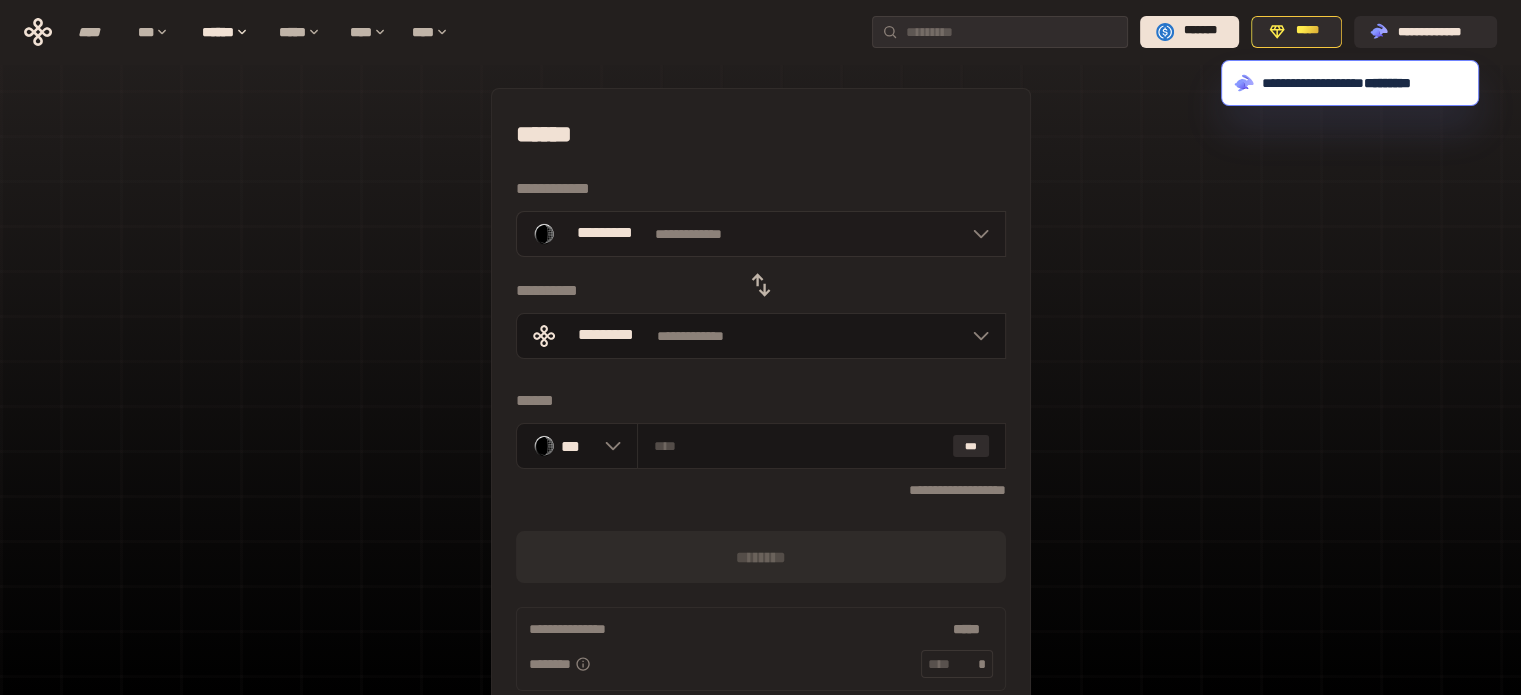 click at bounding box center [976, 234] 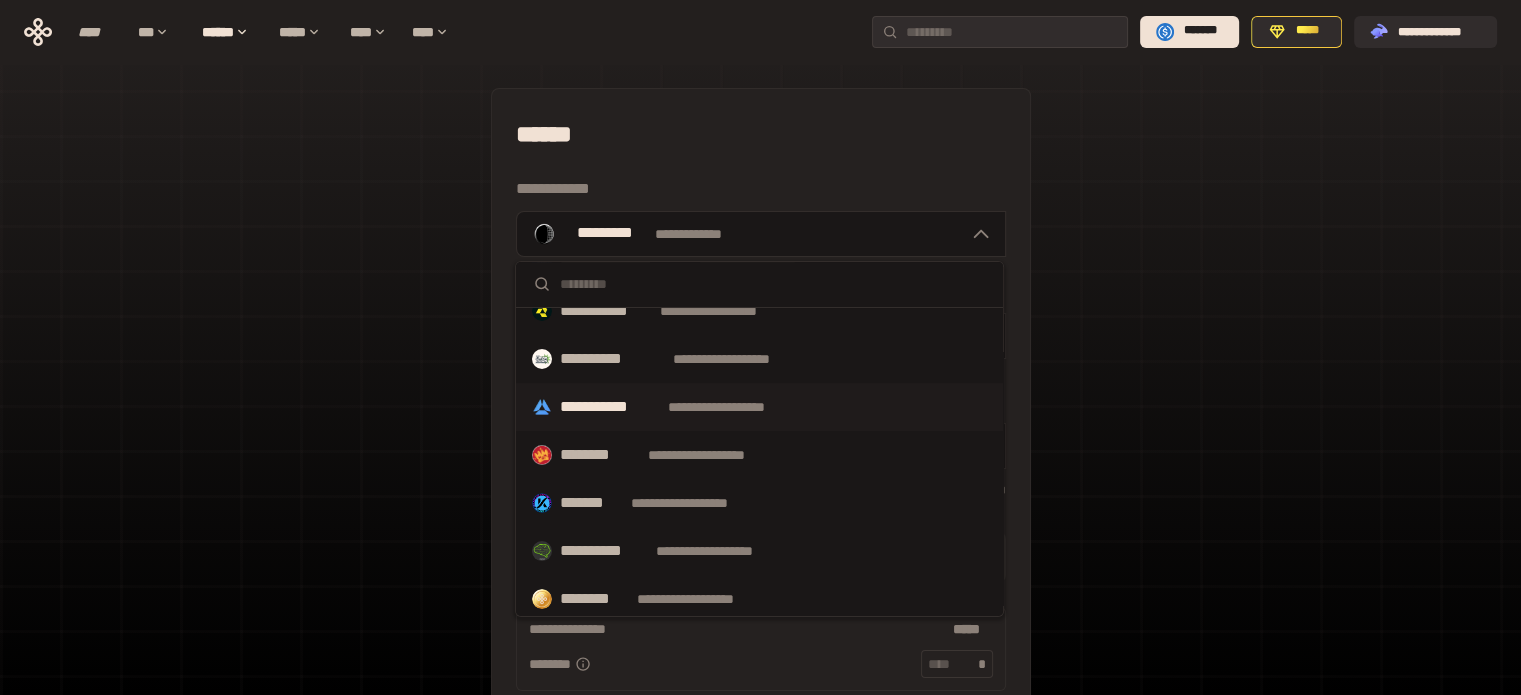 scroll, scrollTop: 200, scrollLeft: 0, axis: vertical 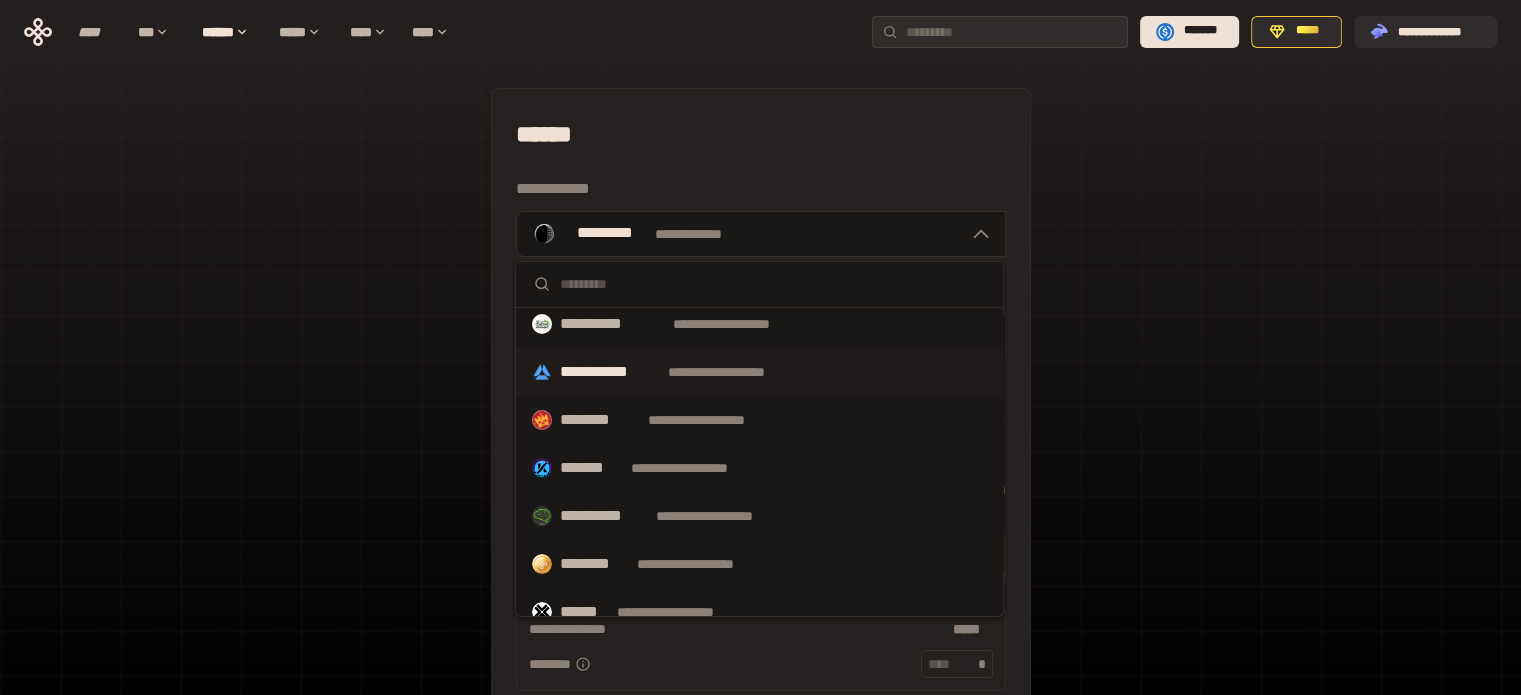 click on "**********" at bounding box center (759, 372) 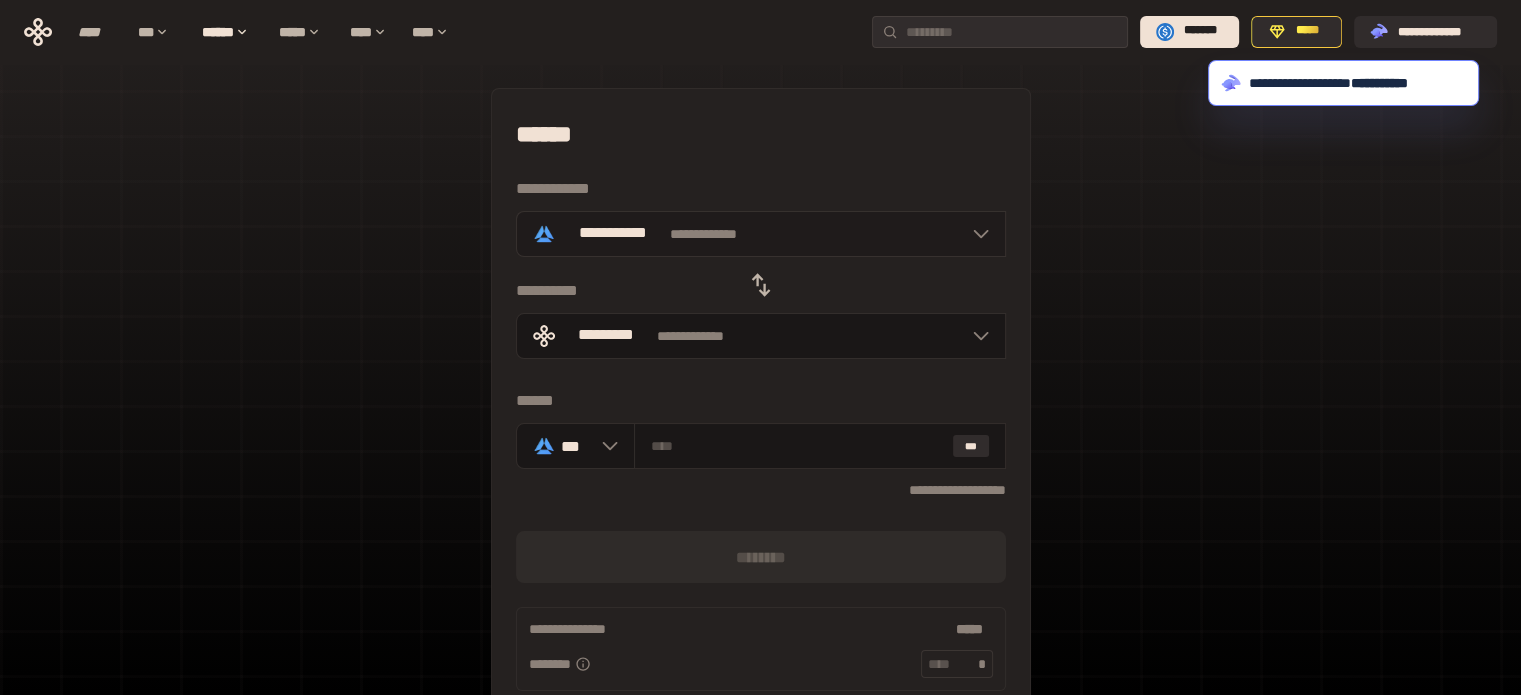 click on "**********" at bounding box center [761, 234] 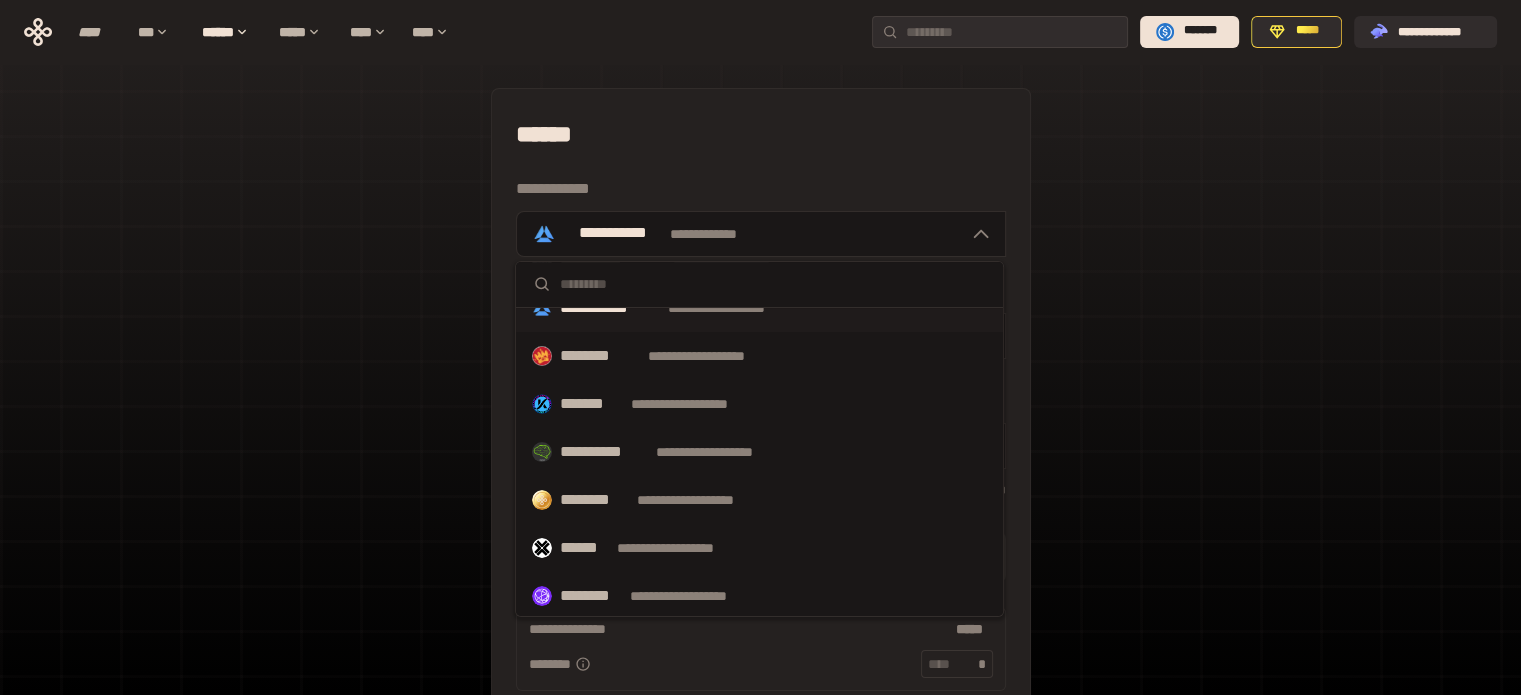 scroll, scrollTop: 300, scrollLeft: 0, axis: vertical 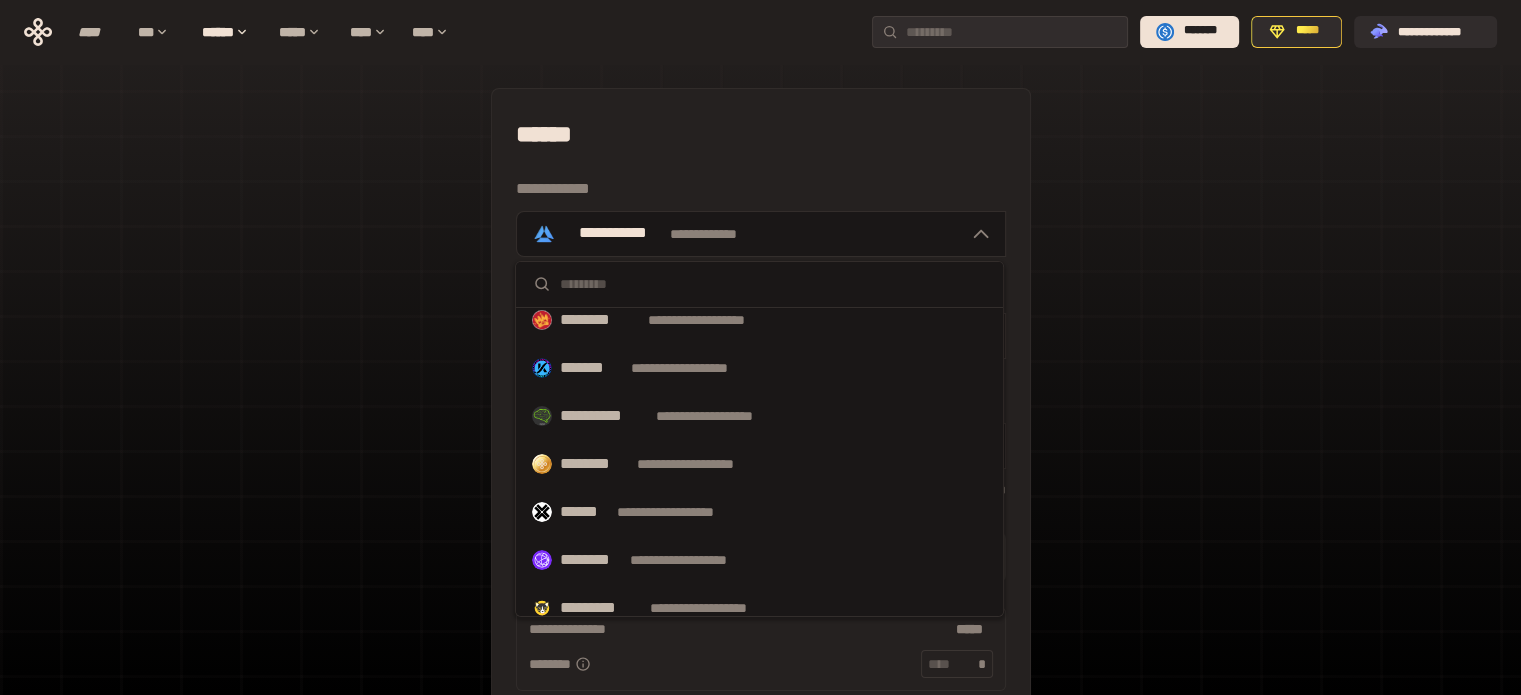 click on "**********" at bounding box center [759, 320] 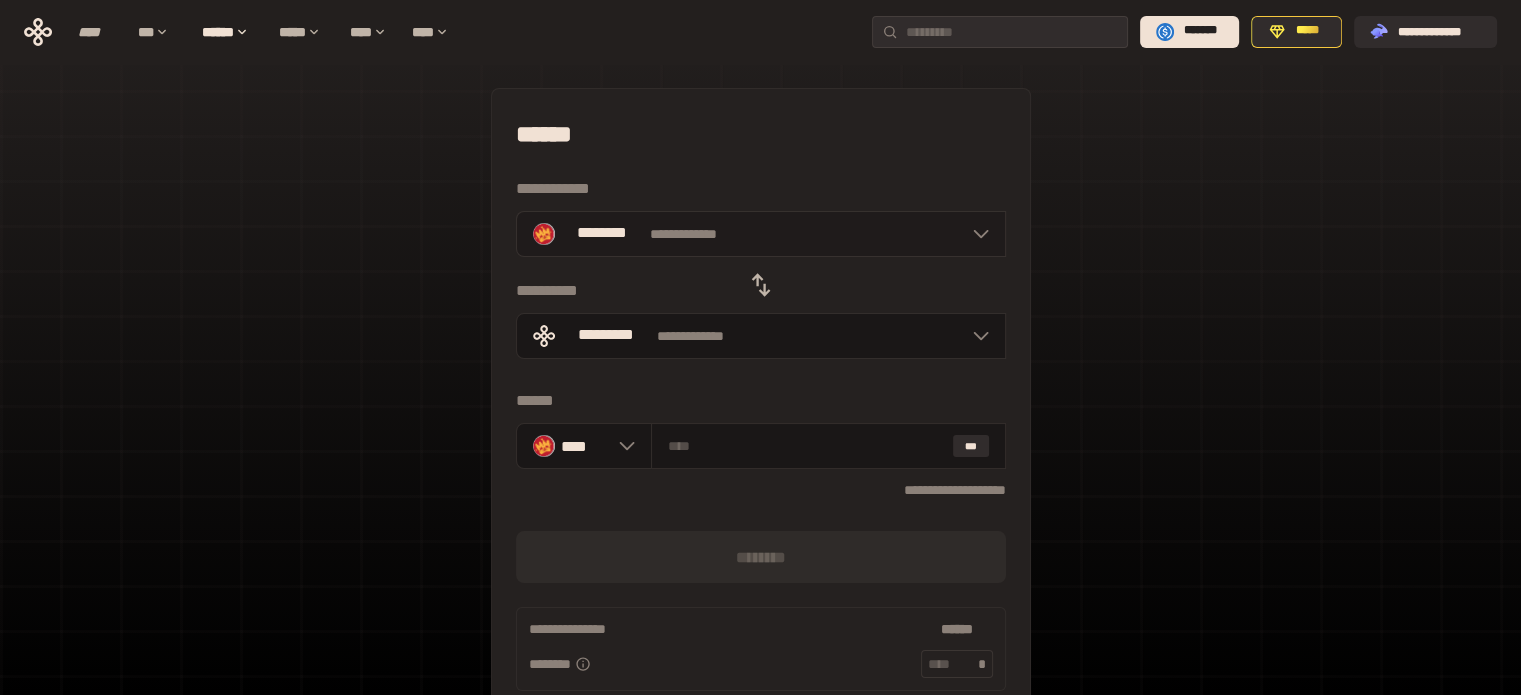click on "**********" at bounding box center [761, 234] 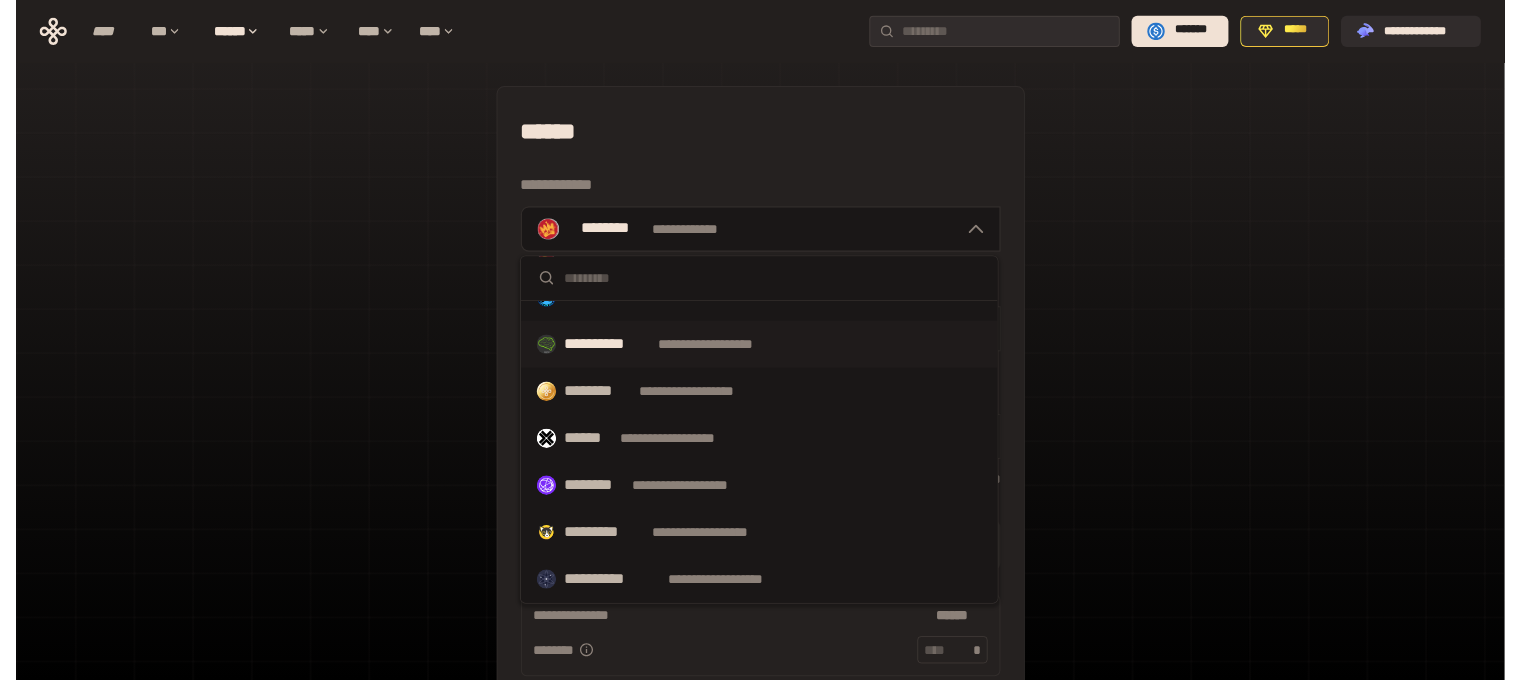 scroll, scrollTop: 400, scrollLeft: 0, axis: vertical 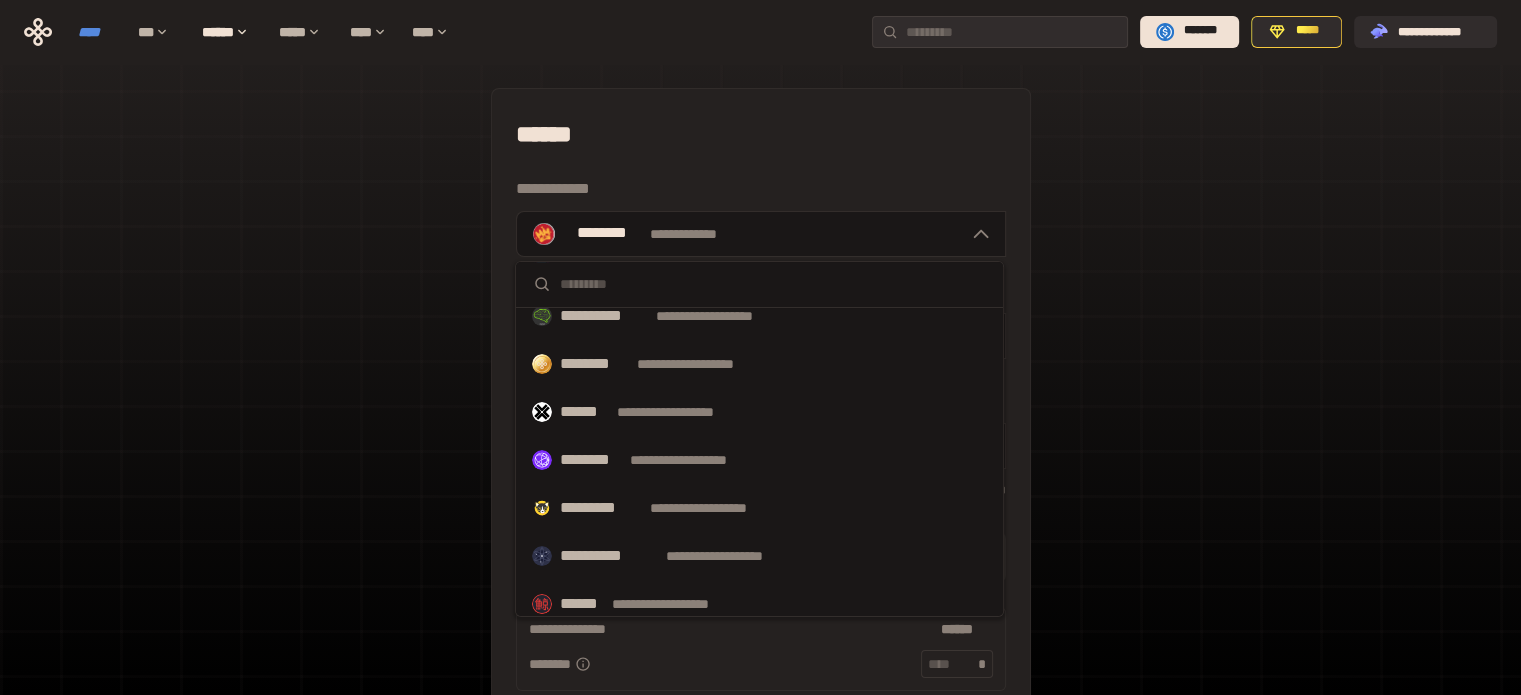 click on "****" at bounding box center [98, 32] 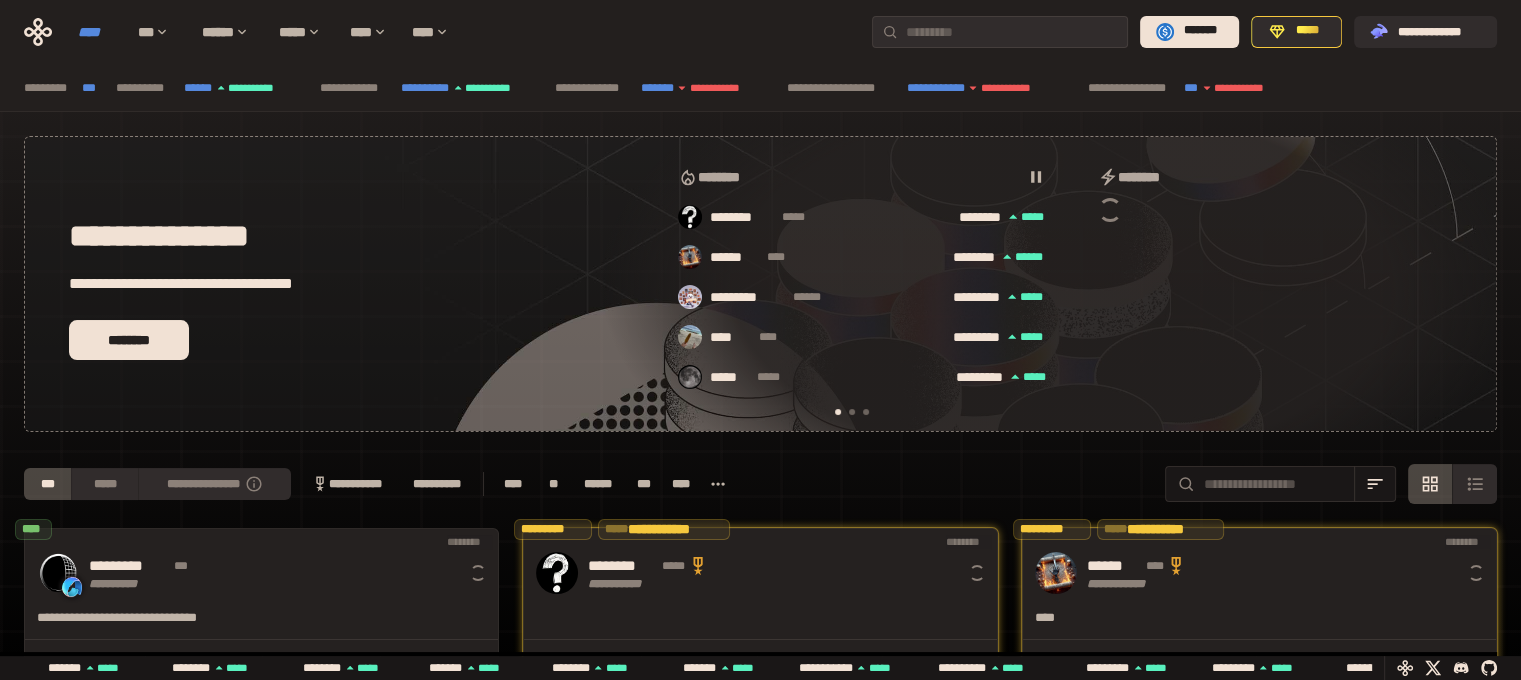 scroll, scrollTop: 0, scrollLeft: 16, axis: horizontal 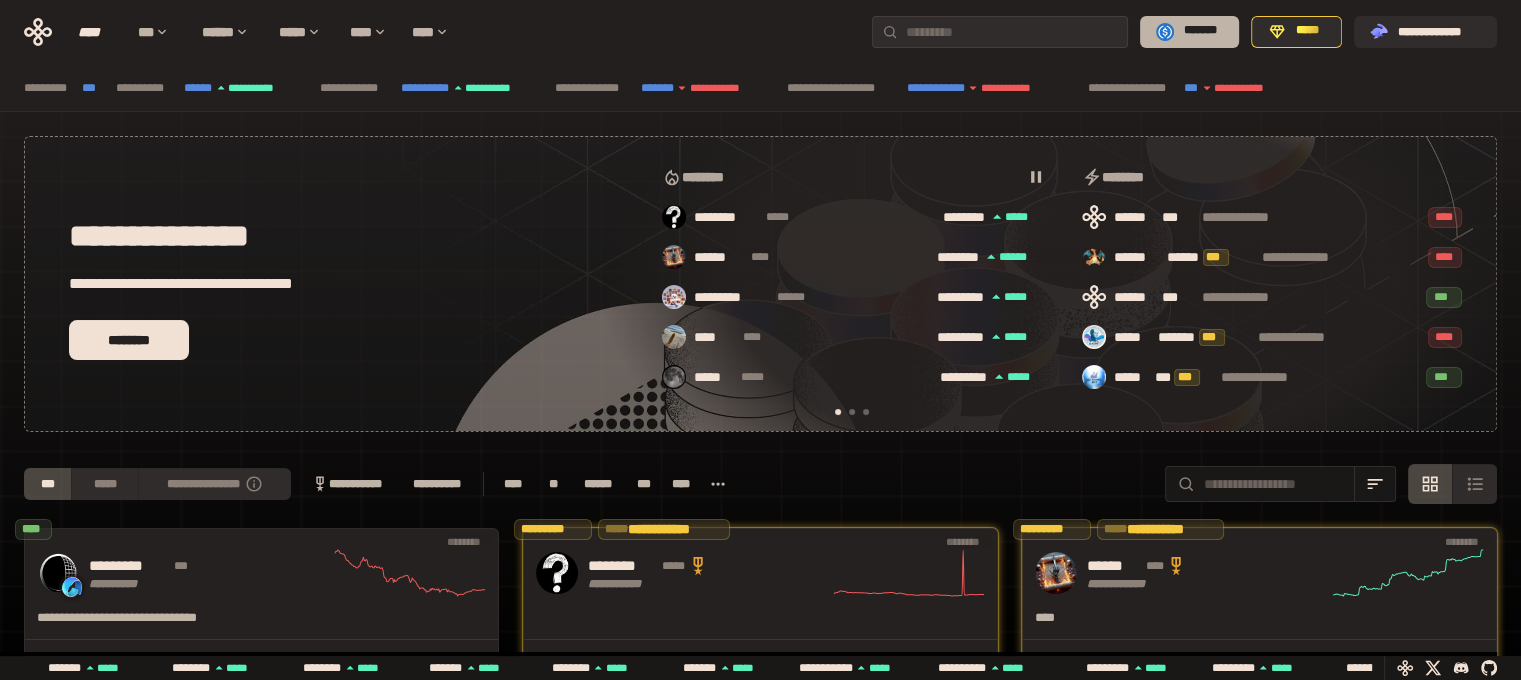 click on "*******" at bounding box center [1200, 31] 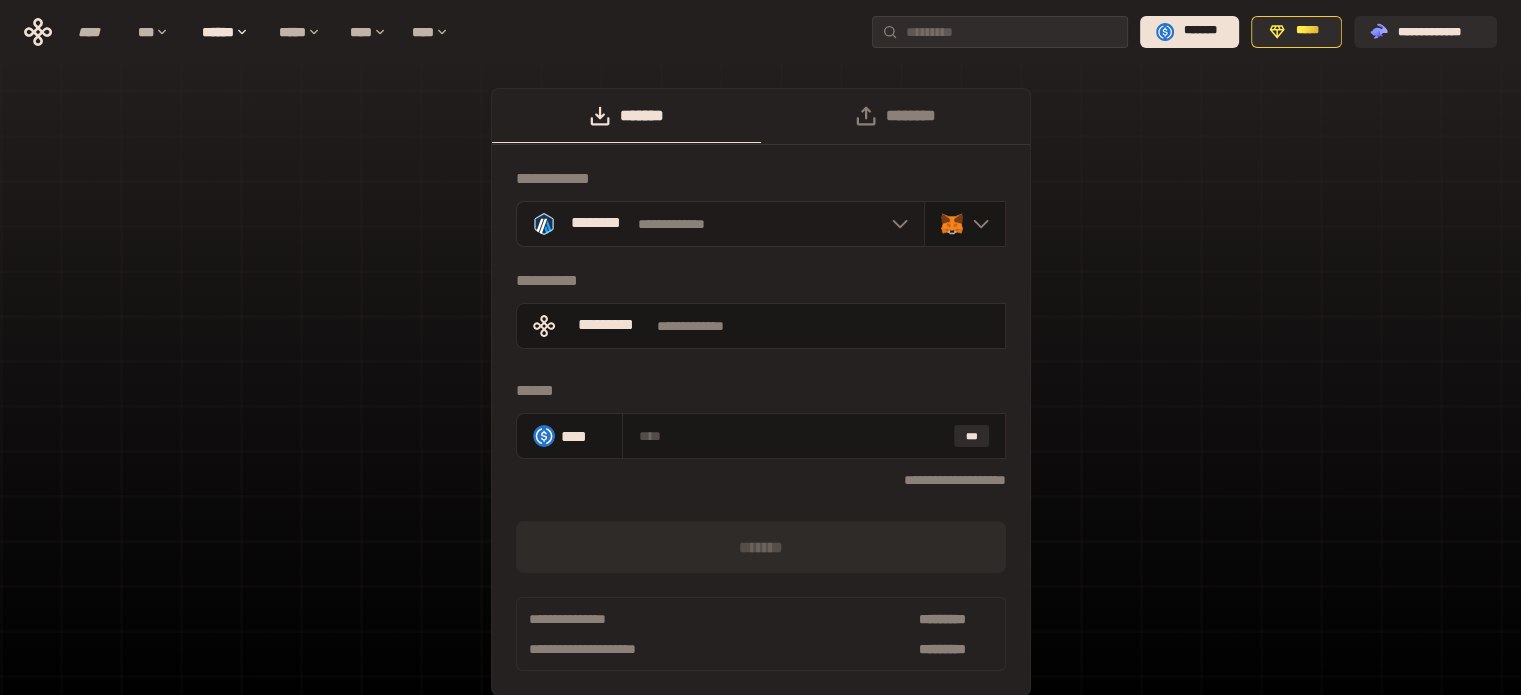 click on "**********" at bounding box center [720, 224] 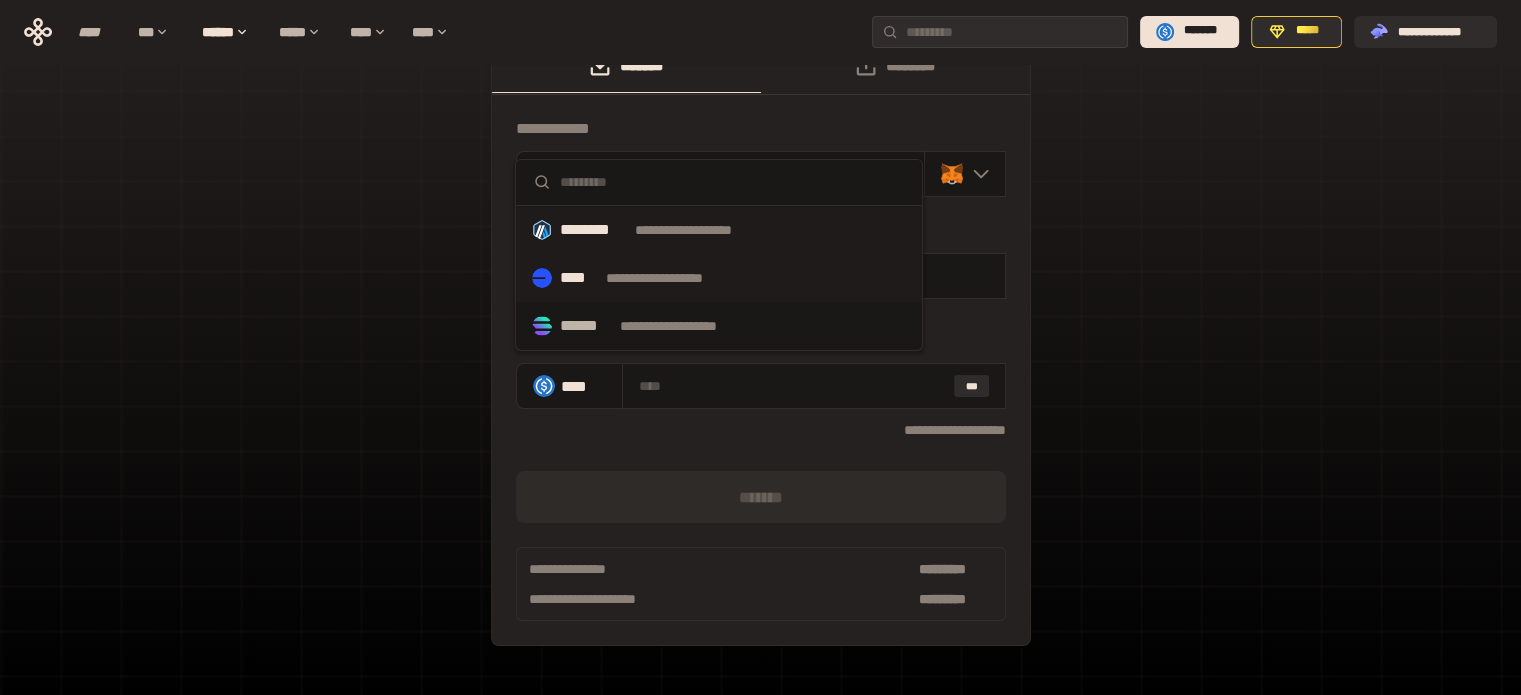 scroll, scrollTop: 92, scrollLeft: 0, axis: vertical 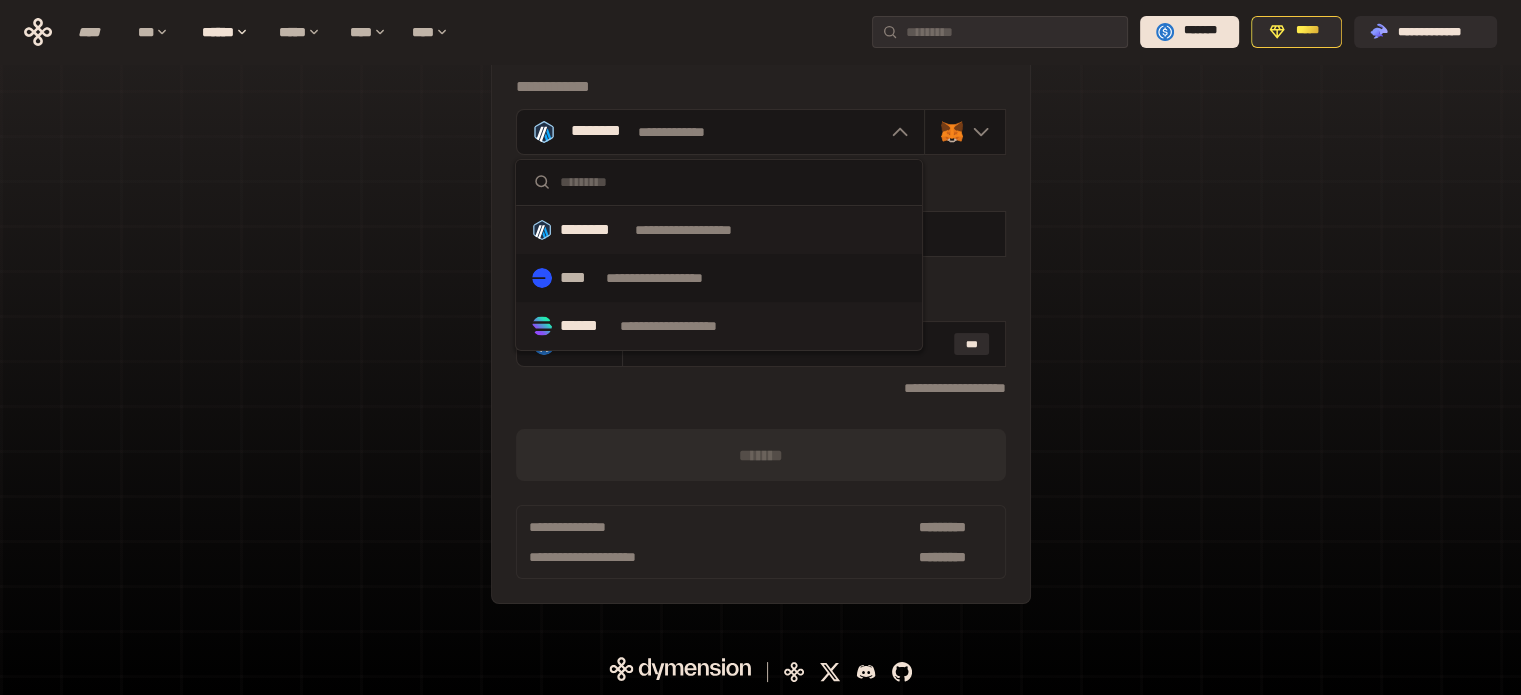 click on "**********" at bounding box center (687, 326) 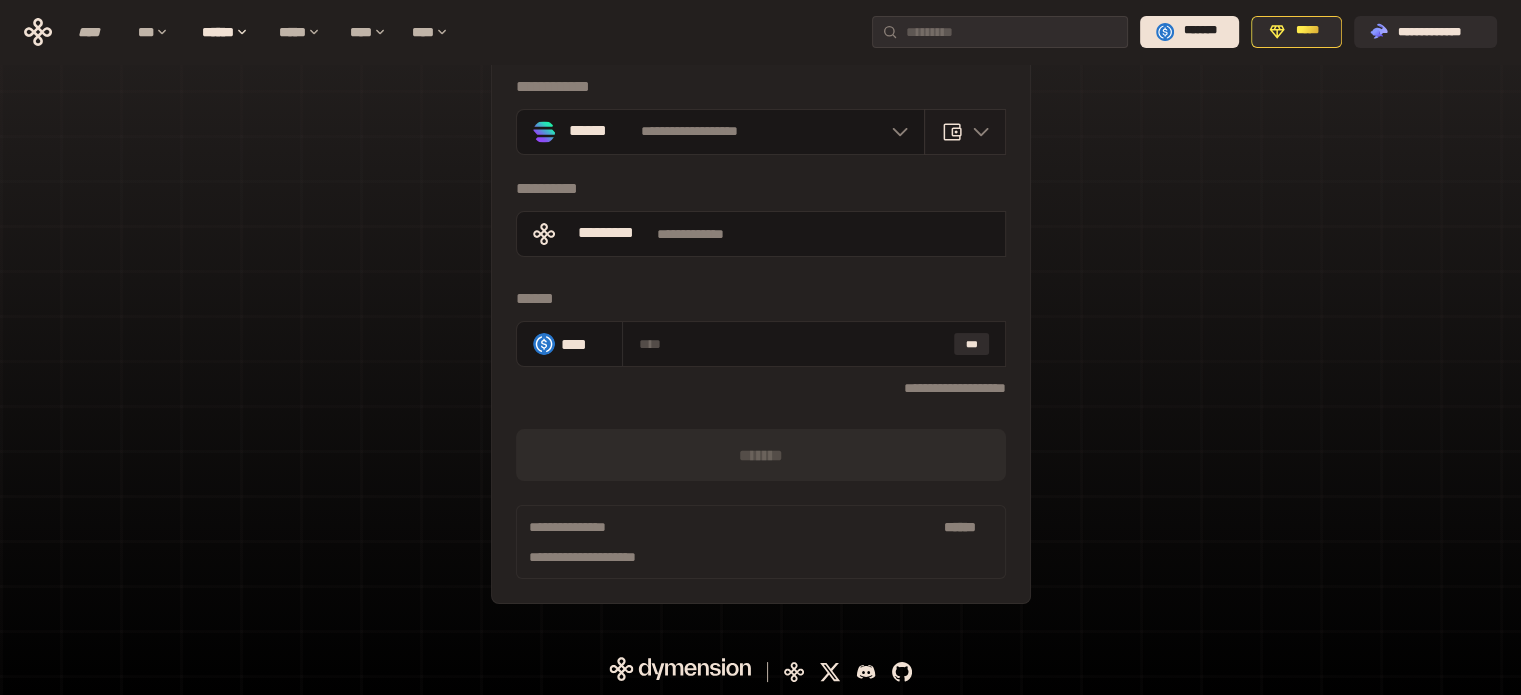 click 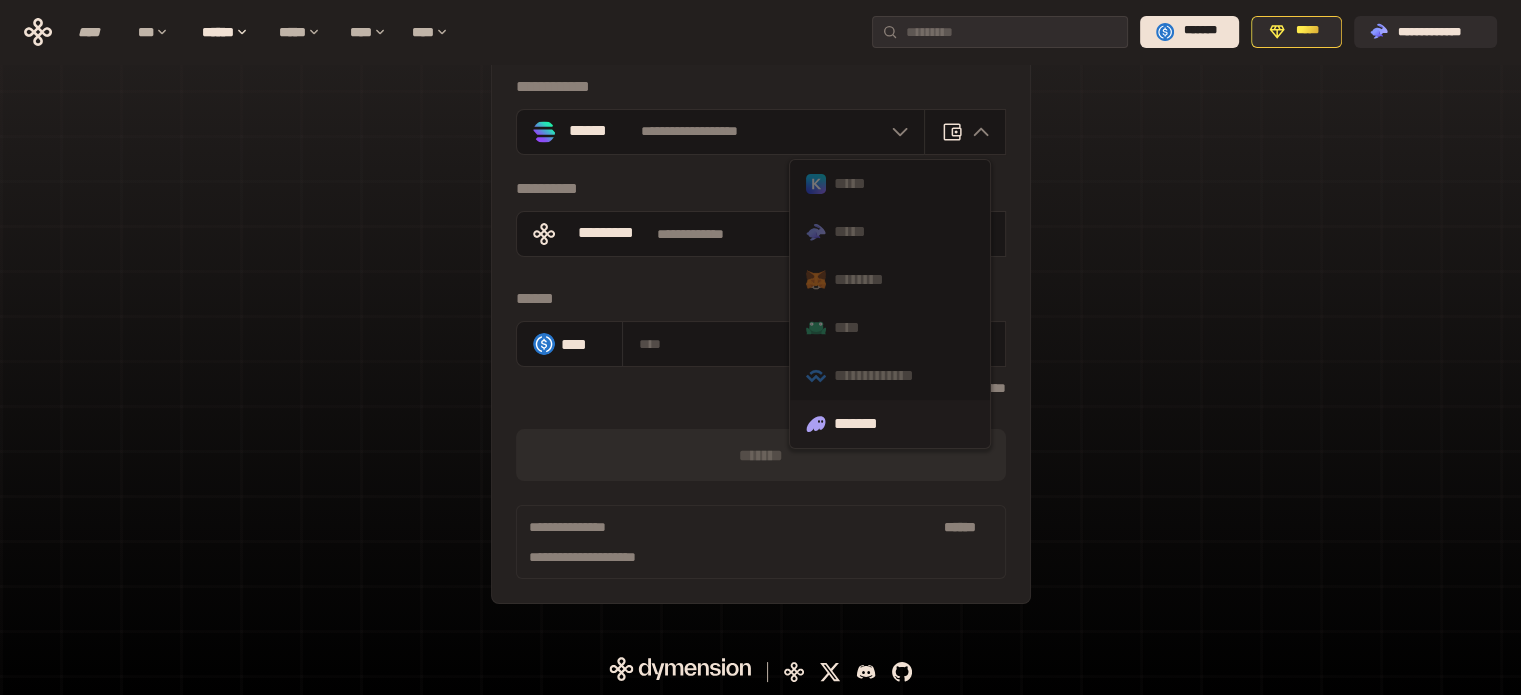click on "*******" at bounding box center [890, 424] 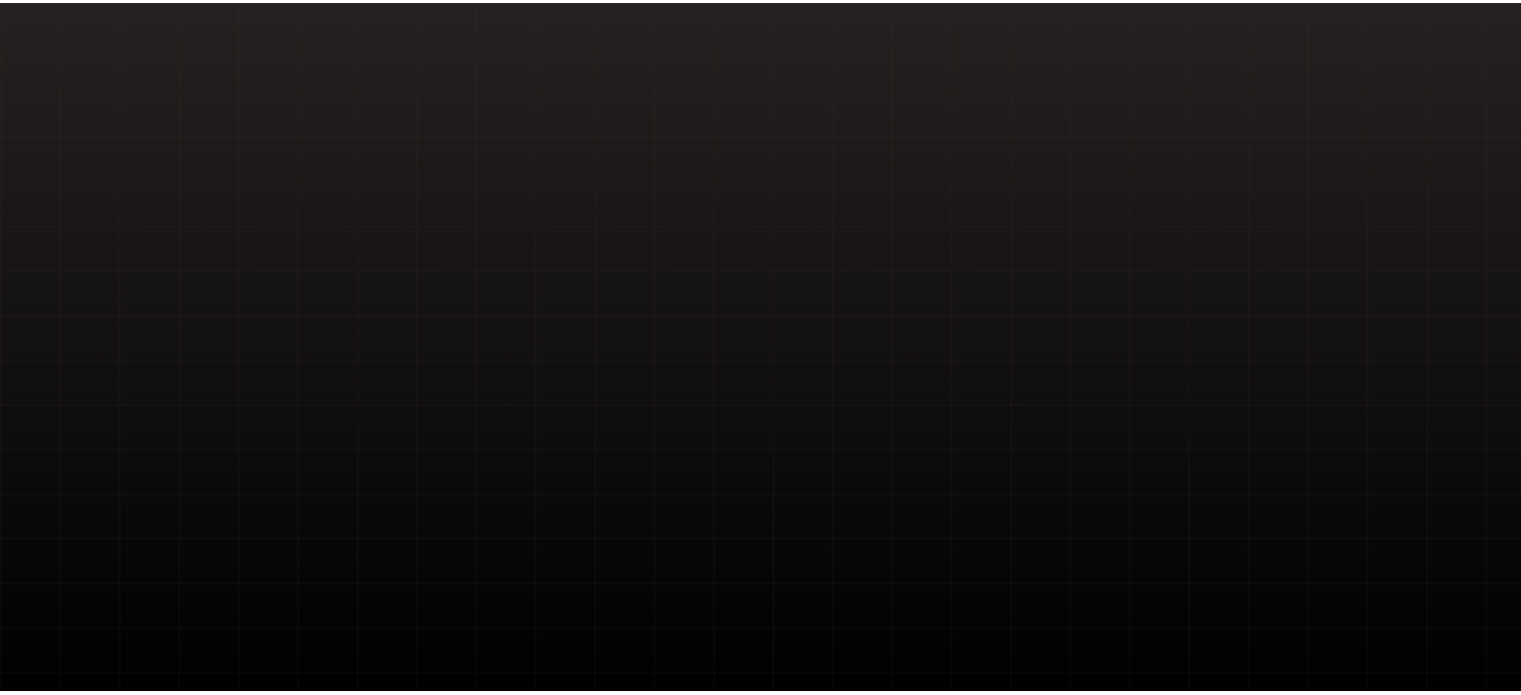scroll, scrollTop: 0, scrollLeft: 0, axis: both 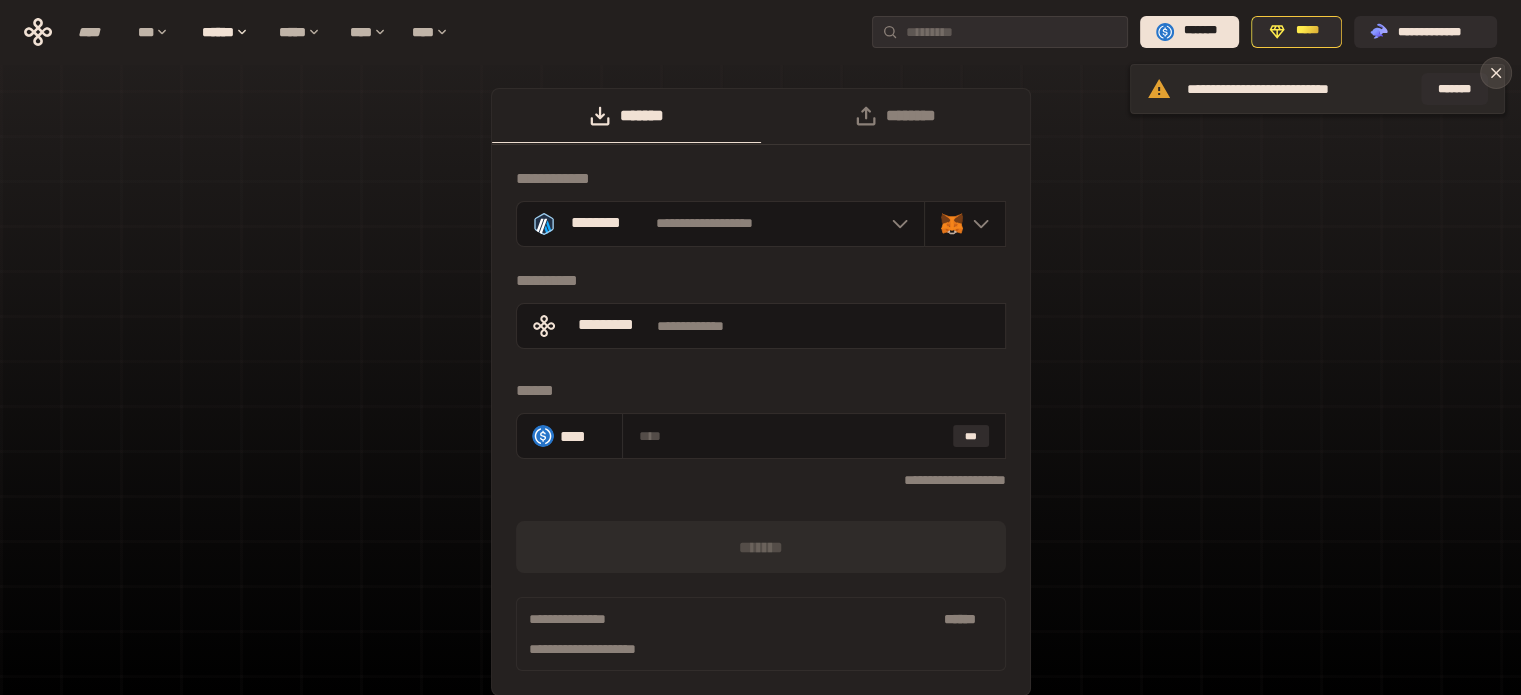 click 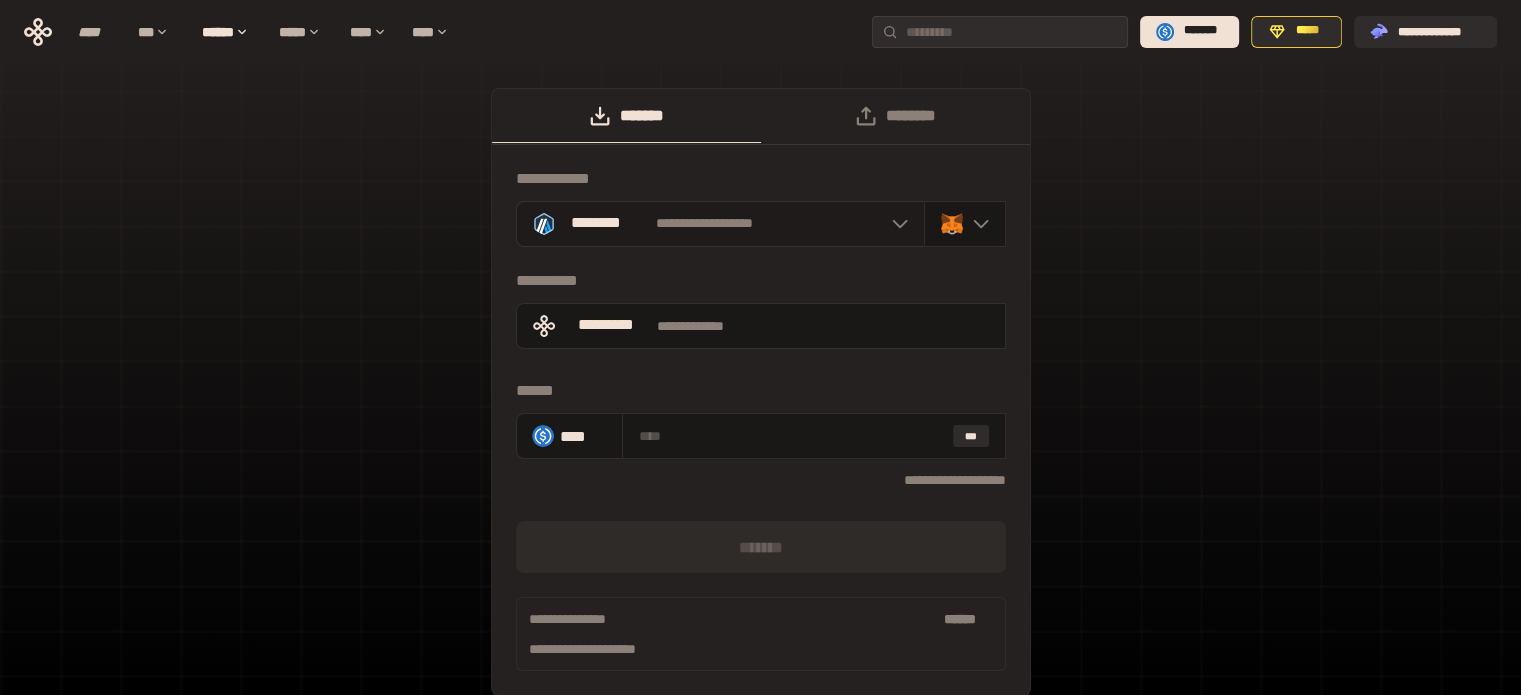 click on "**********" at bounding box center [721, 224] 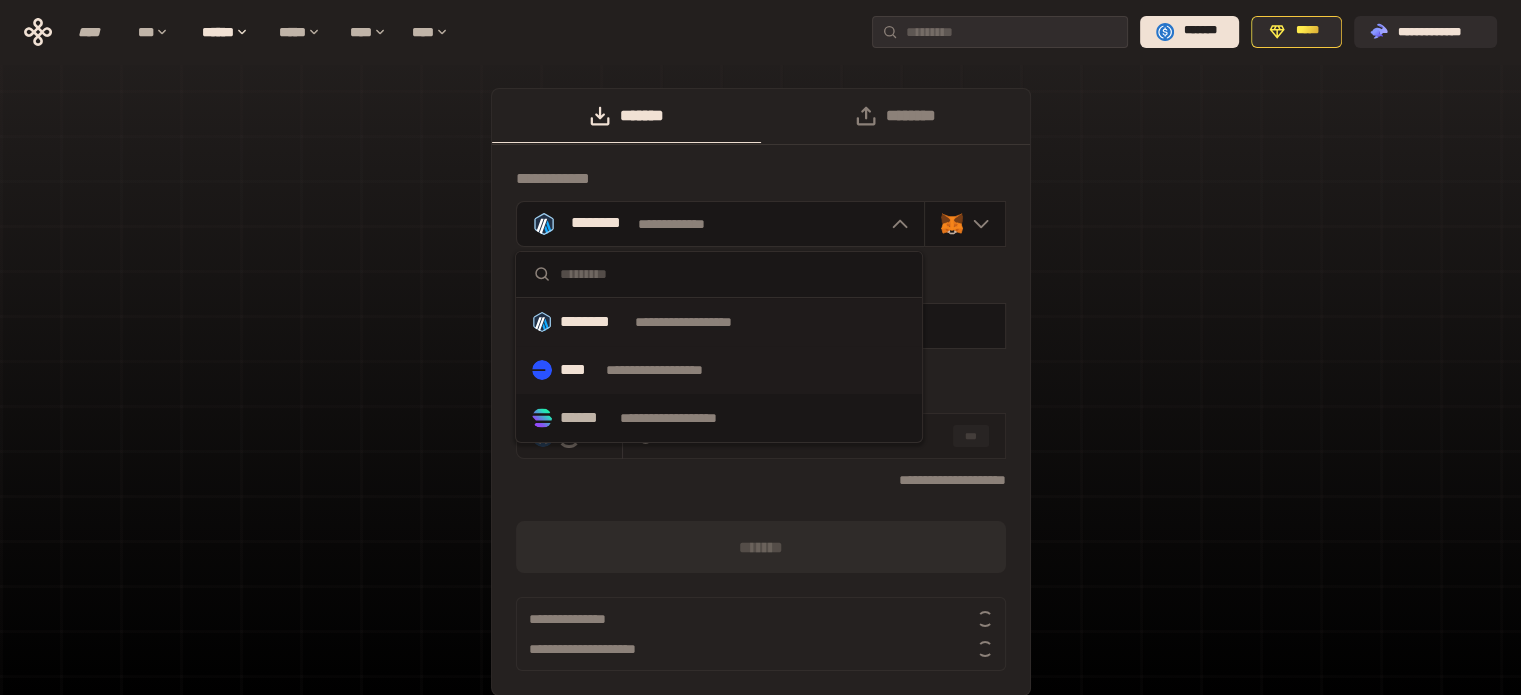 click on "**********" at bounding box center [673, 370] 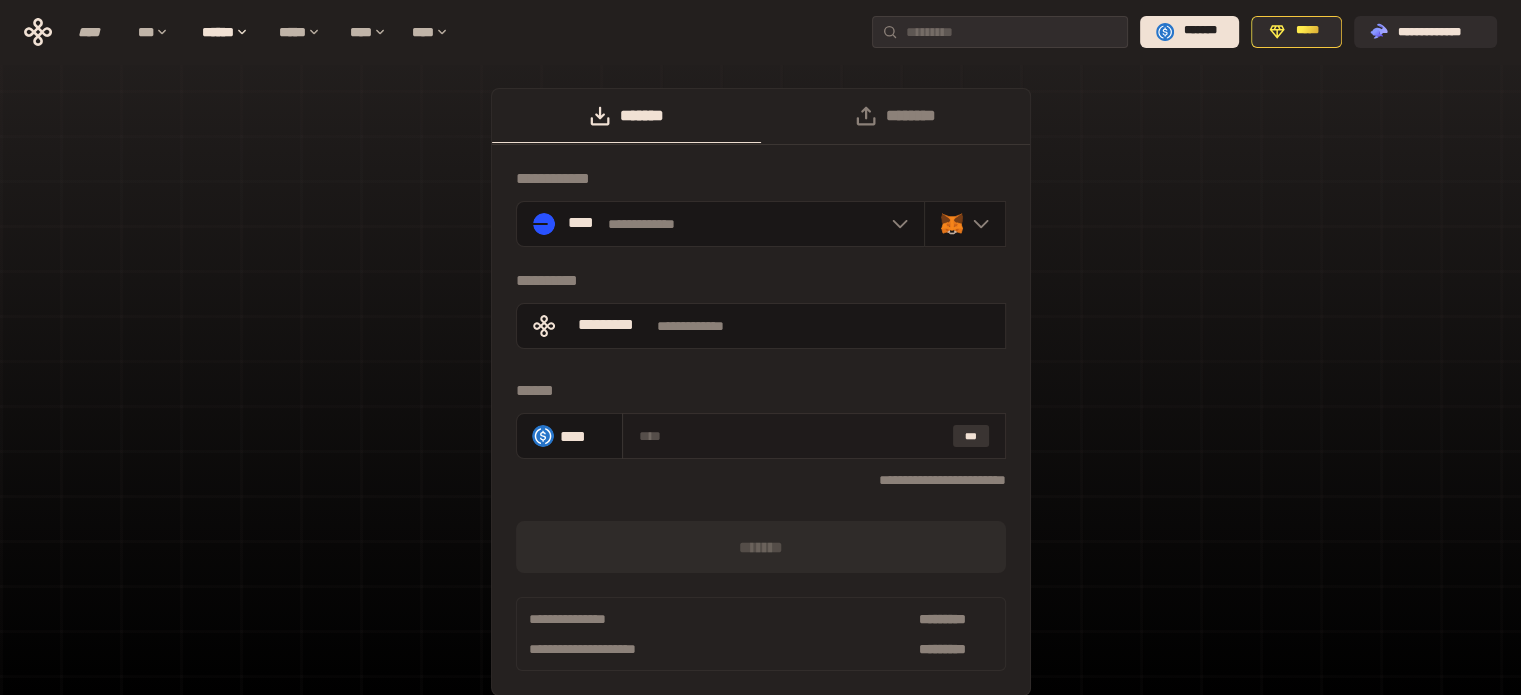 click on "***" at bounding box center (971, 436) 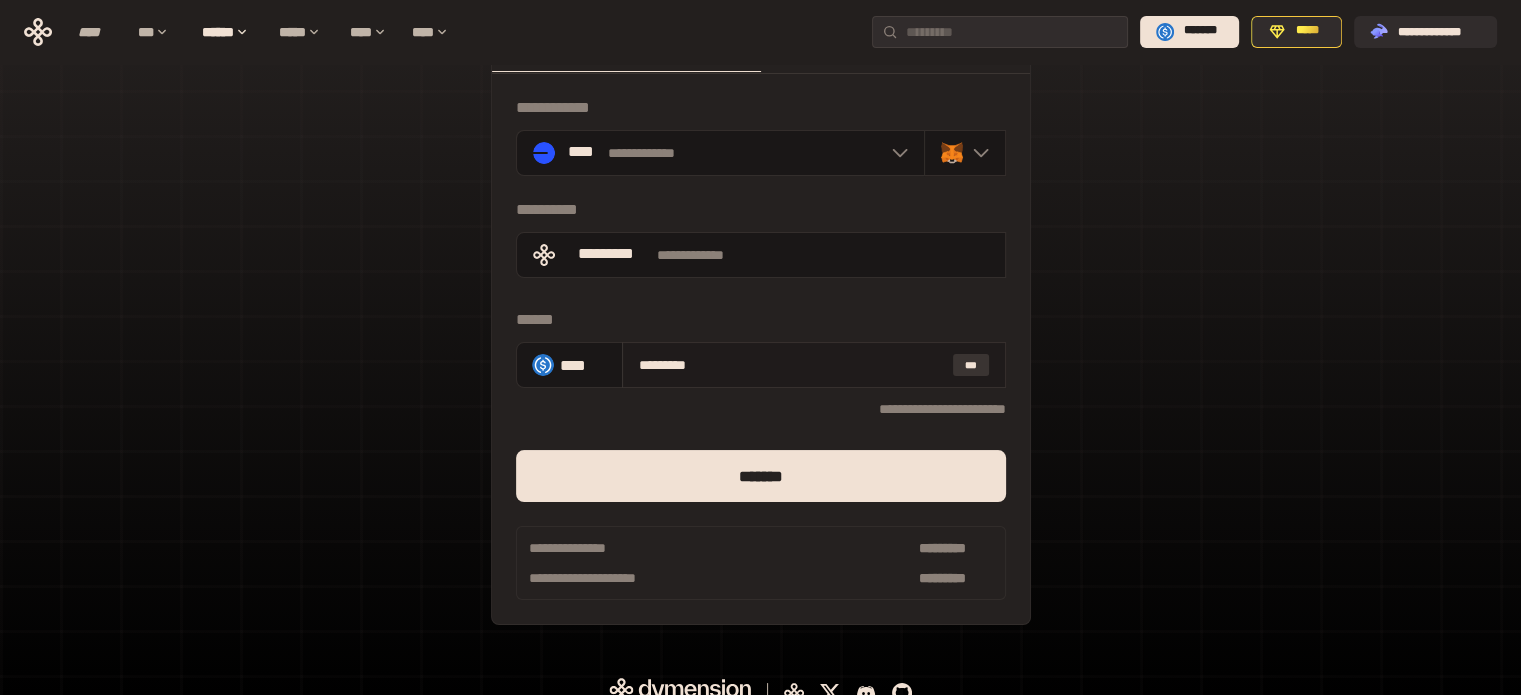 scroll, scrollTop: 92, scrollLeft: 0, axis: vertical 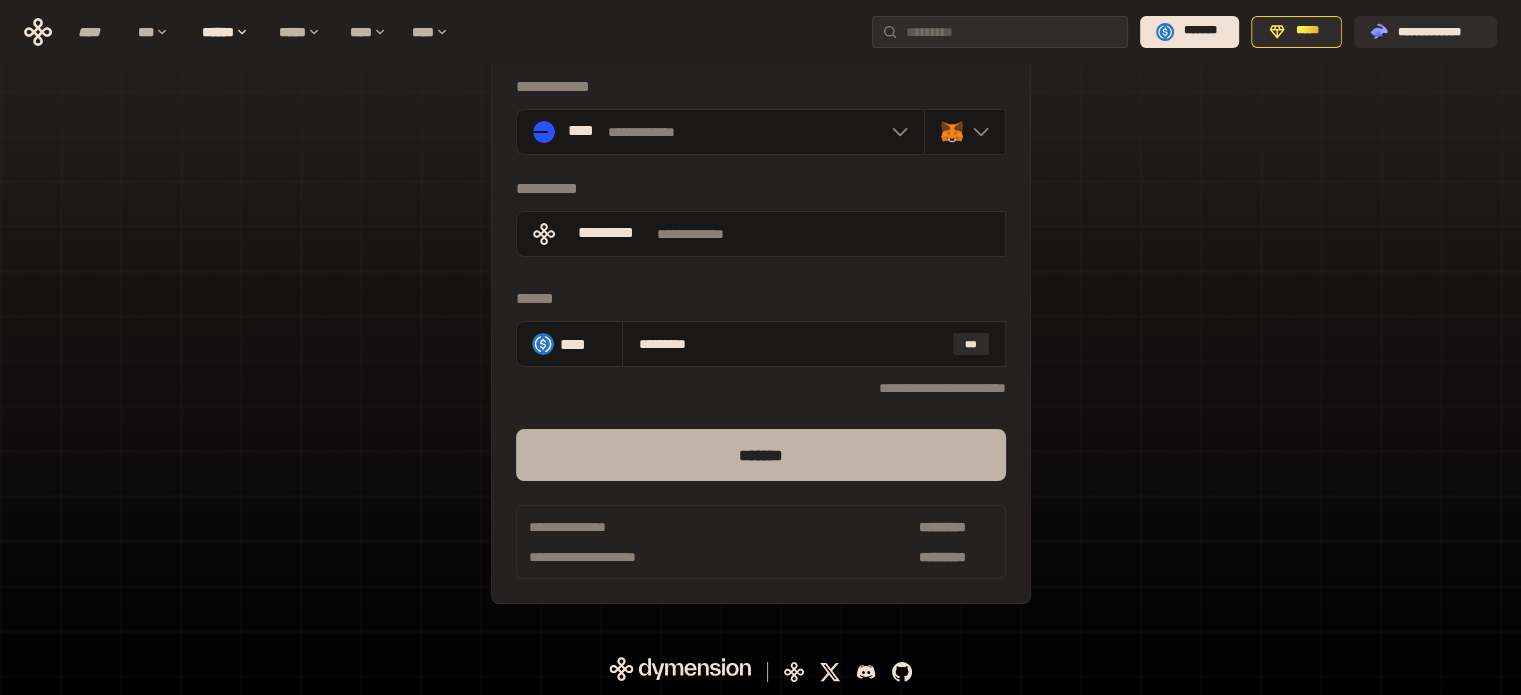 click on "*******" at bounding box center (761, 455) 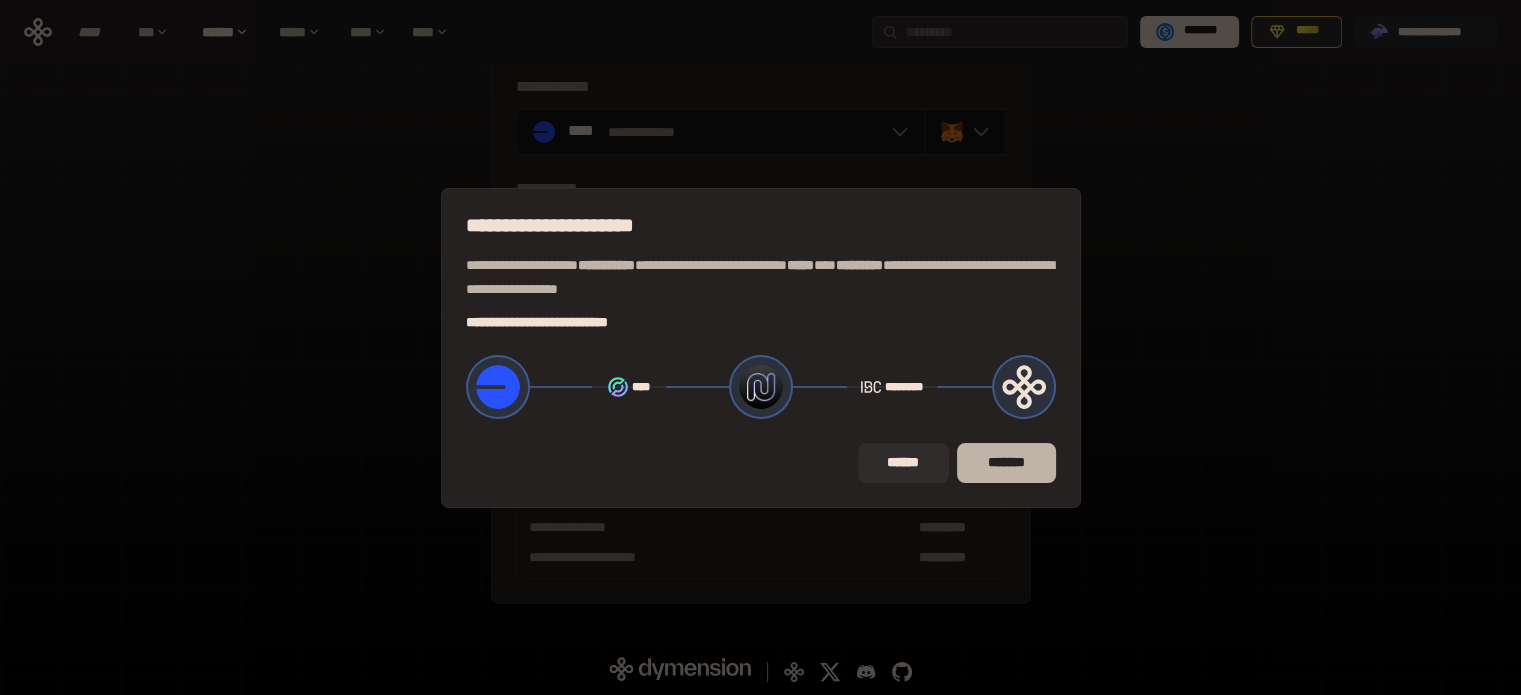 click on "*******" at bounding box center (1006, 463) 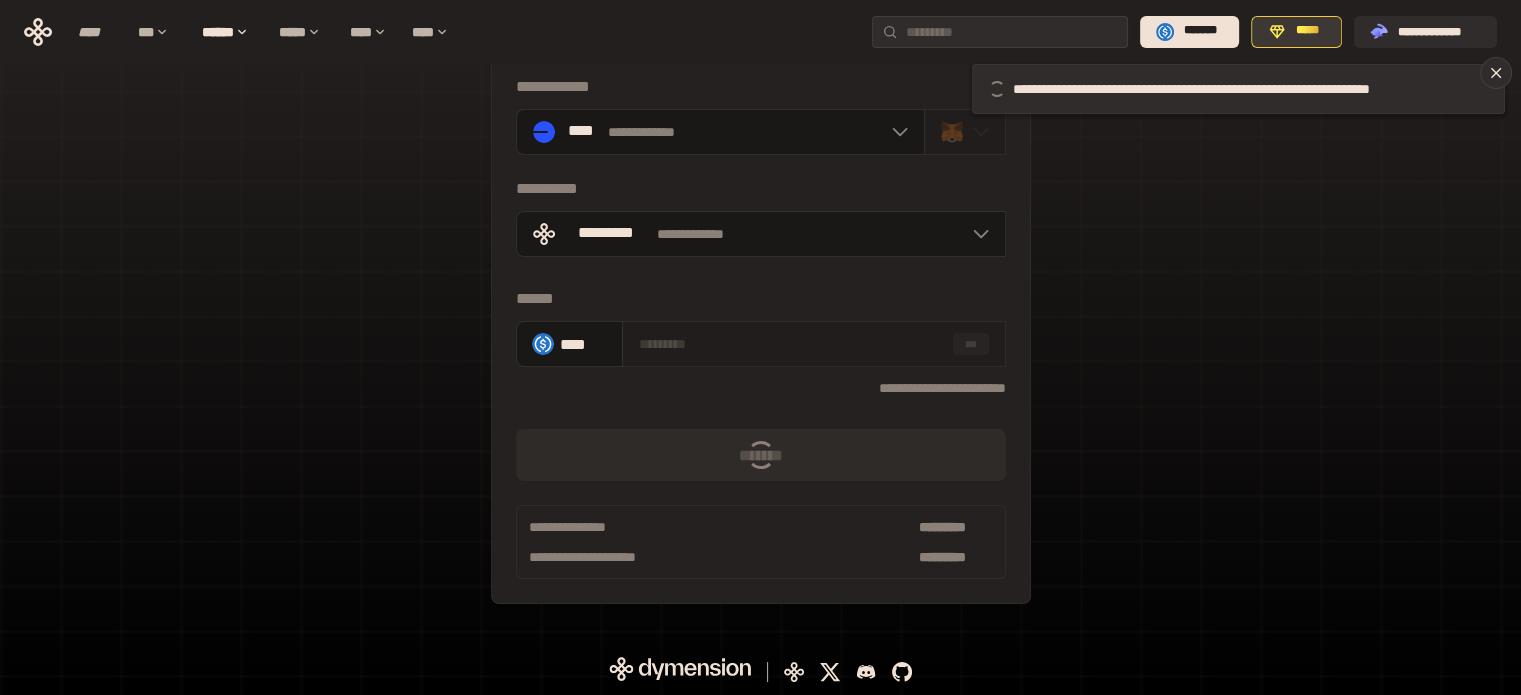 click 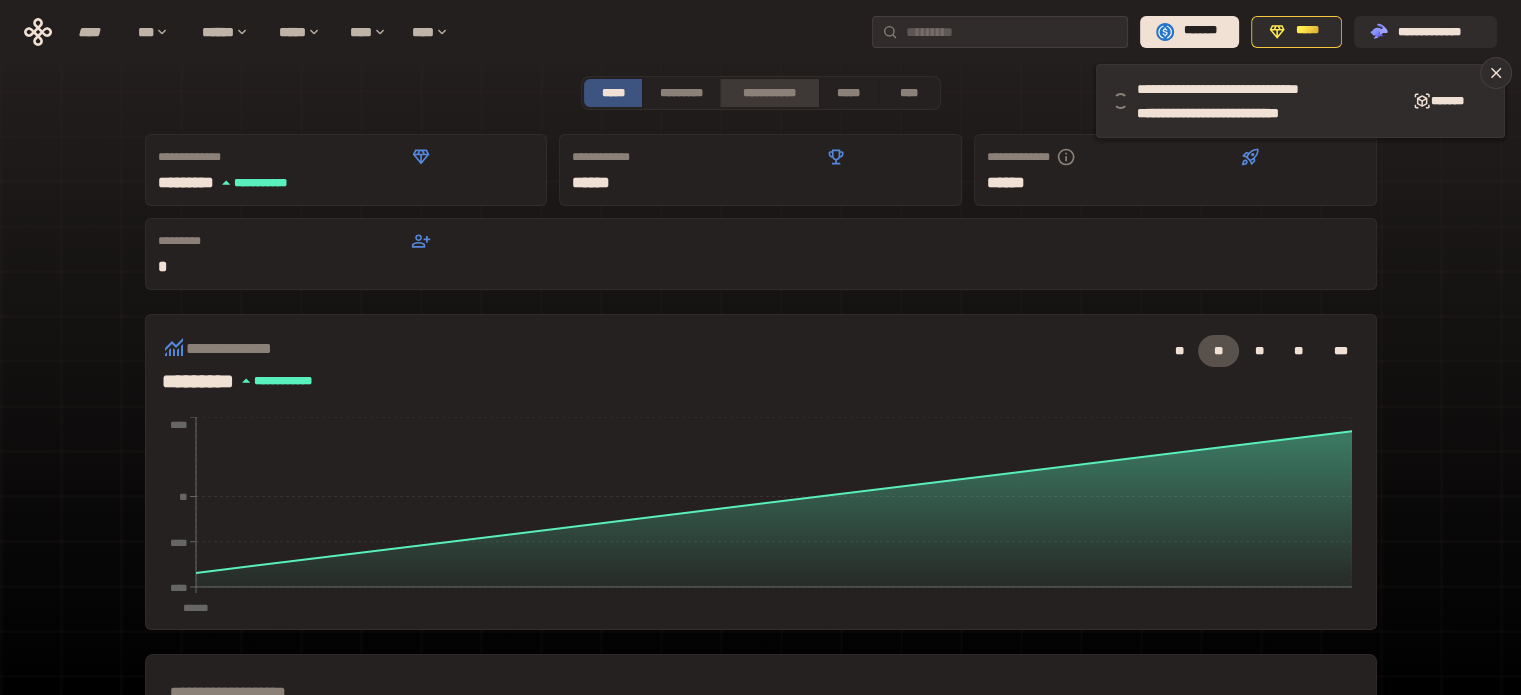 click on "**********" at bounding box center (769, 93) 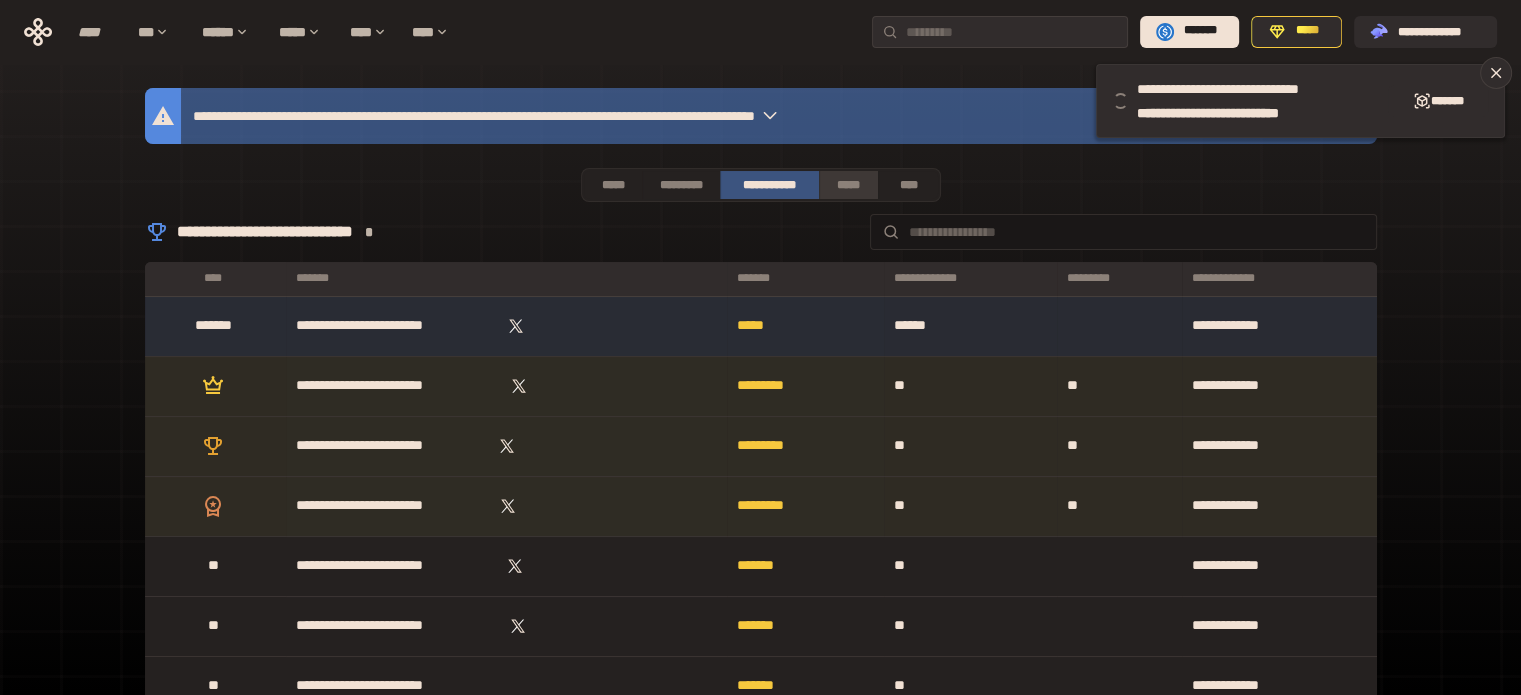 click on "*****" at bounding box center [849, 185] 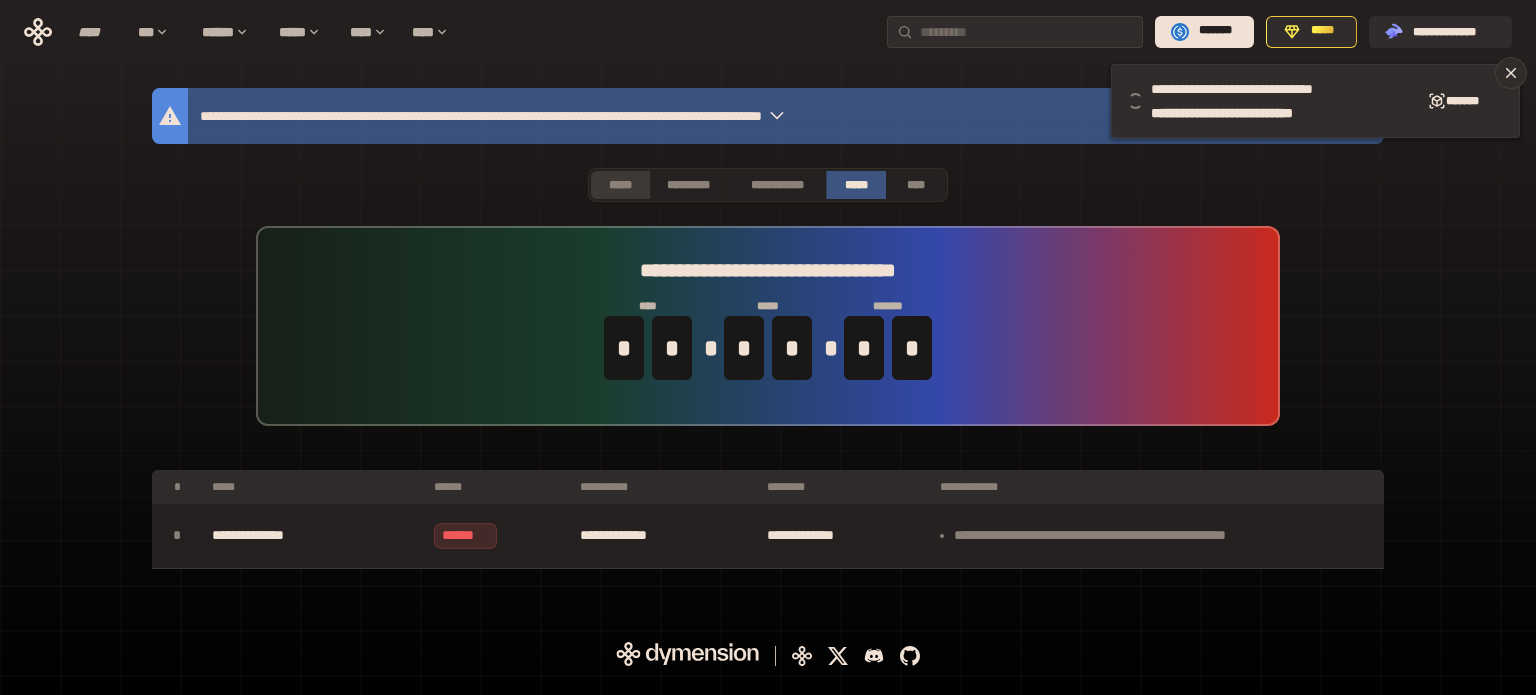 click on "*****" at bounding box center (620, 185) 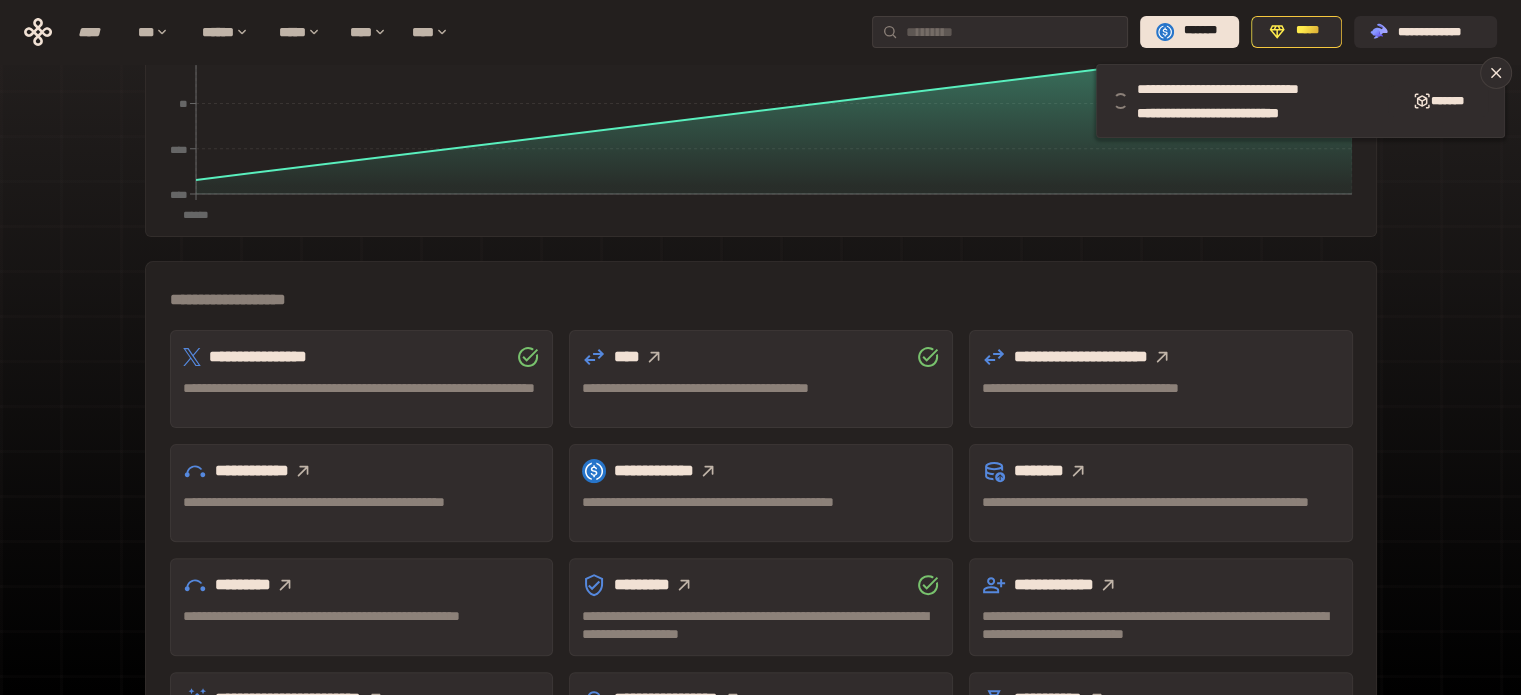 scroll, scrollTop: 589, scrollLeft: 0, axis: vertical 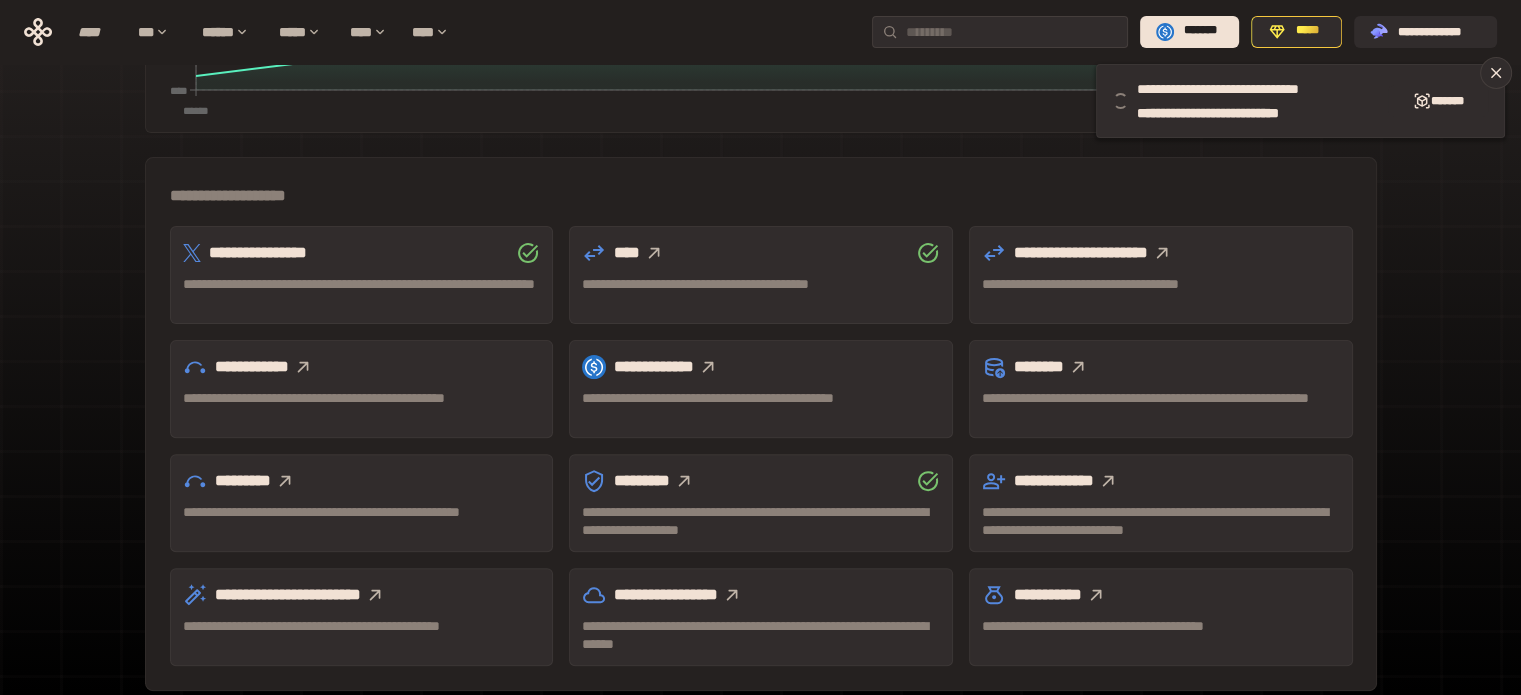 click 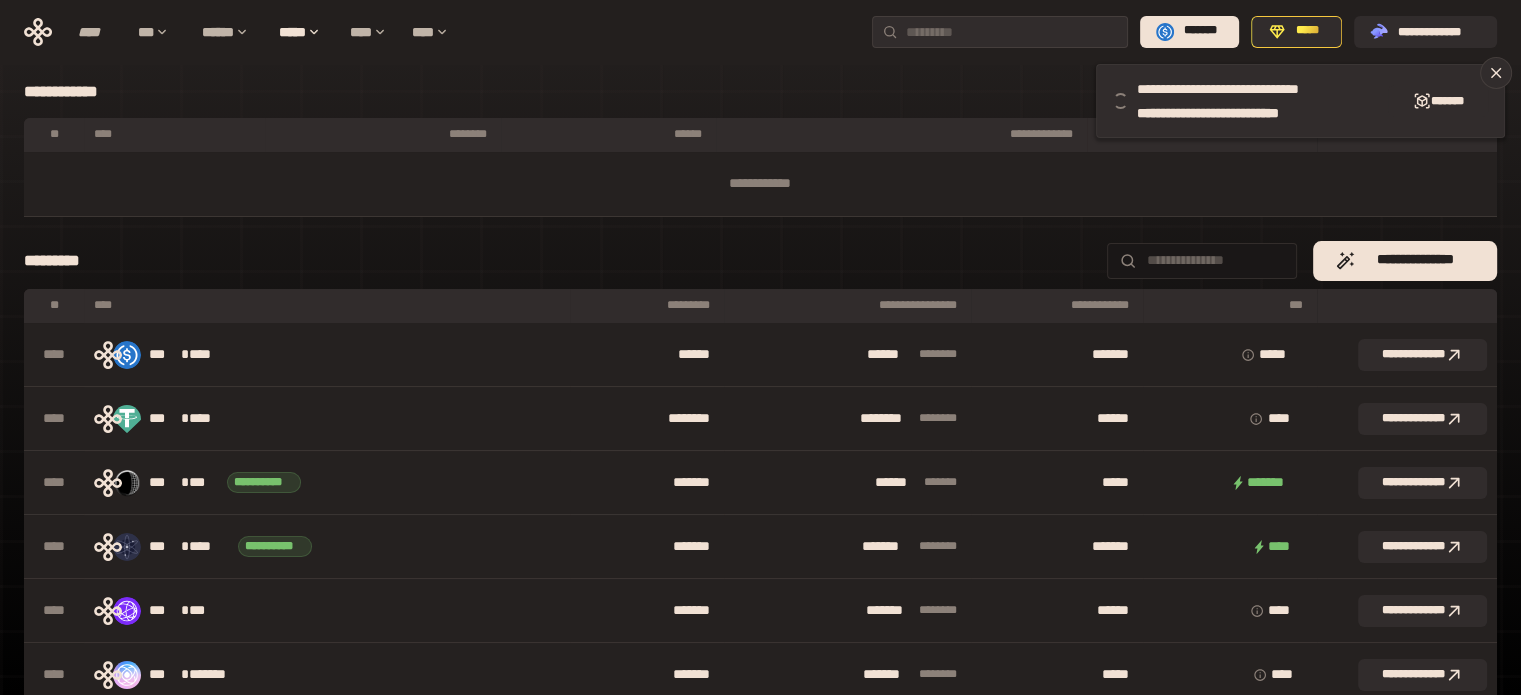 scroll, scrollTop: 0, scrollLeft: 0, axis: both 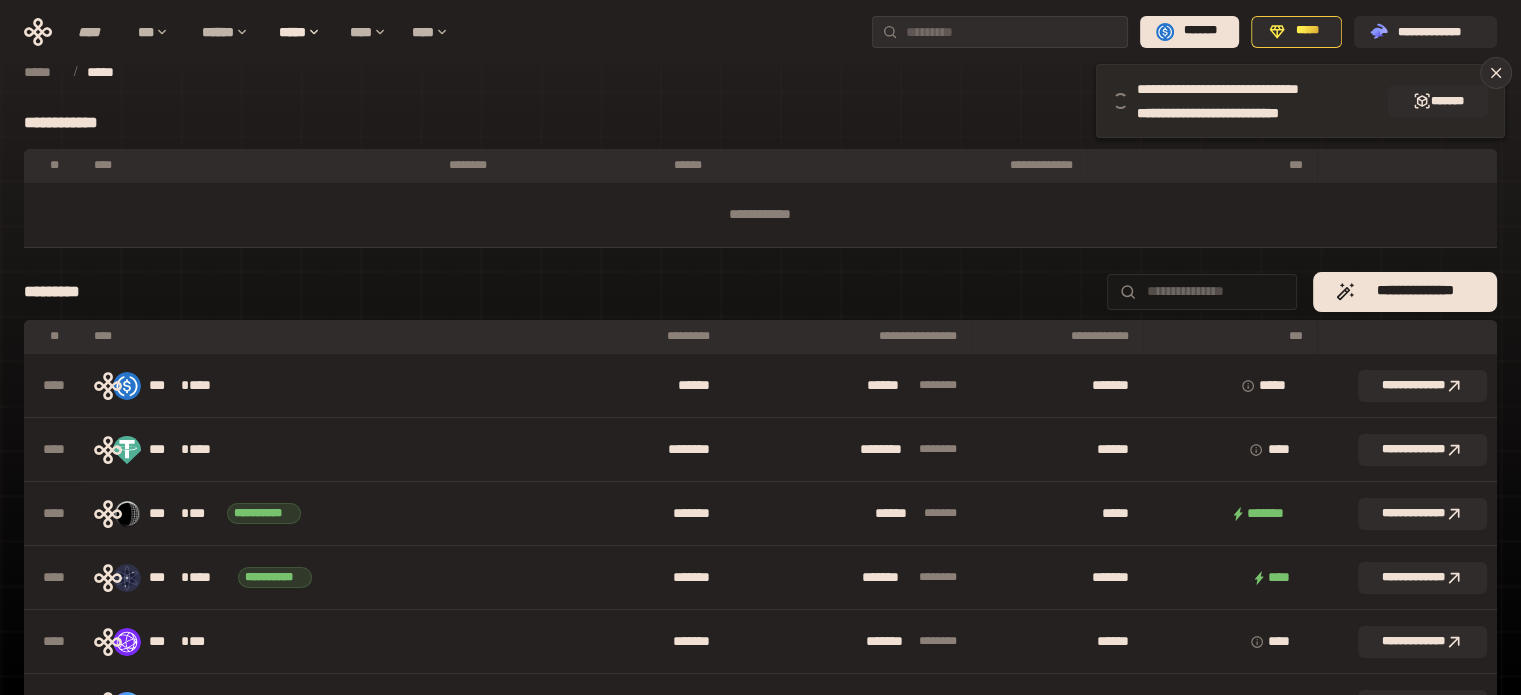 click on "**********" at bounding box center (1300, 101) 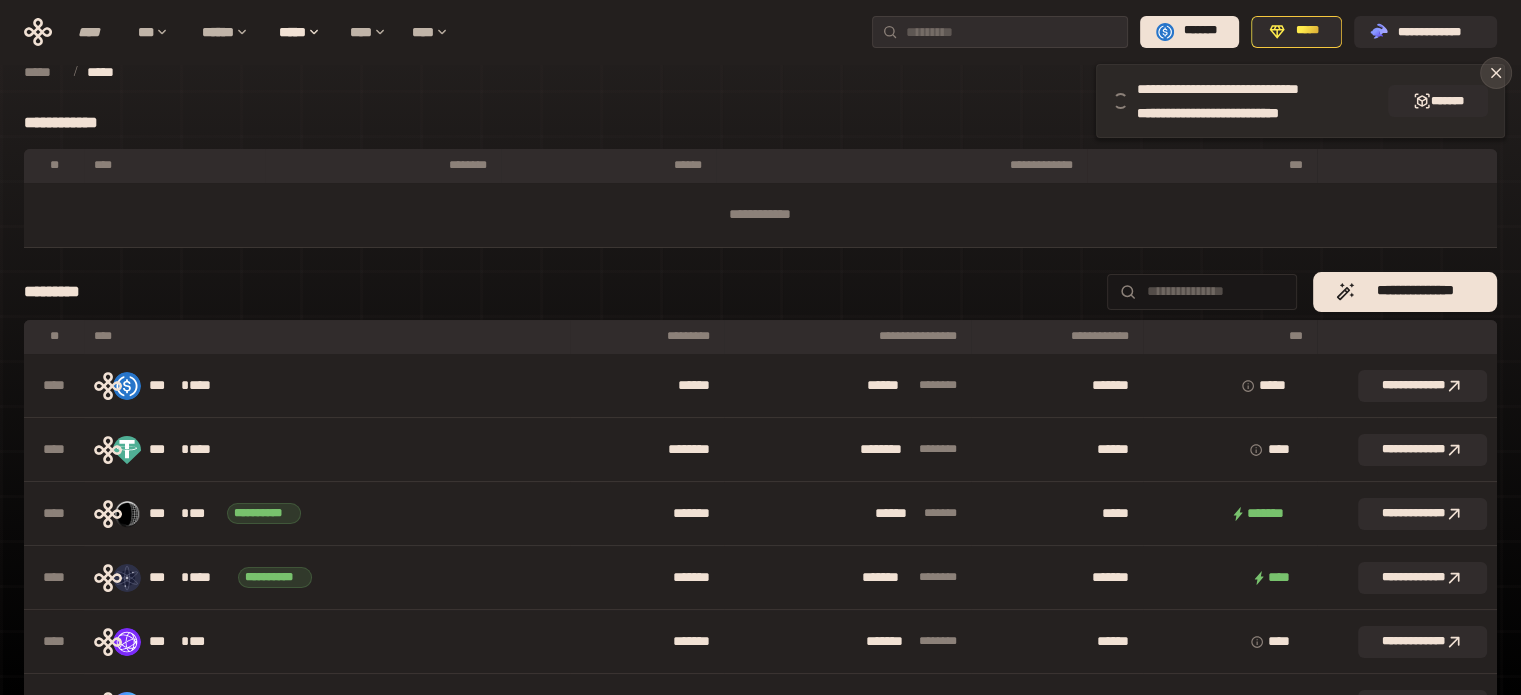 click 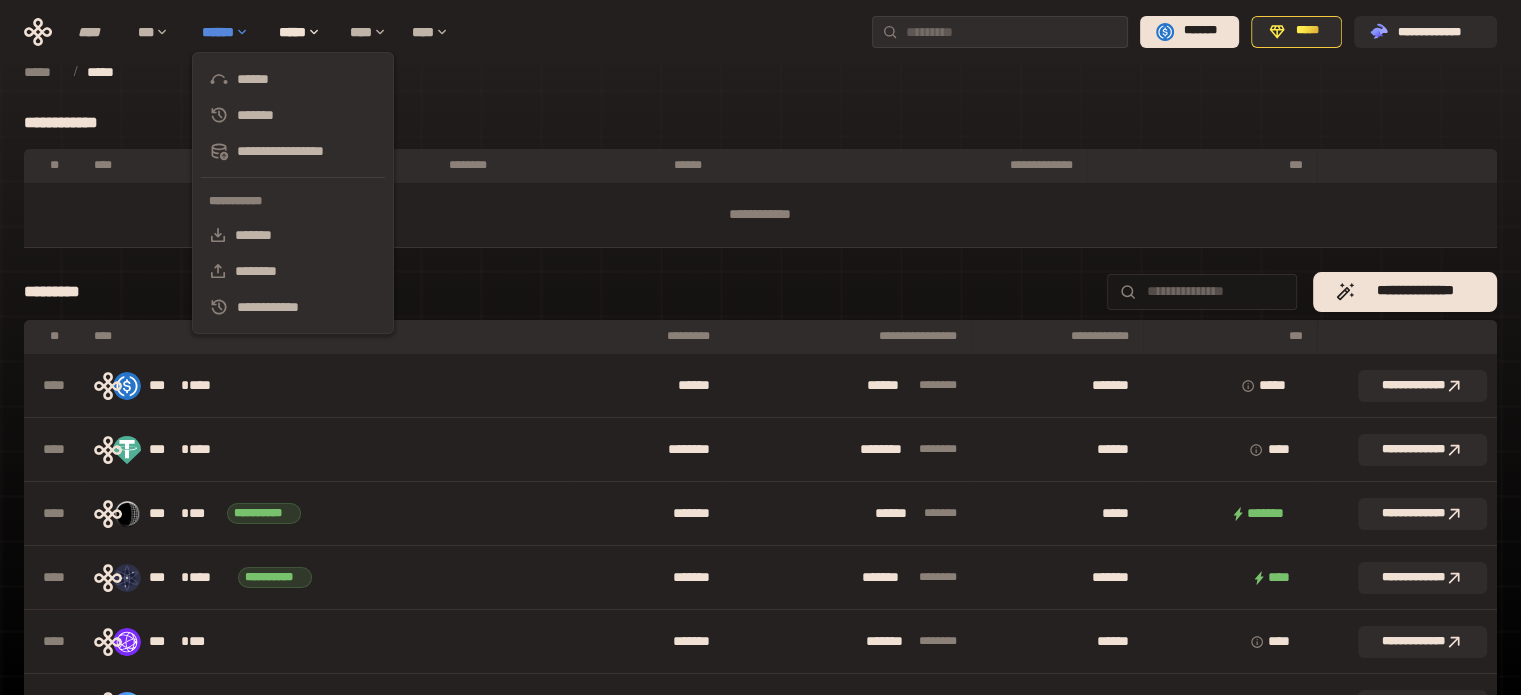 click on "******" at bounding box center (230, 32) 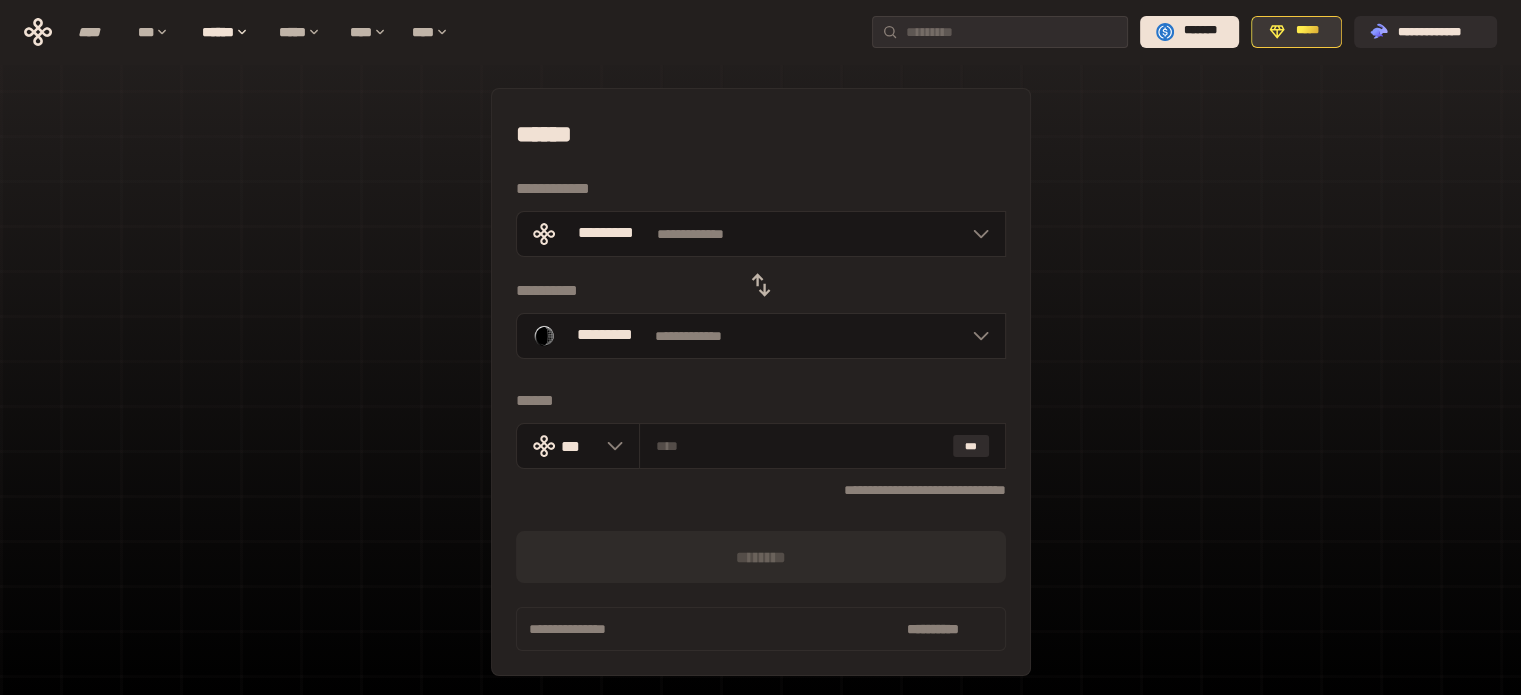click on "*****" at bounding box center (1307, 31) 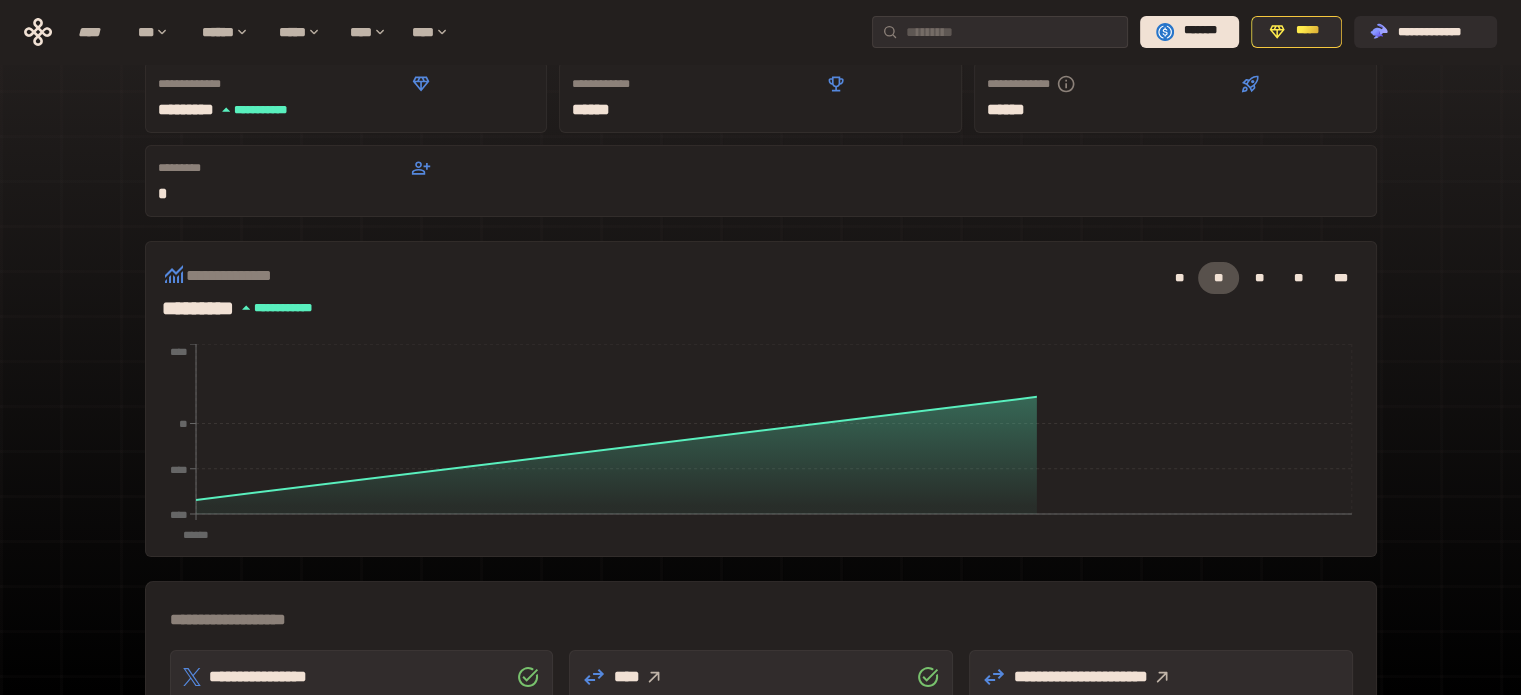 scroll, scrollTop: 589, scrollLeft: 0, axis: vertical 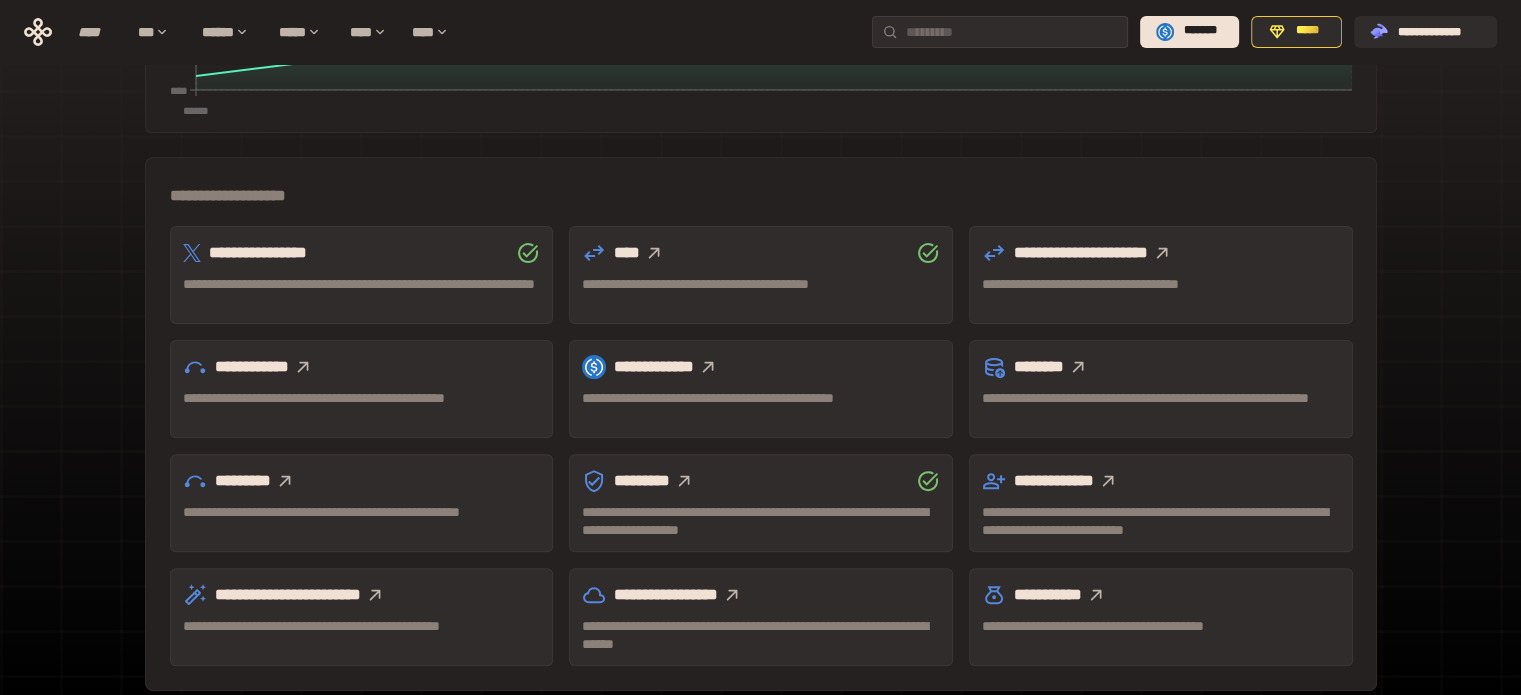 click 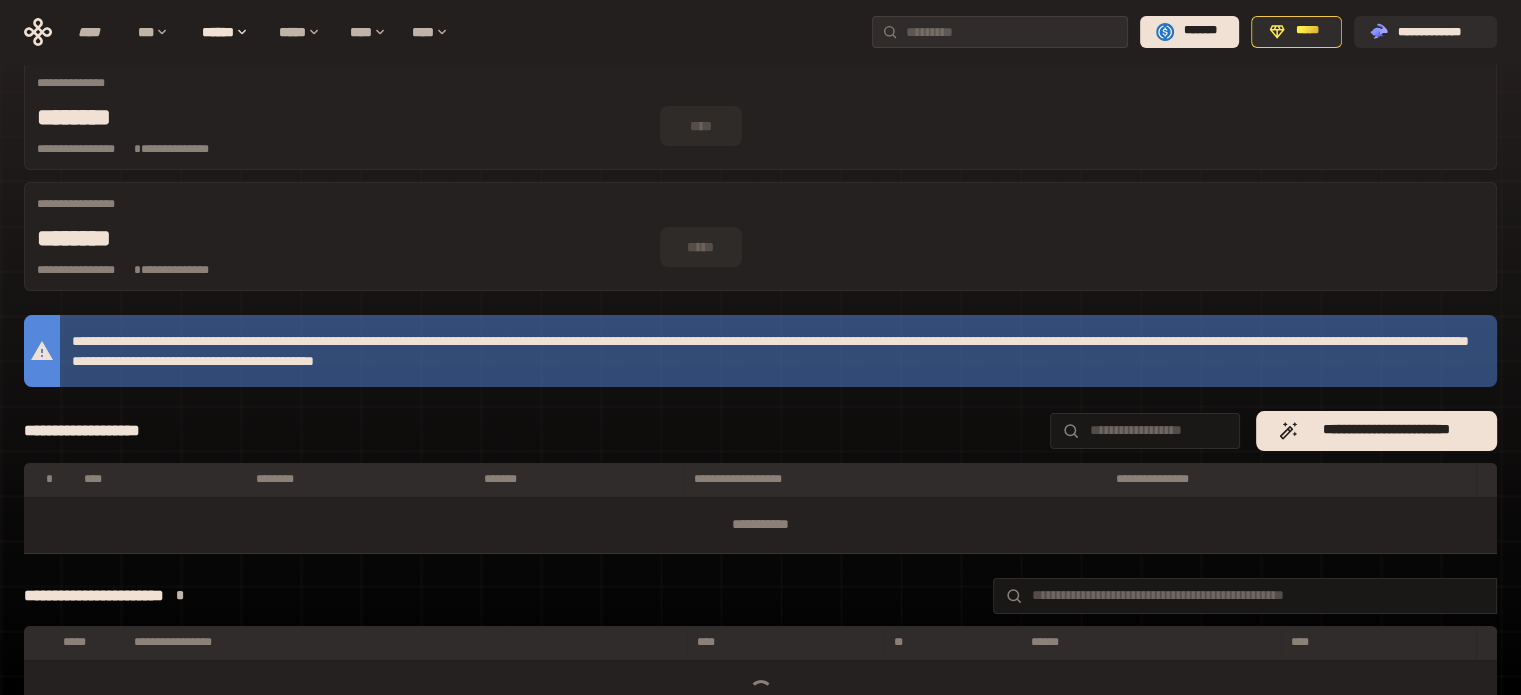 scroll, scrollTop: 43, scrollLeft: 0, axis: vertical 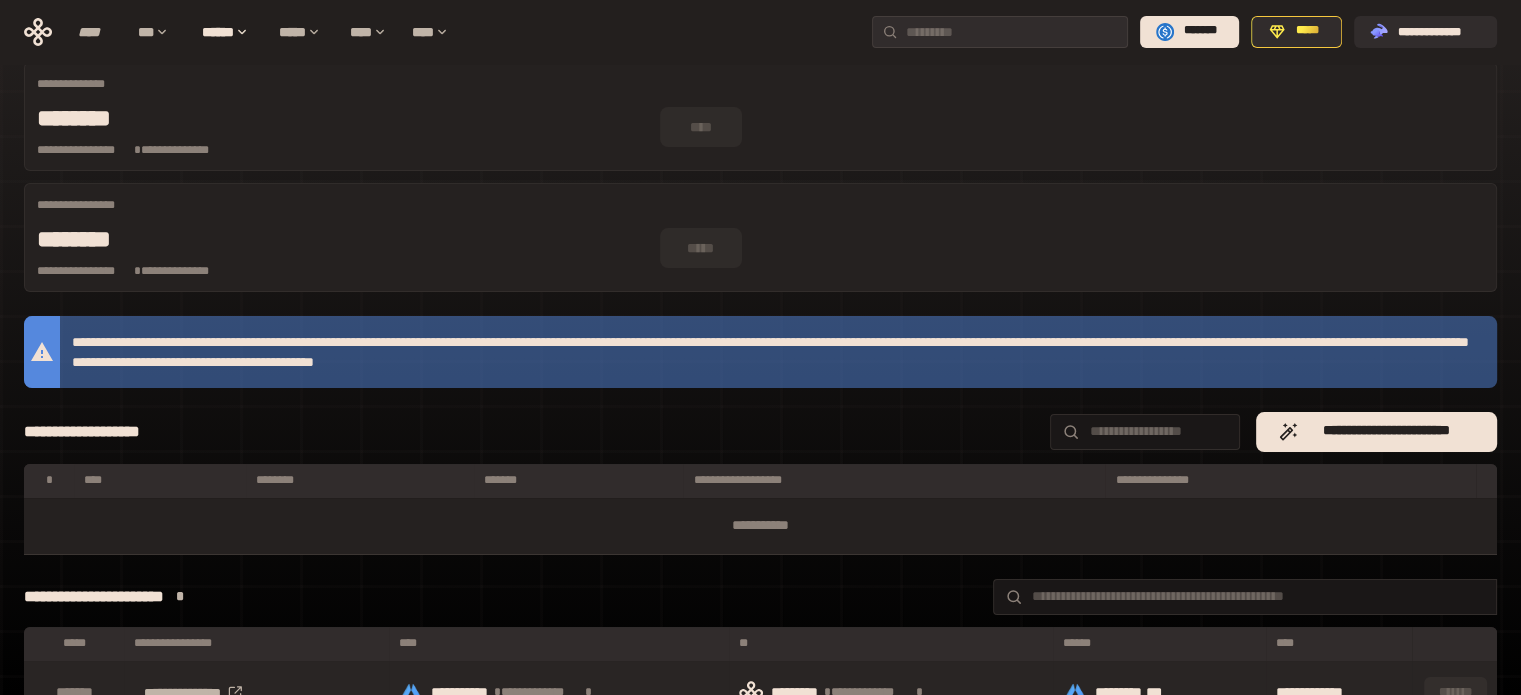 click on "**********" at bounding box center [890, 693] 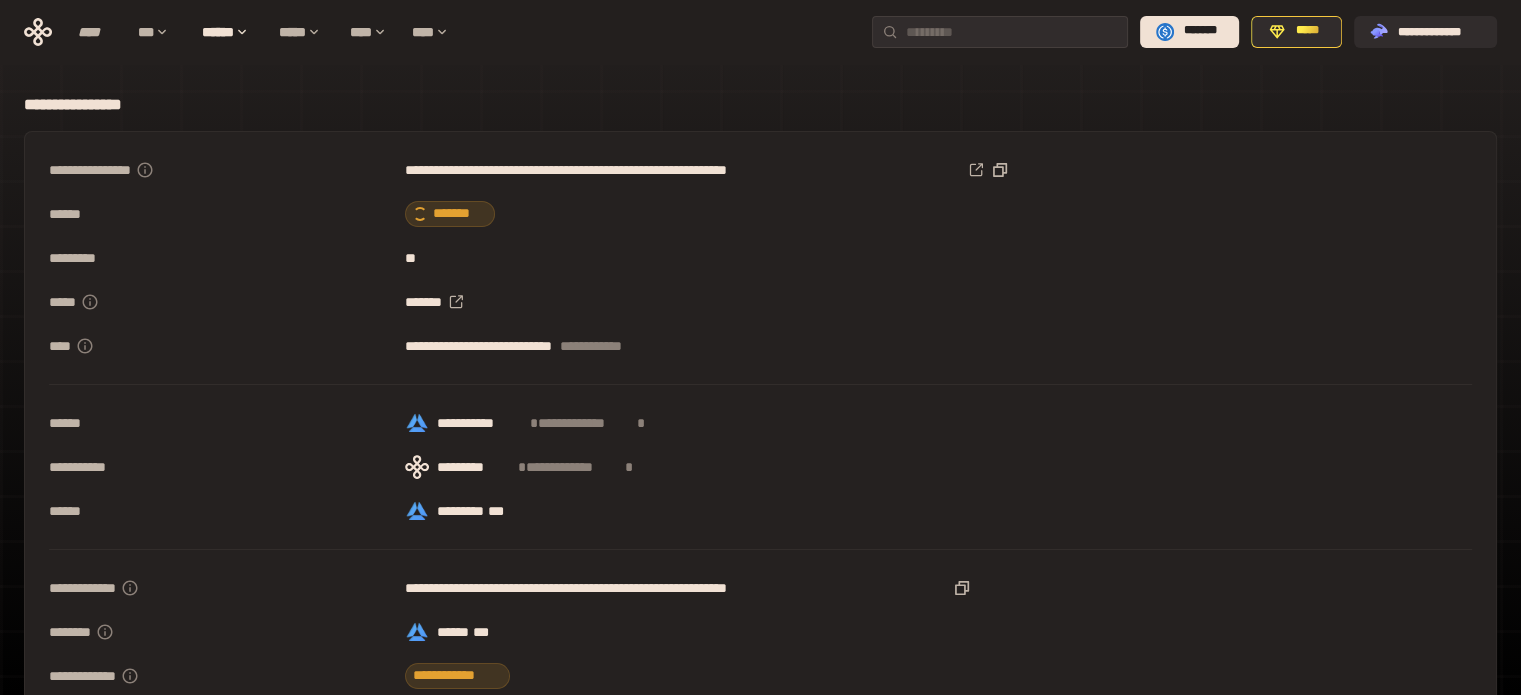 scroll, scrollTop: 0, scrollLeft: 0, axis: both 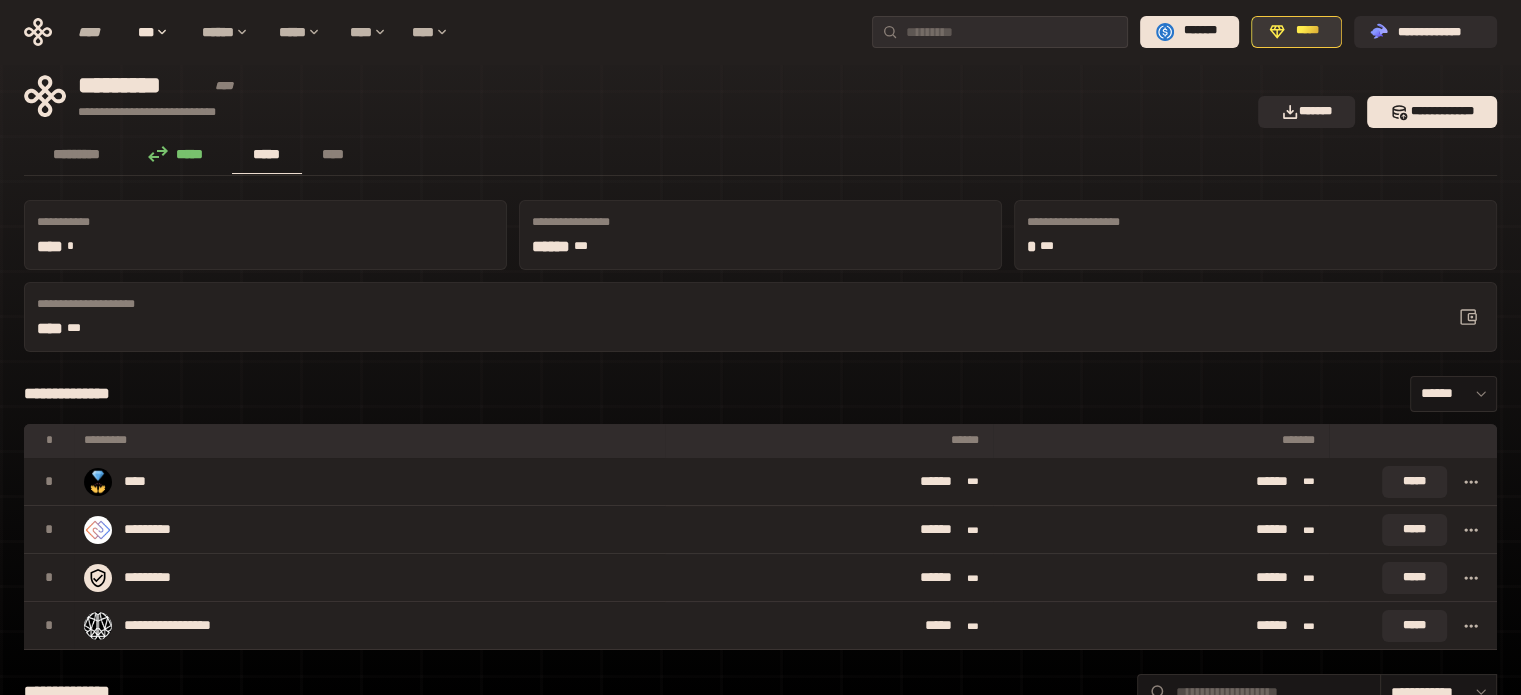 click on "*****" at bounding box center (1307, 31) 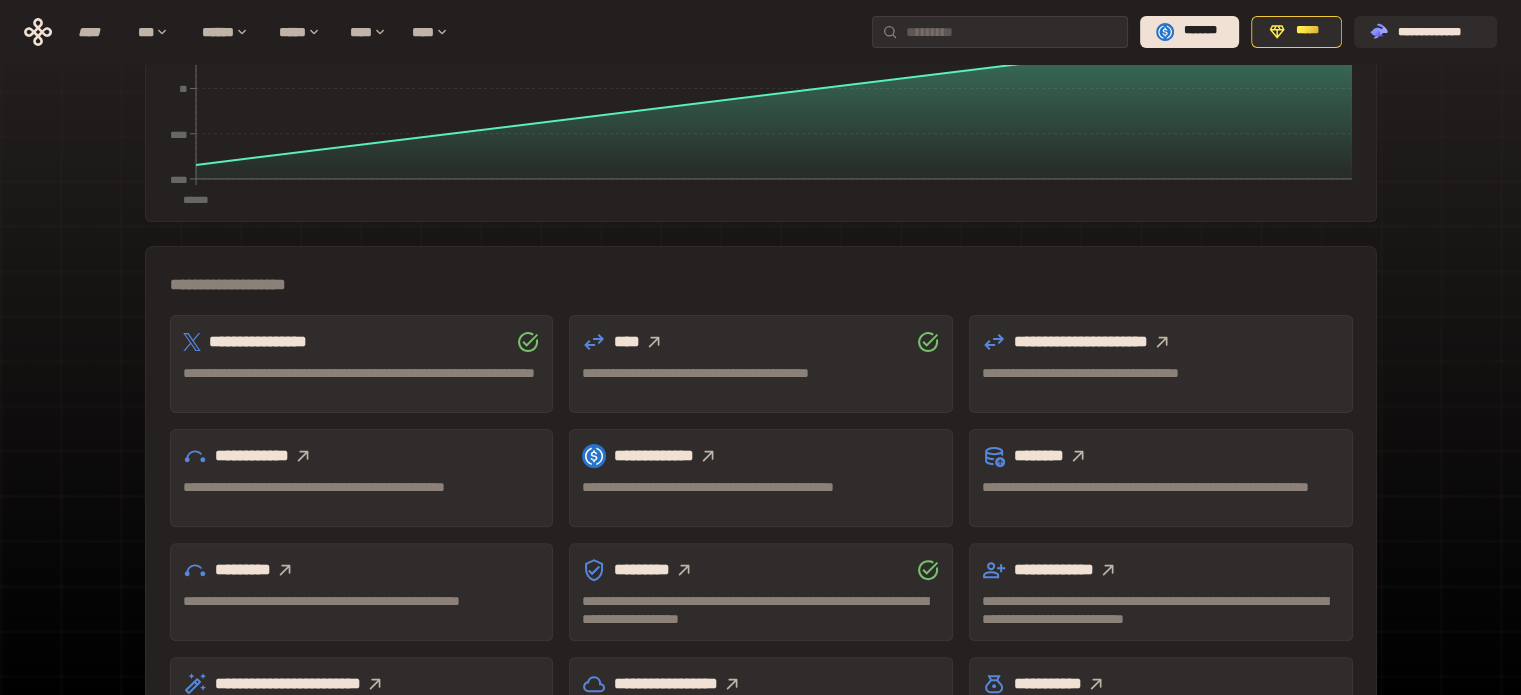 scroll, scrollTop: 589, scrollLeft: 0, axis: vertical 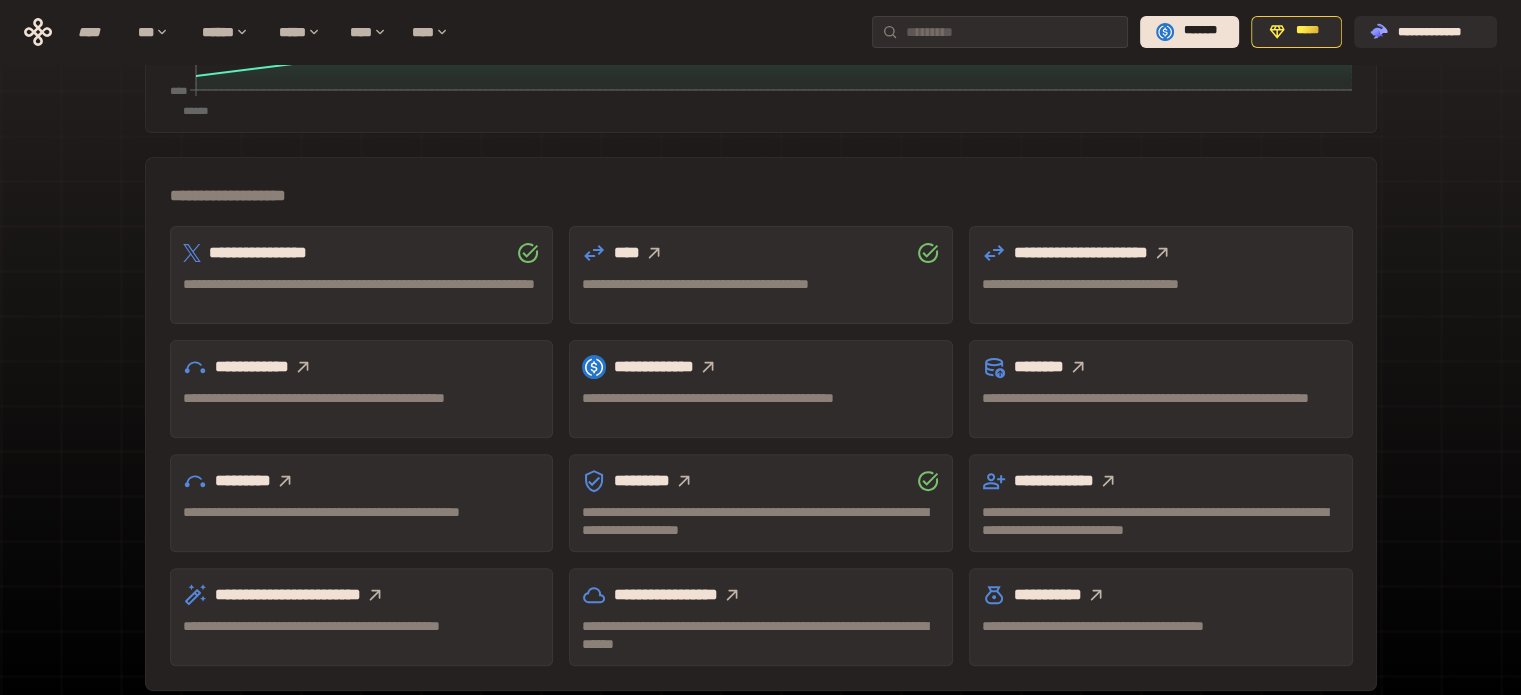 click on "**********" at bounding box center [362, 595] 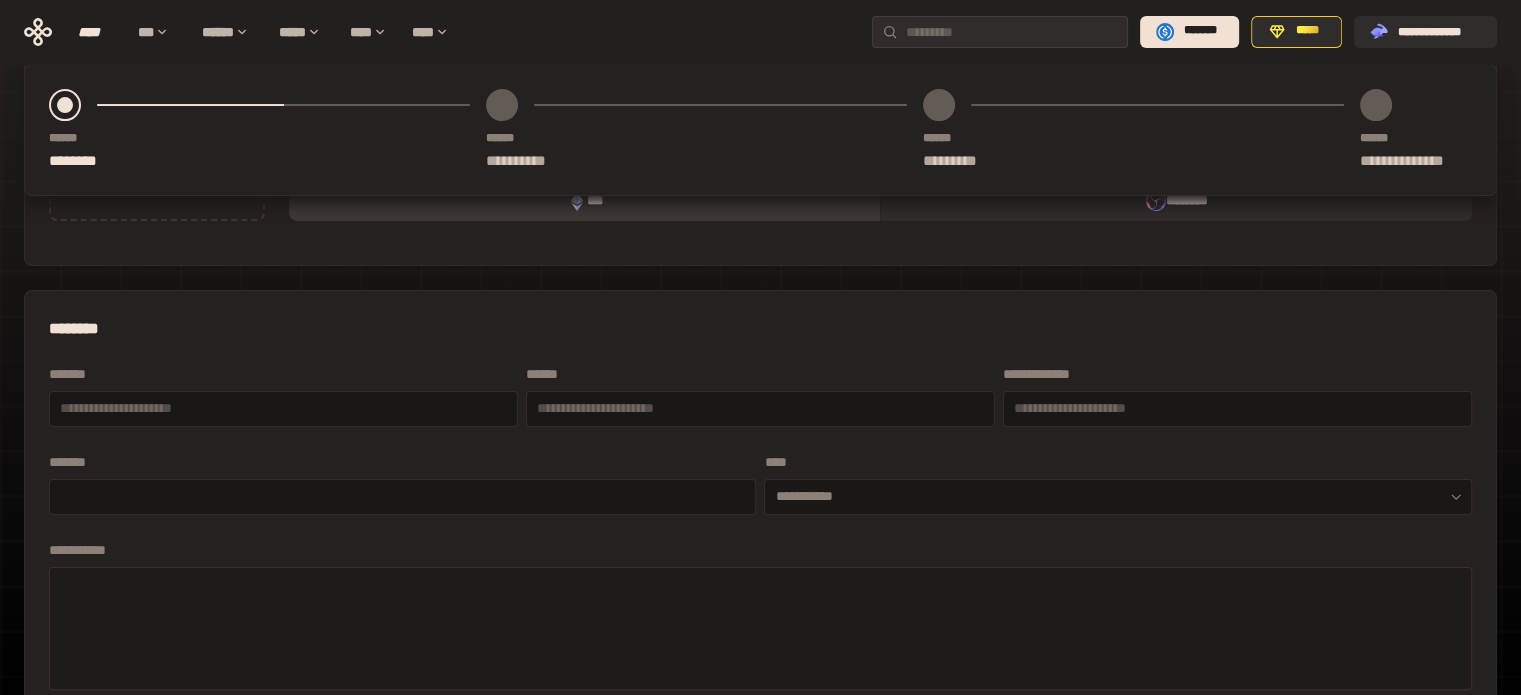 scroll, scrollTop: 0, scrollLeft: 0, axis: both 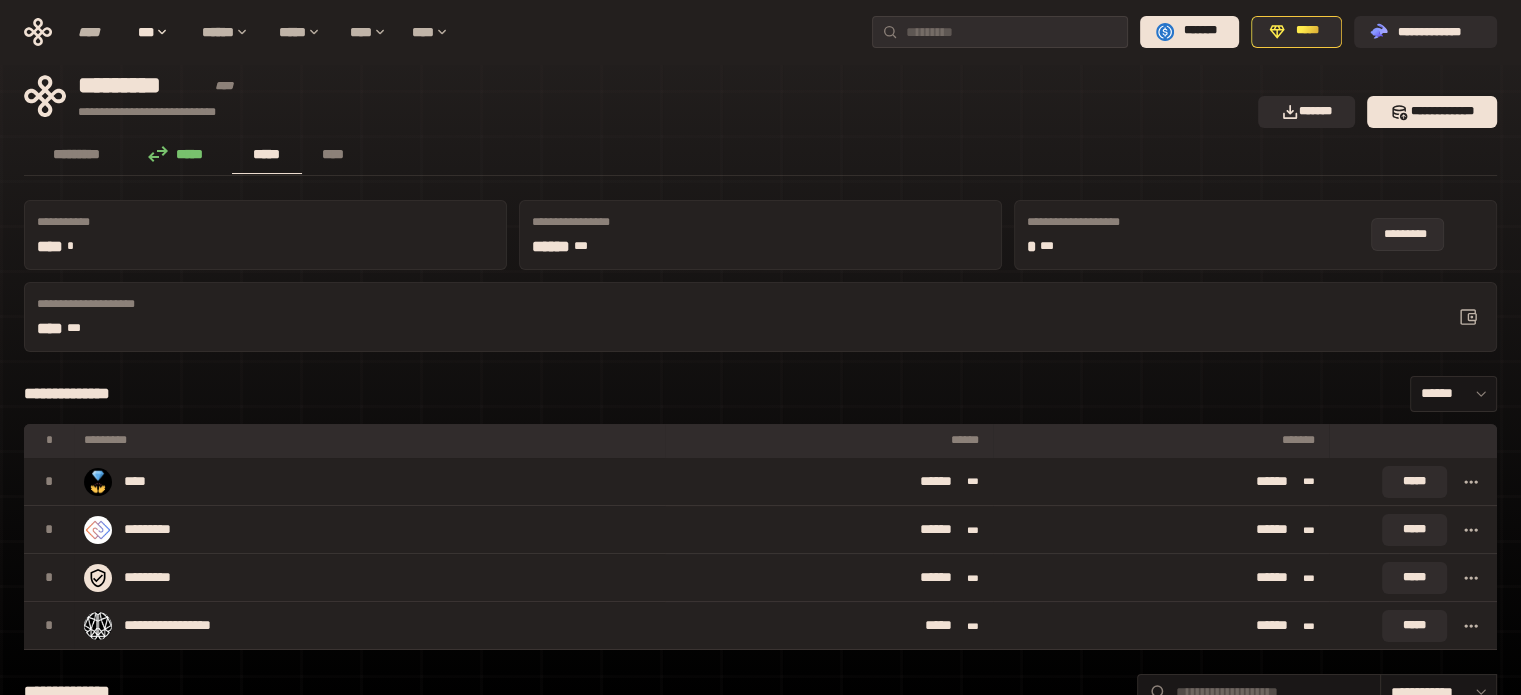 click 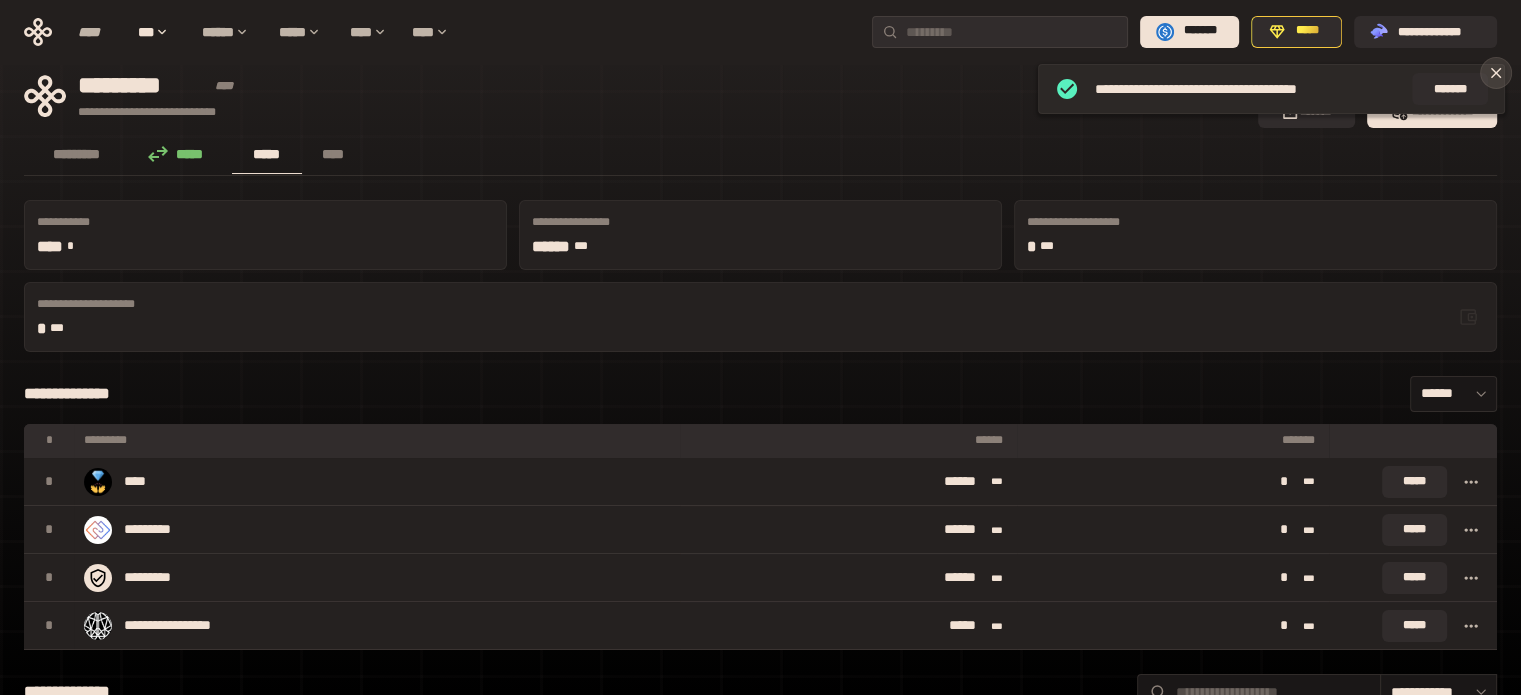 click 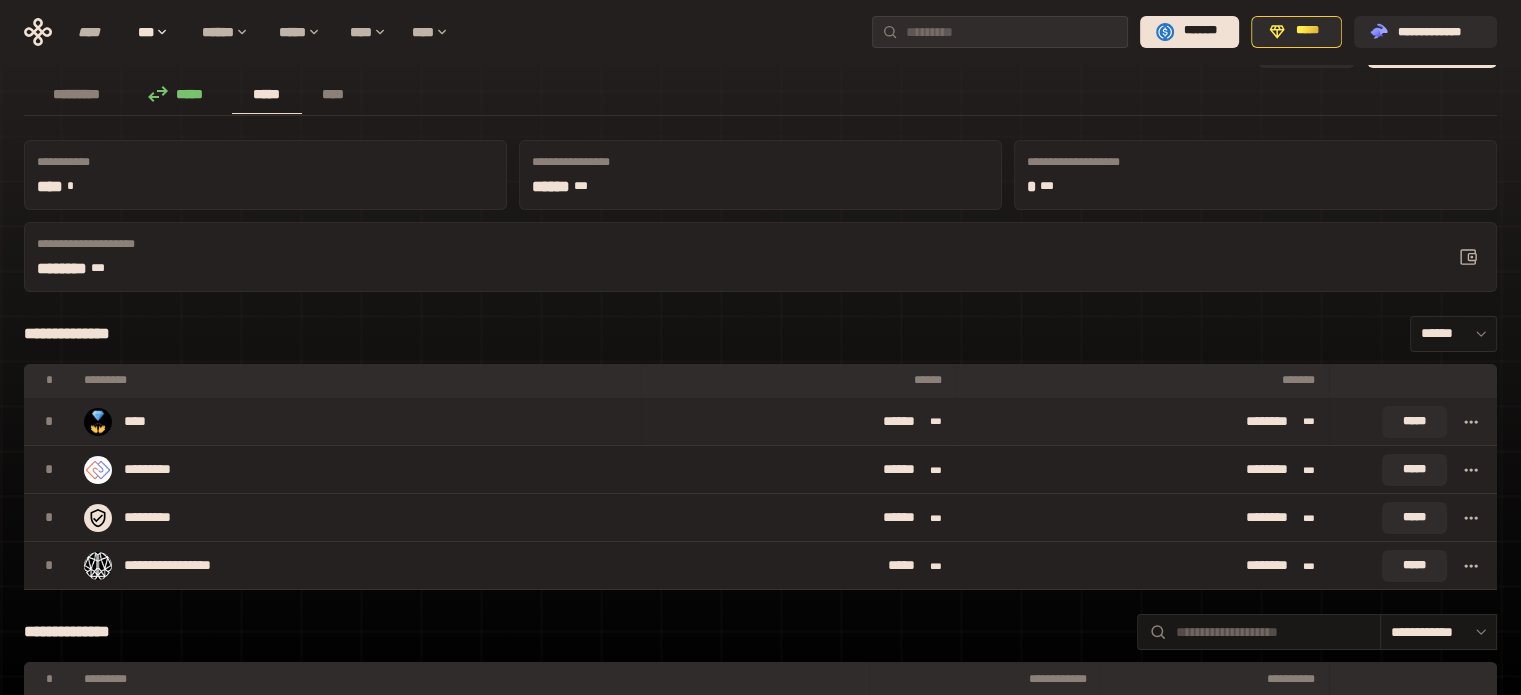 scroll, scrollTop: 0, scrollLeft: 0, axis: both 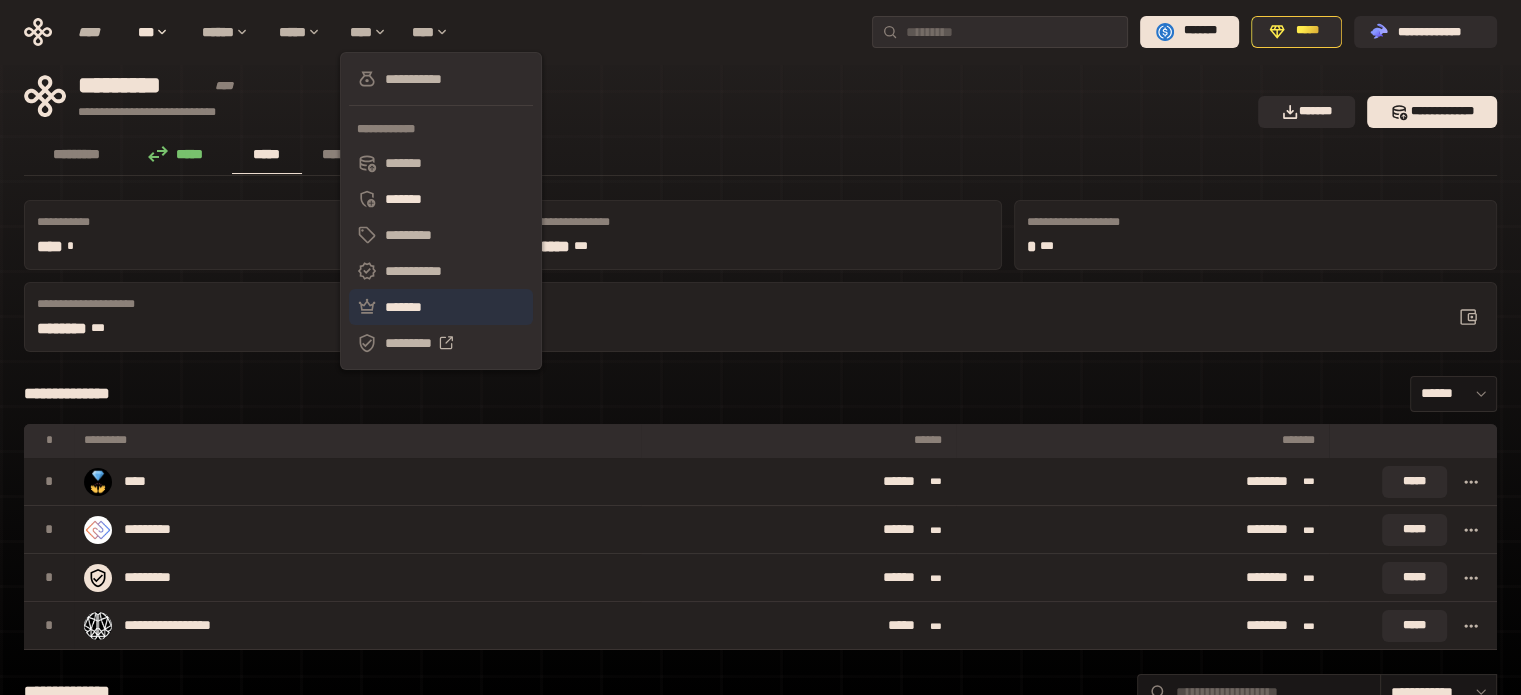 click on "*******" at bounding box center [441, 307] 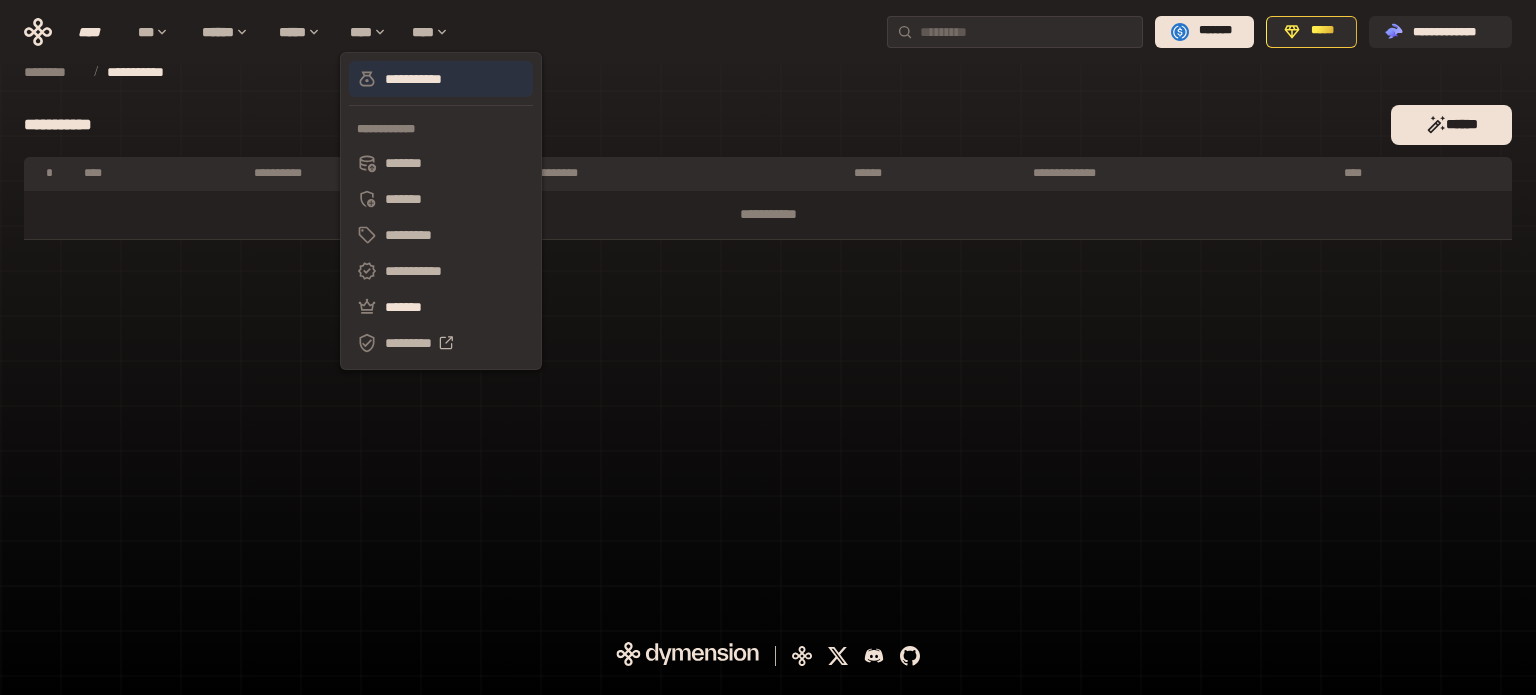 click on "**********" at bounding box center [441, 79] 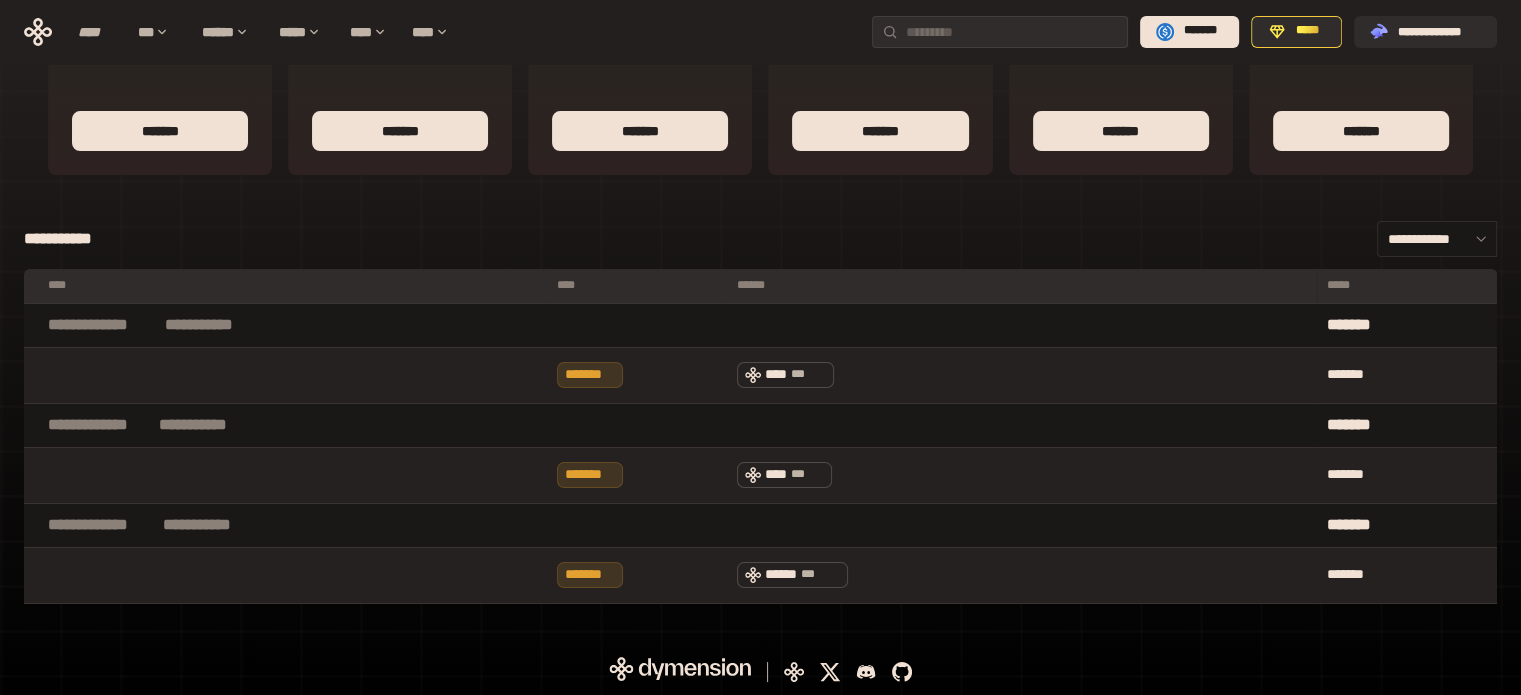 scroll, scrollTop: 0, scrollLeft: 0, axis: both 